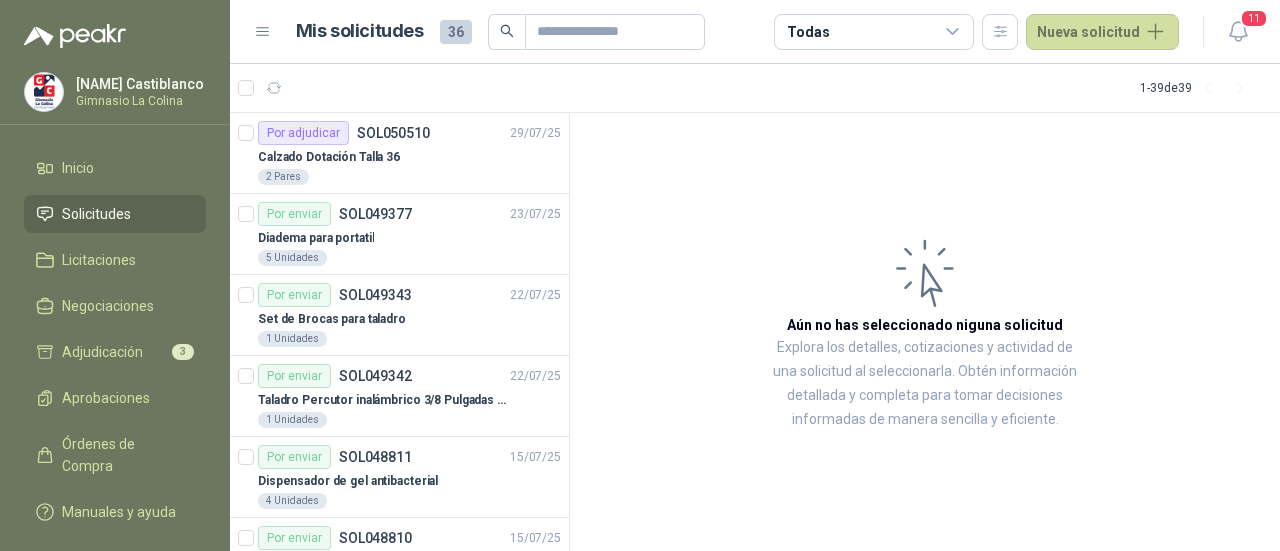 scroll, scrollTop: 0, scrollLeft: 0, axis: both 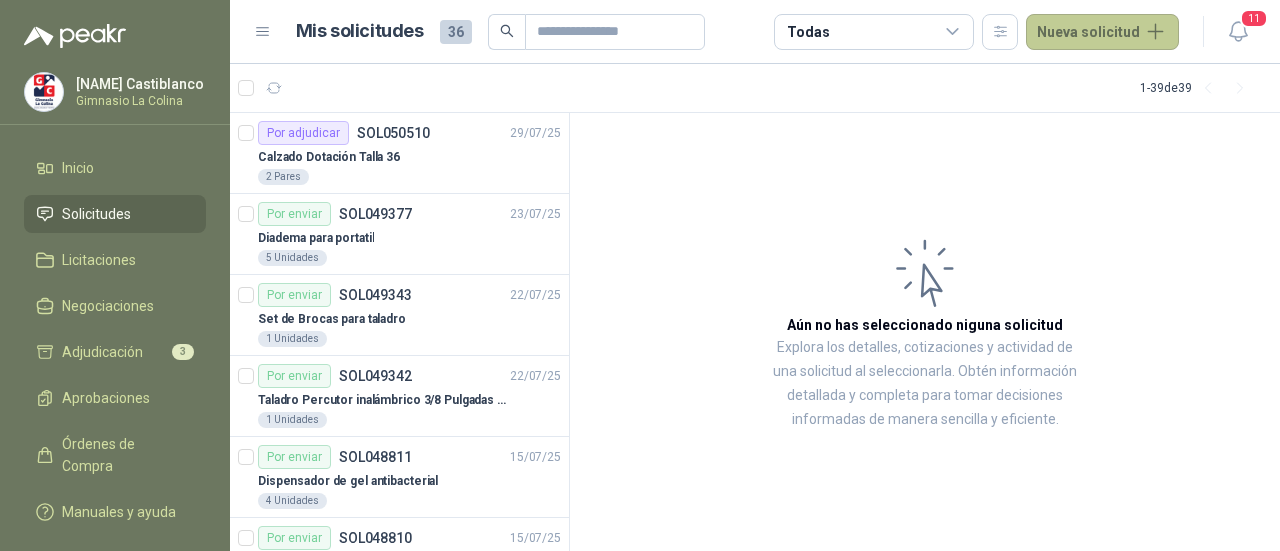 click on "Nueva solicitud" at bounding box center (1102, 32) 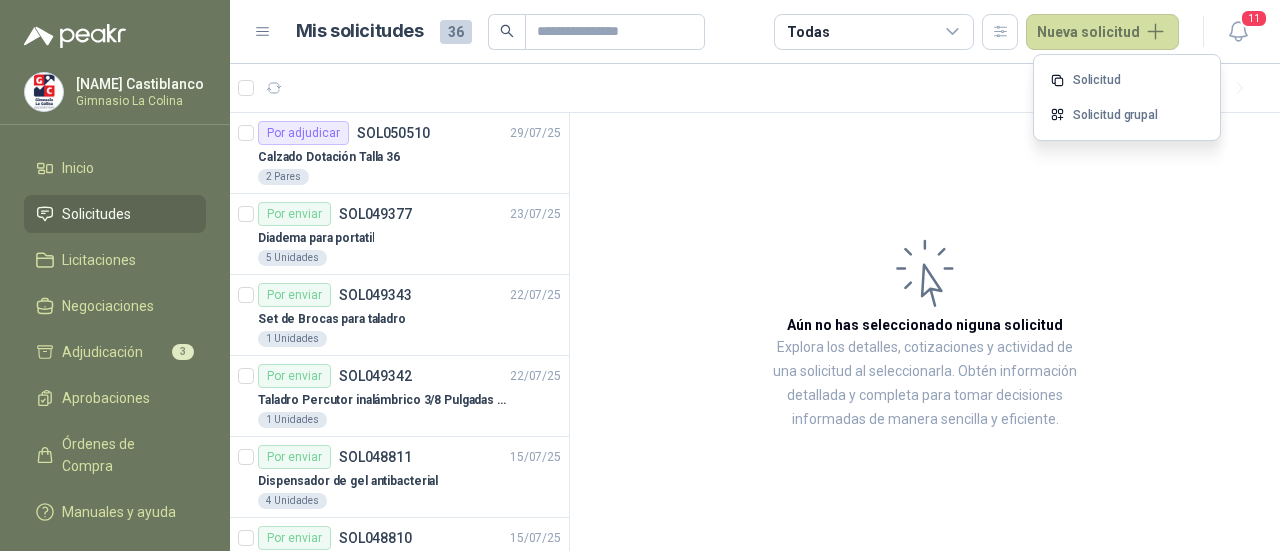 click on "Solicitud" at bounding box center [1127, 80] 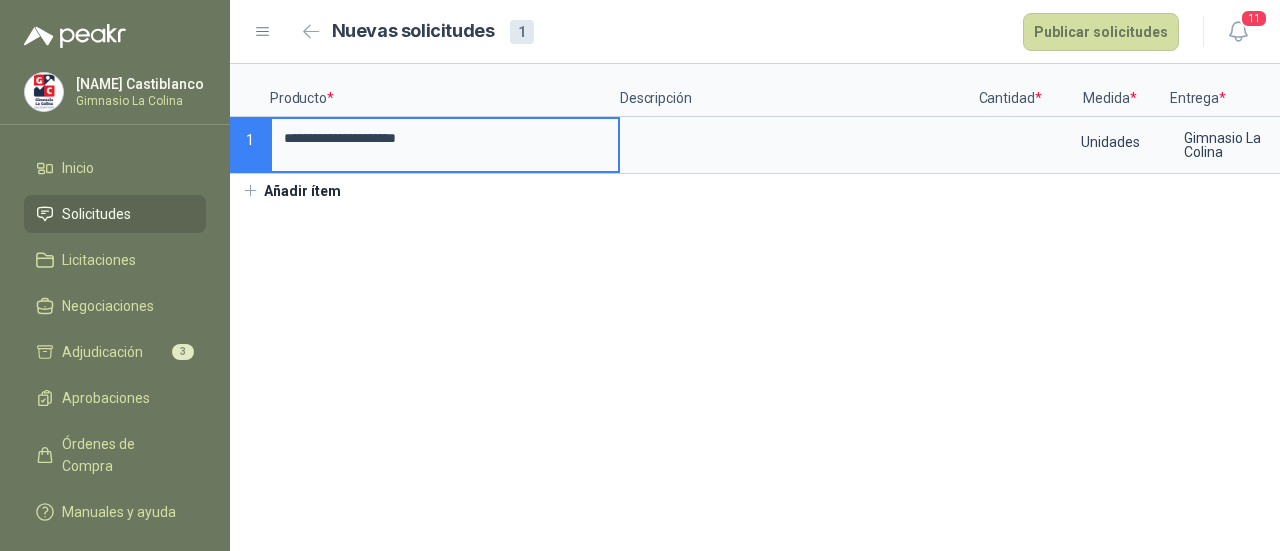 drag, startPoint x: 420, startPoint y: 137, endPoint x: 500, endPoint y: 139, distance: 80.024994 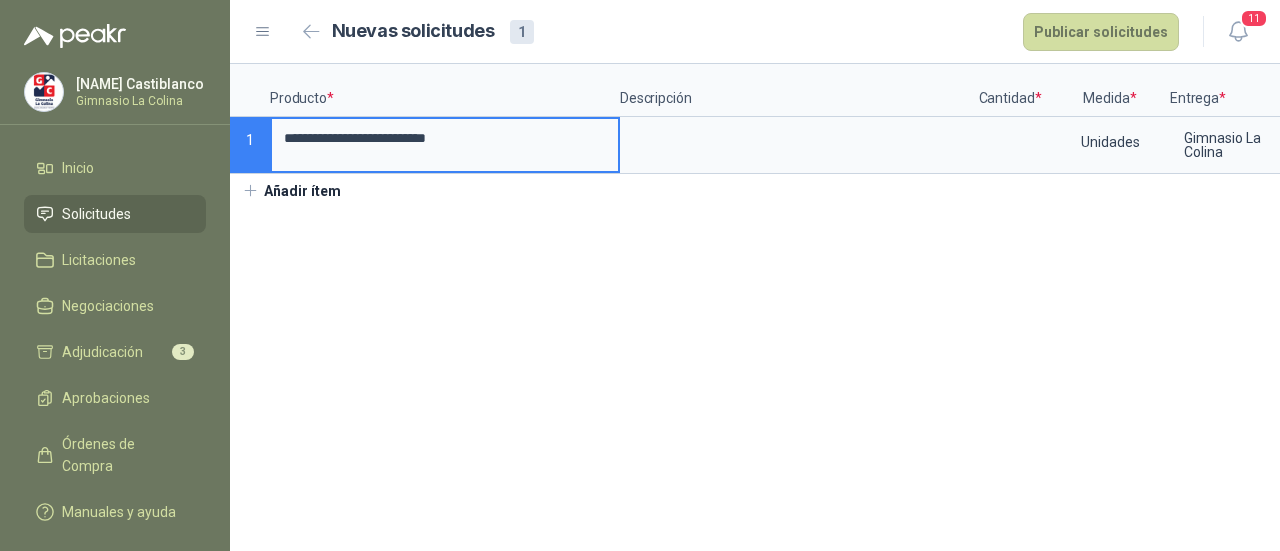 click on "**********" at bounding box center [445, 138] 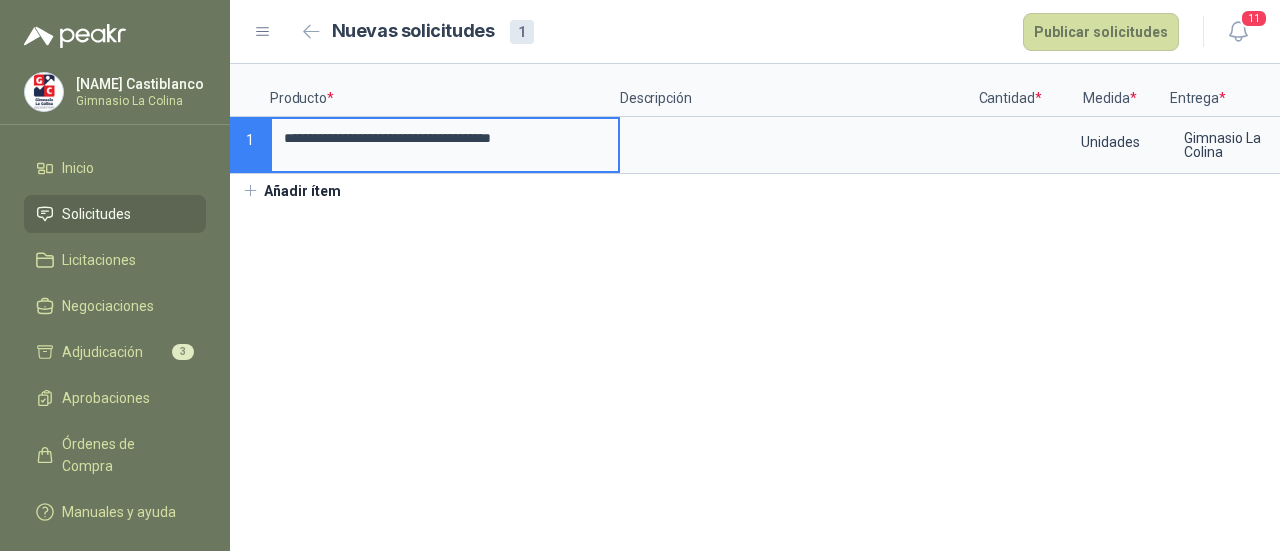 type on "**********" 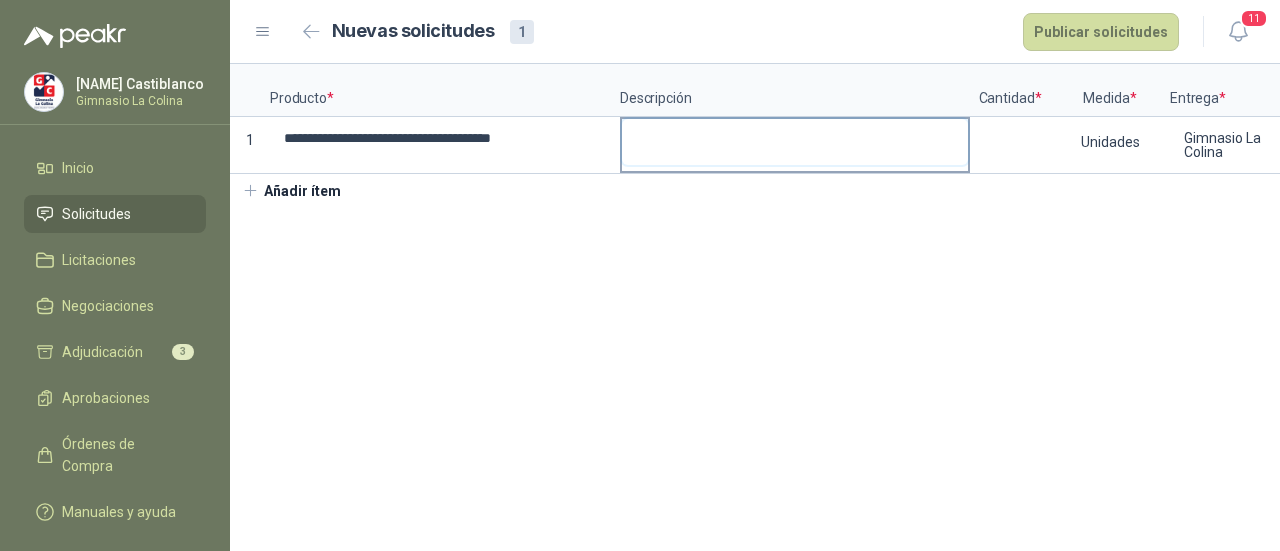 click at bounding box center [795, 142] 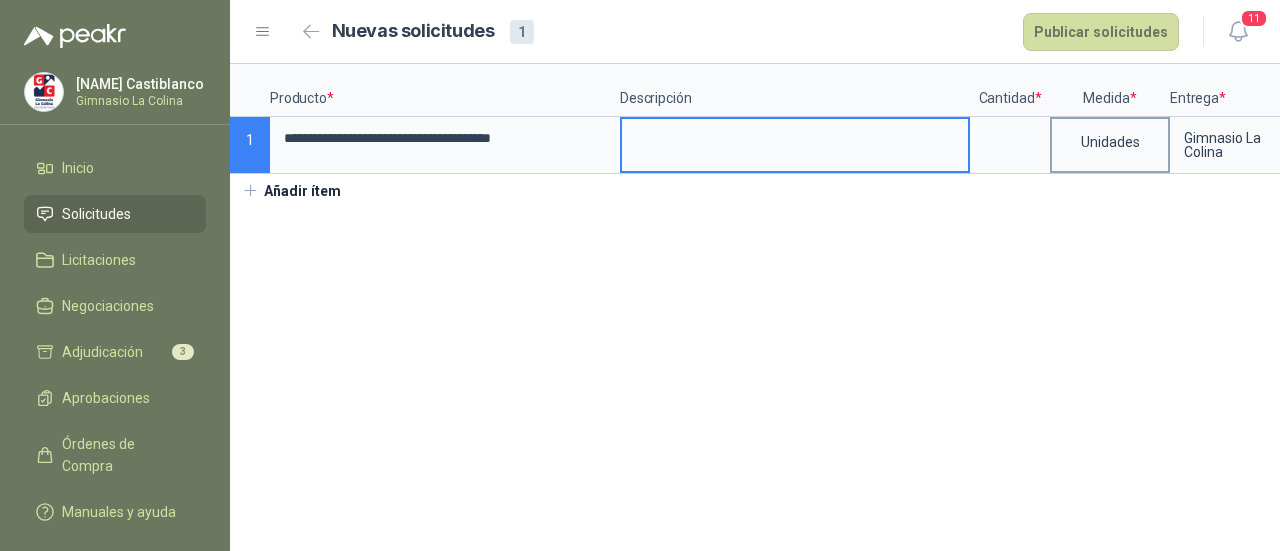 click on "Unidades" at bounding box center (1110, 142) 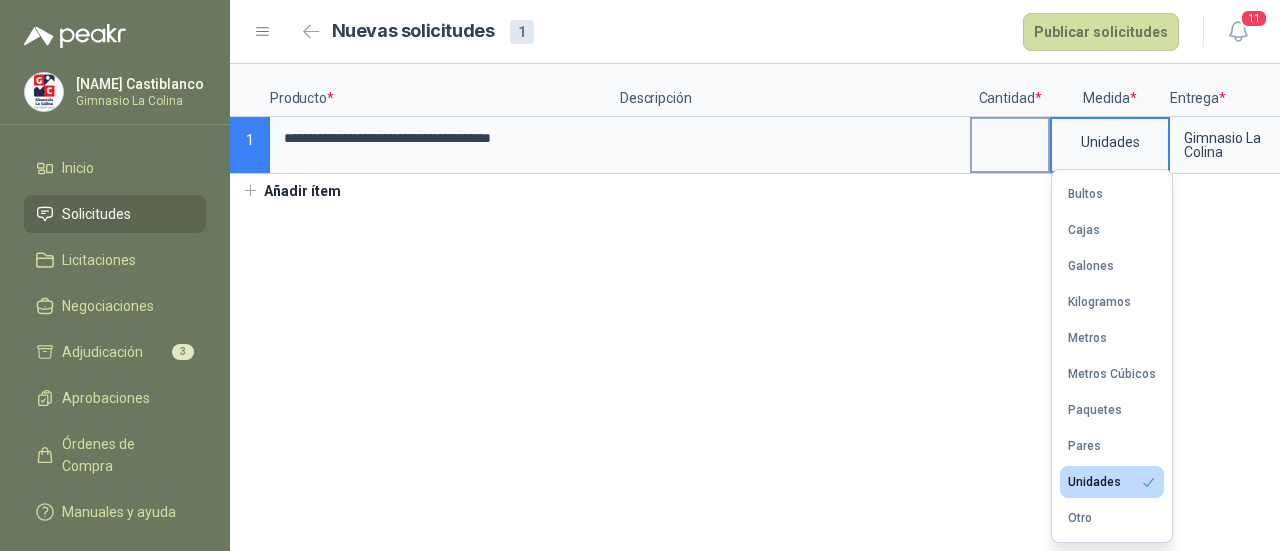 click at bounding box center (1010, 138) 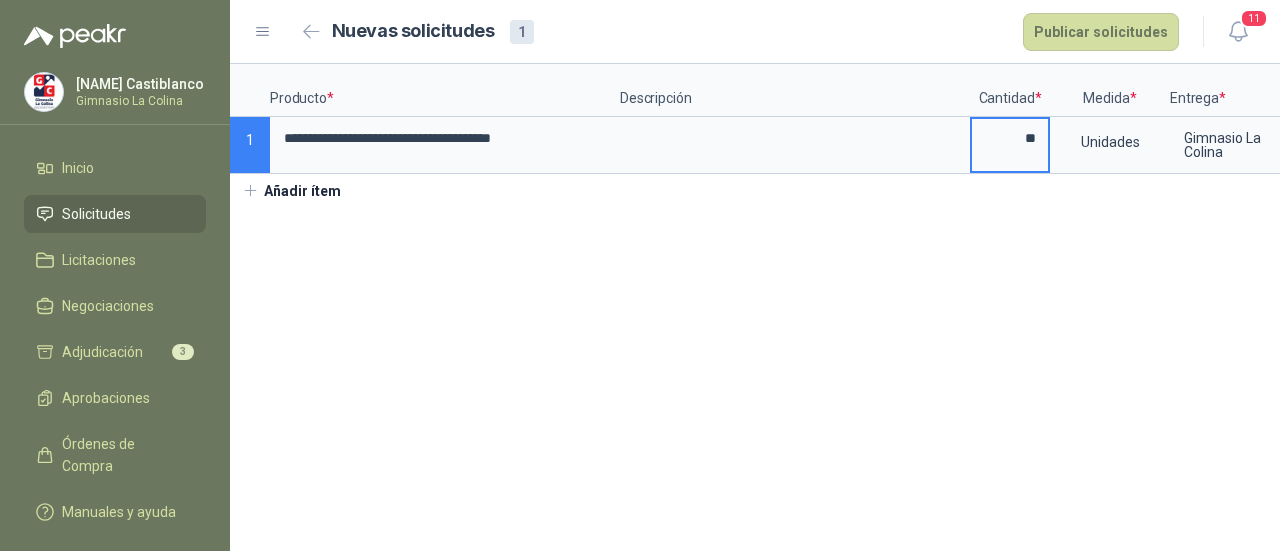 scroll, scrollTop: 0, scrollLeft: 142, axis: horizontal 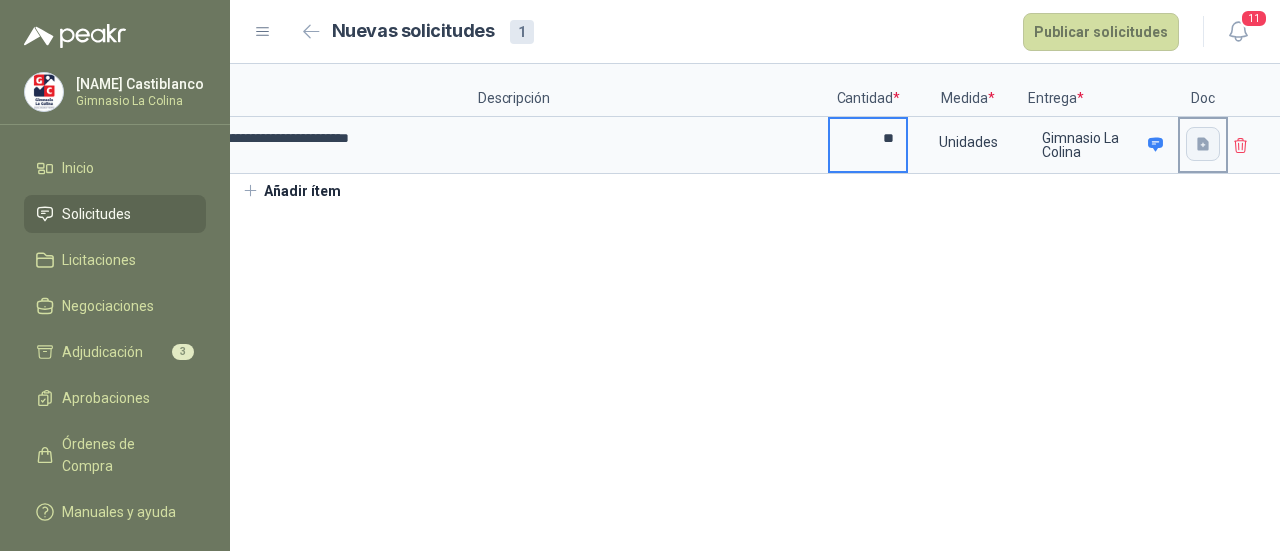 click 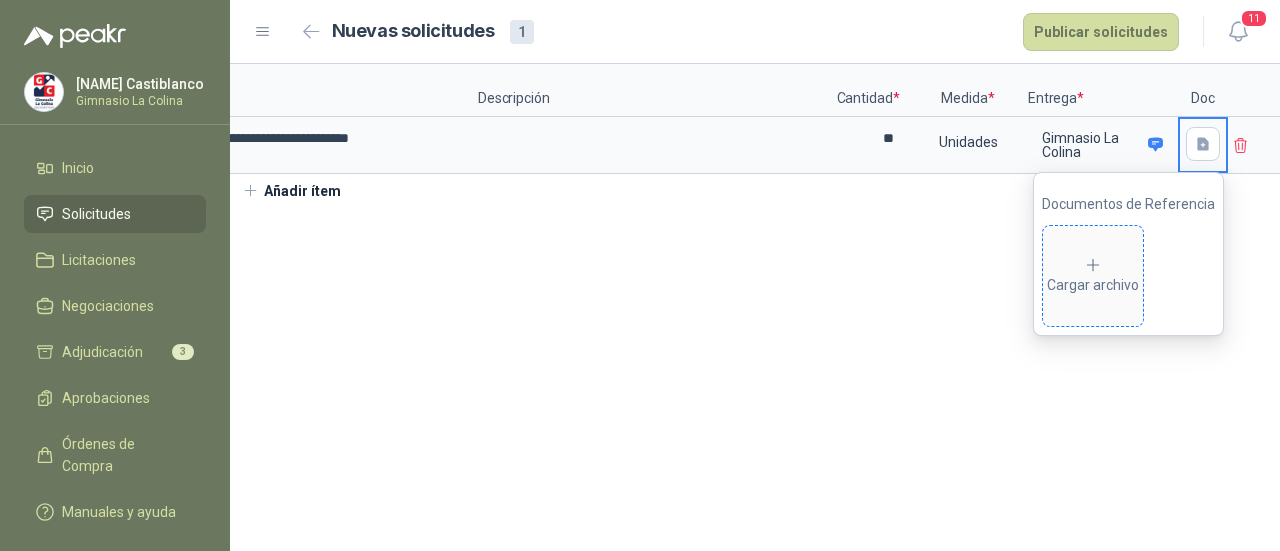 click on "Cargar archivo" at bounding box center [1093, 276] 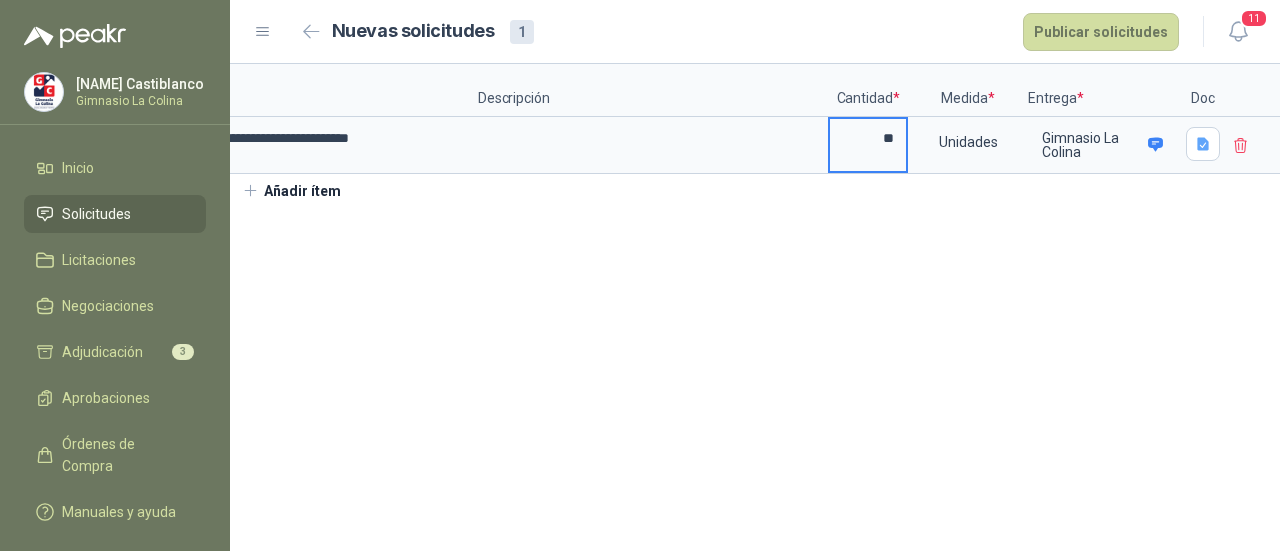 drag, startPoint x: 856, startPoint y: 135, endPoint x: 900, endPoint y: 137, distance: 44.04543 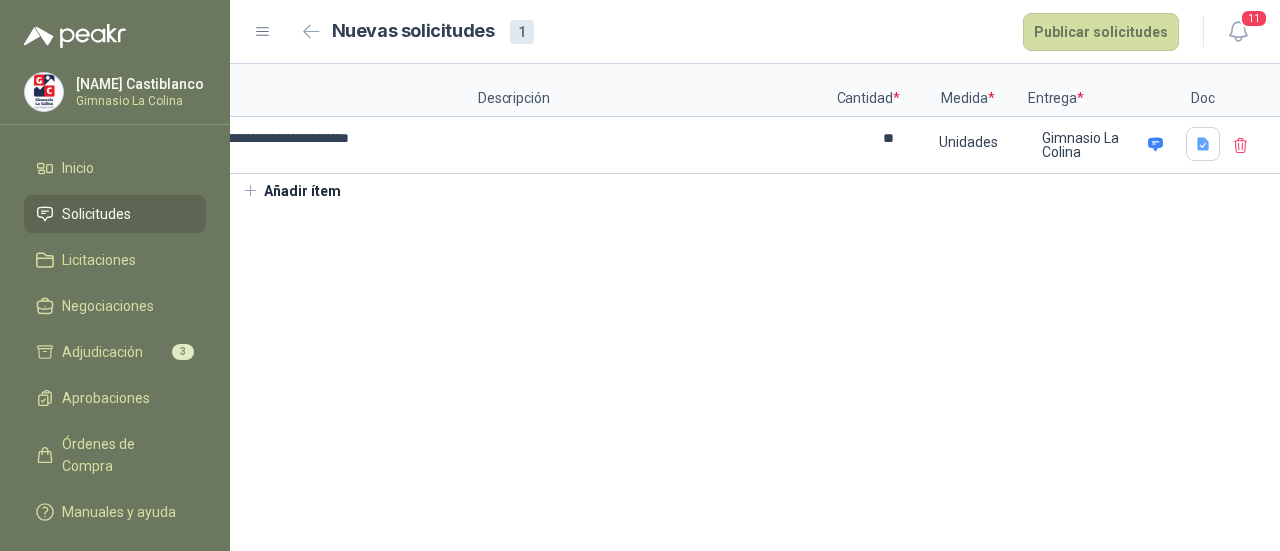click on "**********" at bounding box center [755, 307] 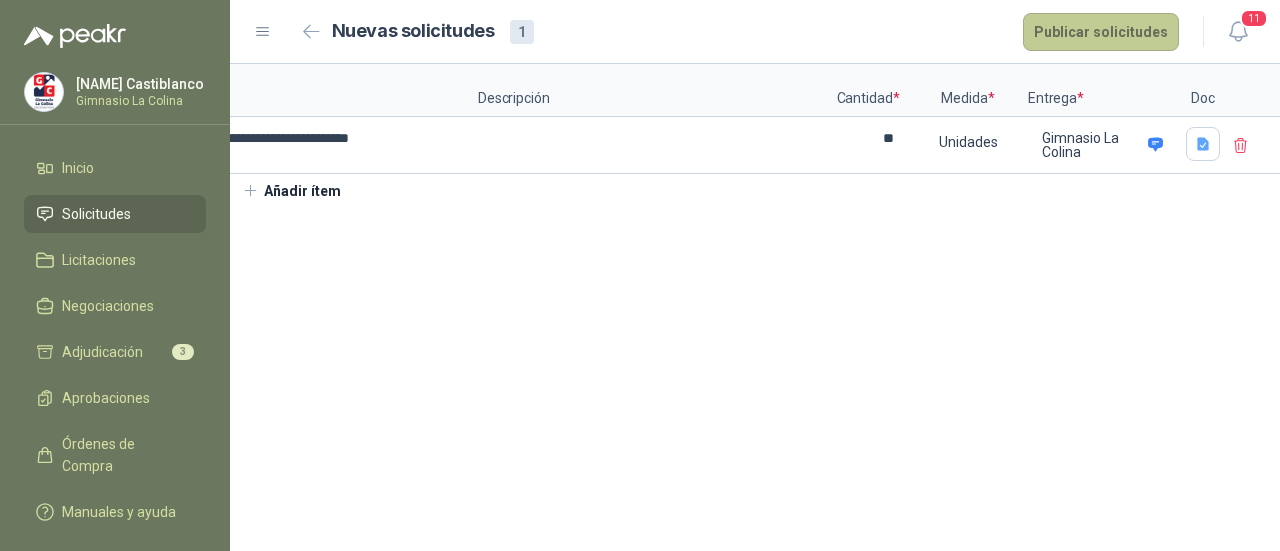 click on "Publicar solicitudes" at bounding box center [1101, 32] 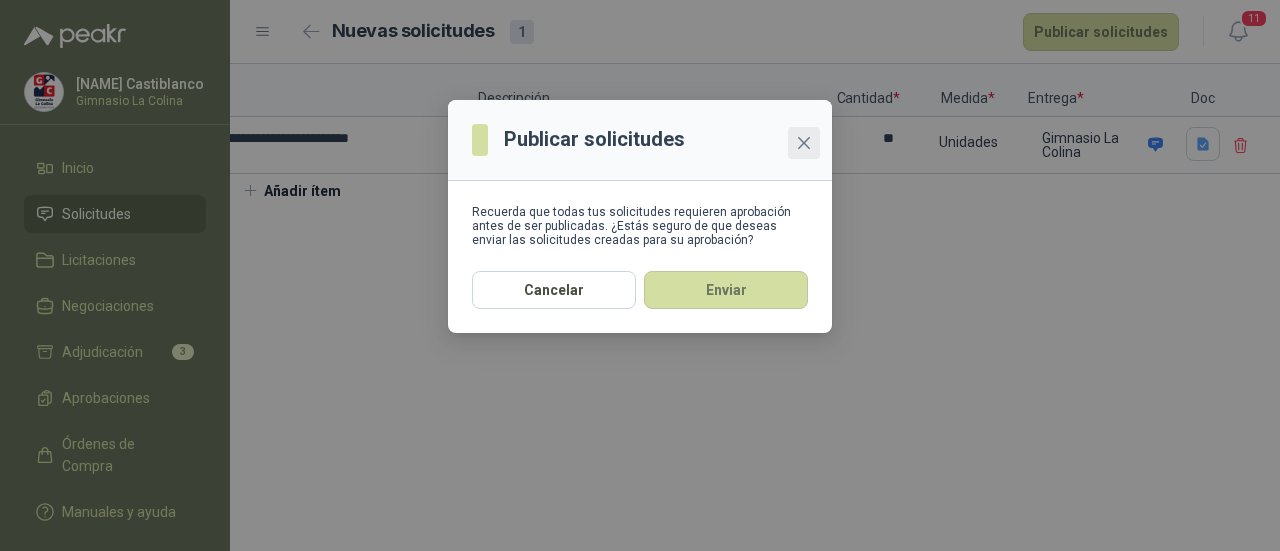 click 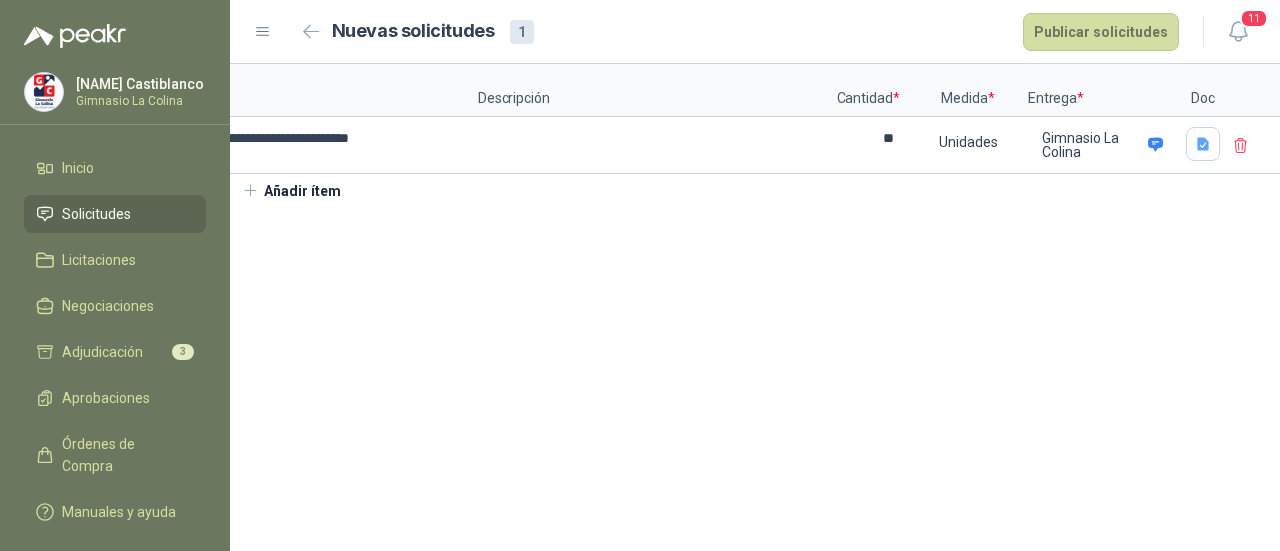scroll, scrollTop: 0, scrollLeft: 0, axis: both 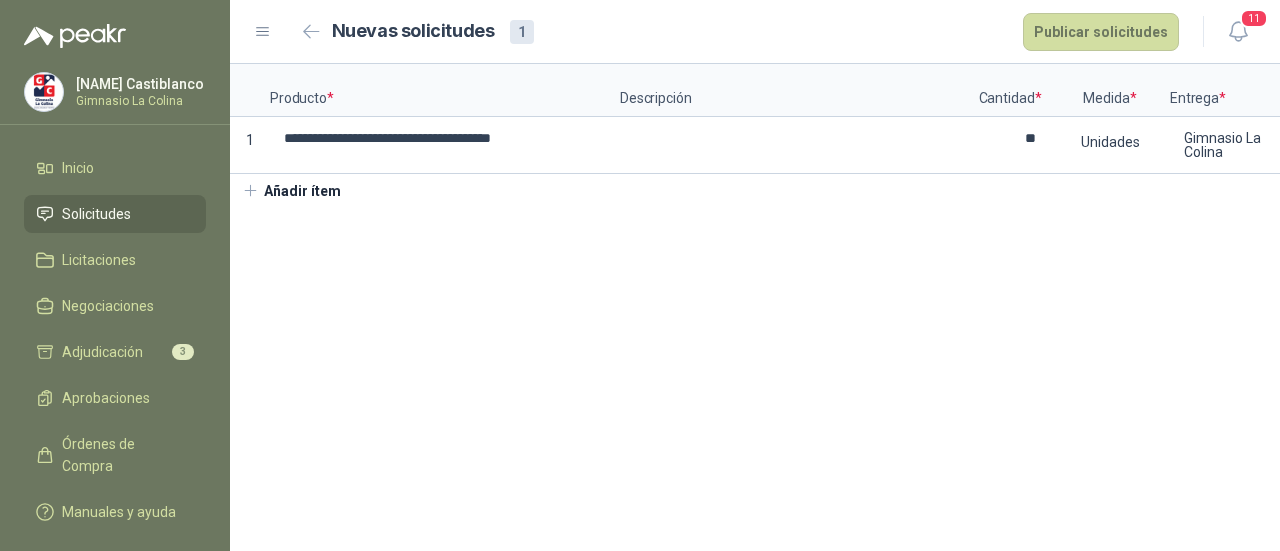 click on "Añadir ítem" at bounding box center (291, 191) 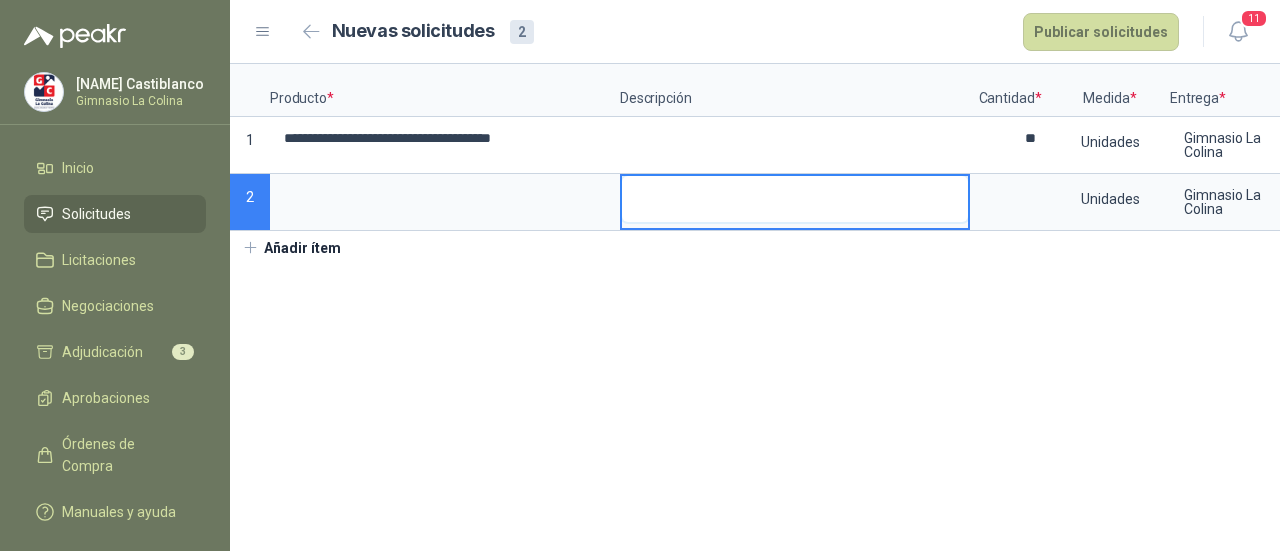 type 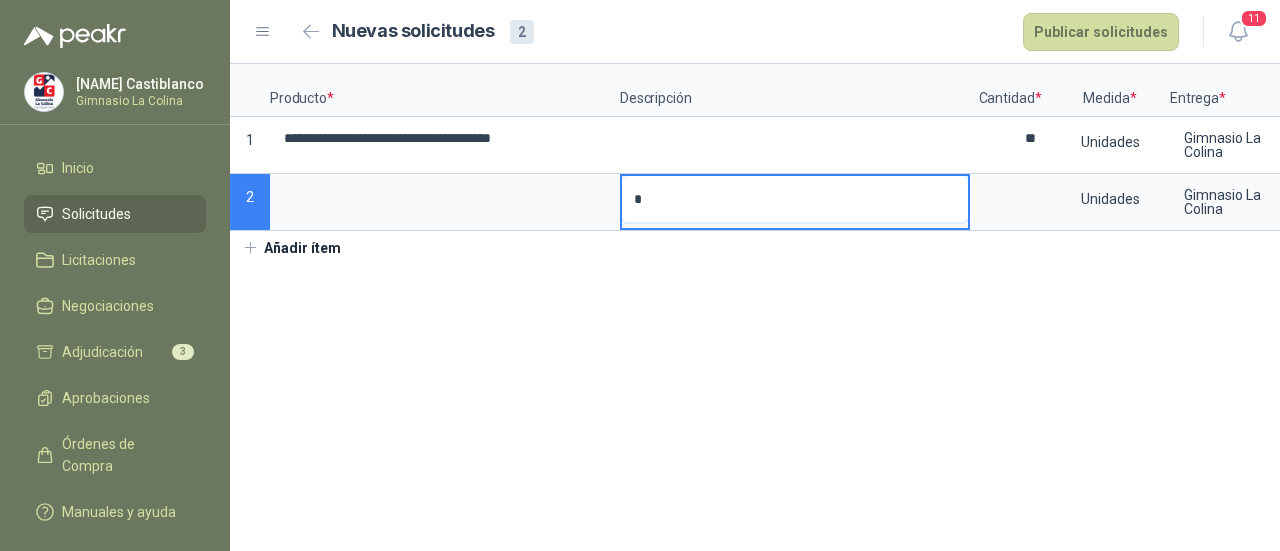 type 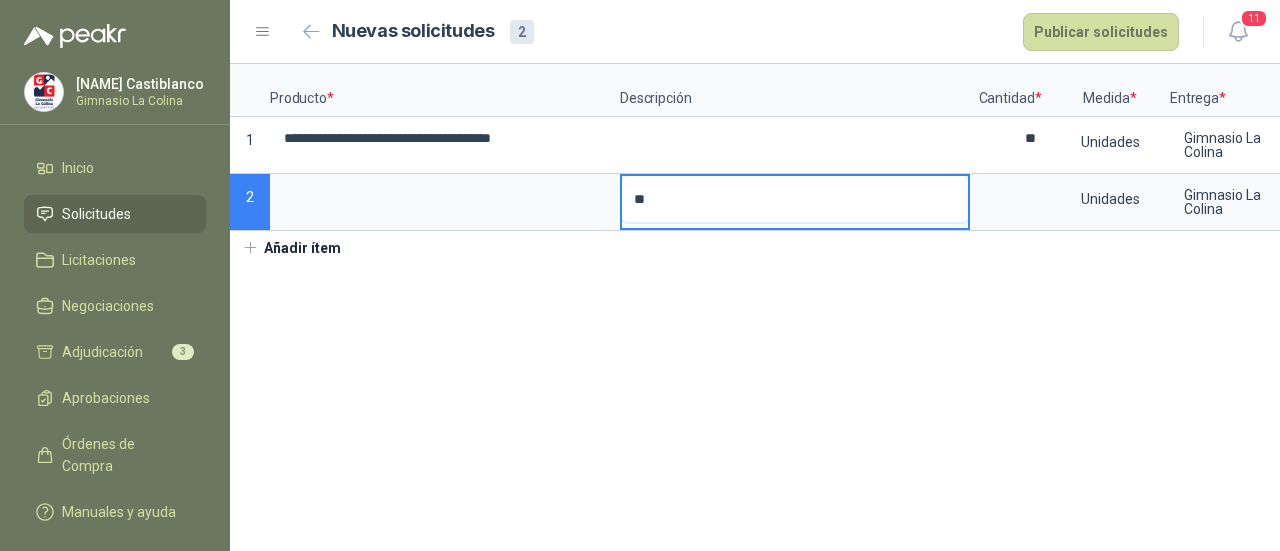 type 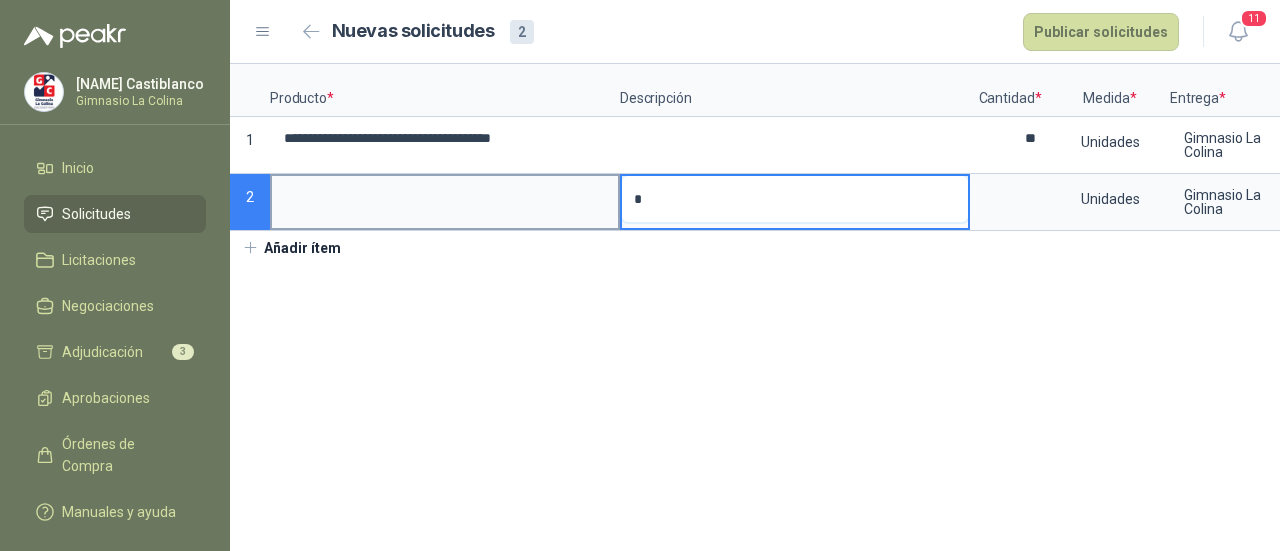 type 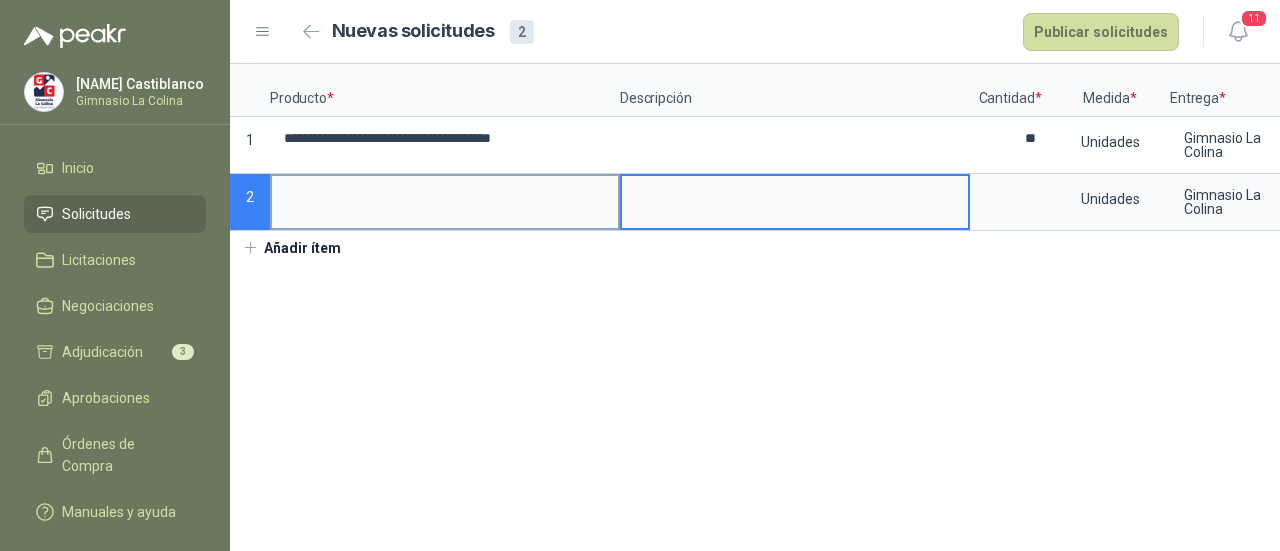 click at bounding box center [445, 195] 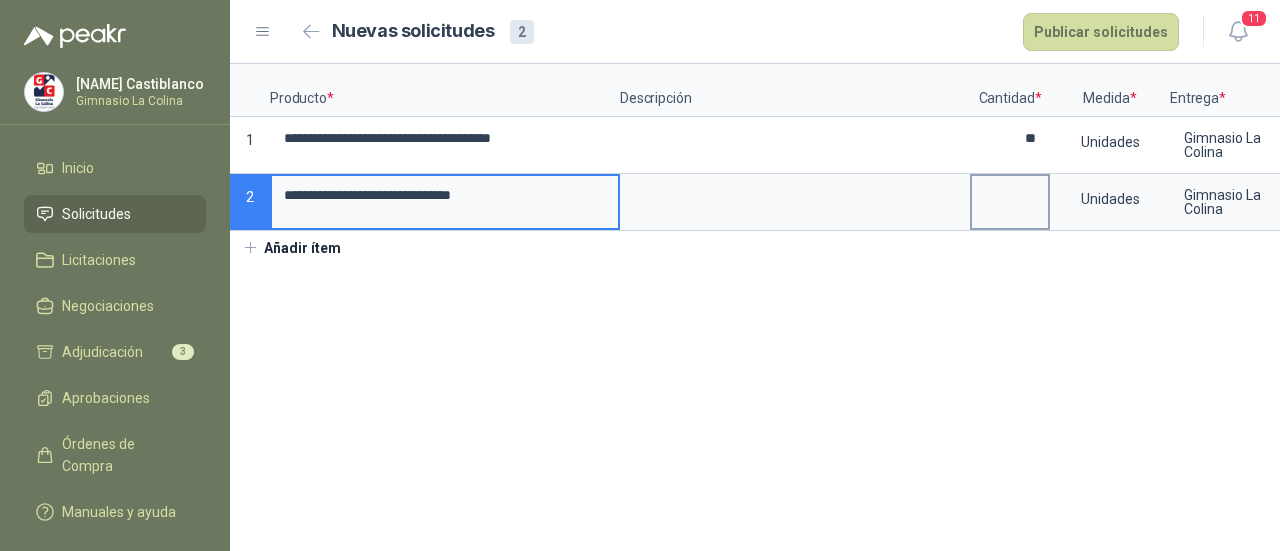 type on "**********" 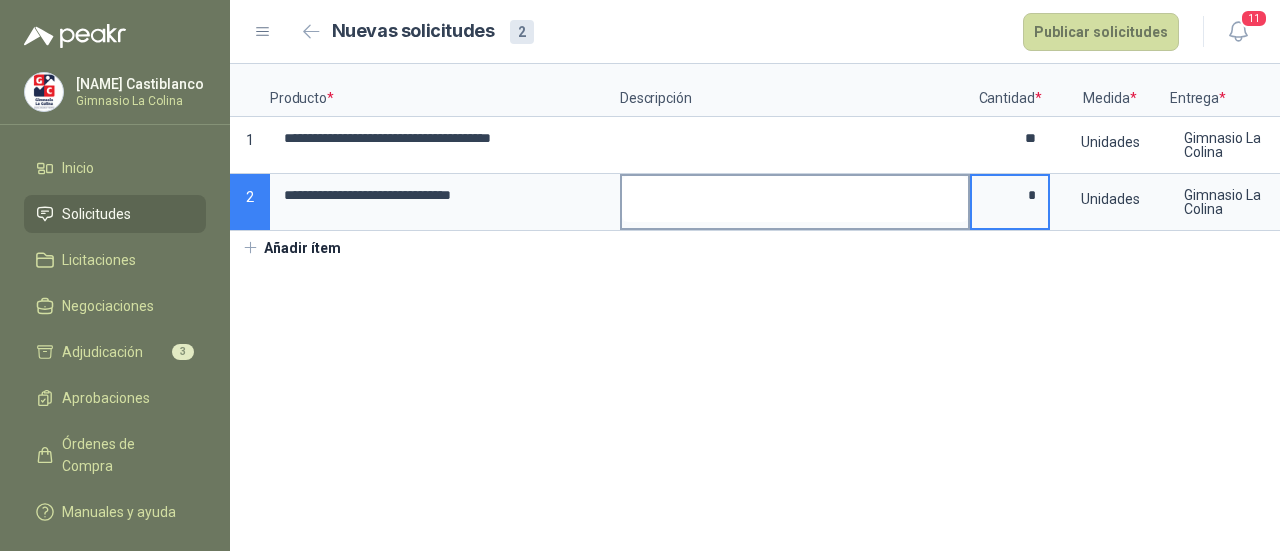 type on "*" 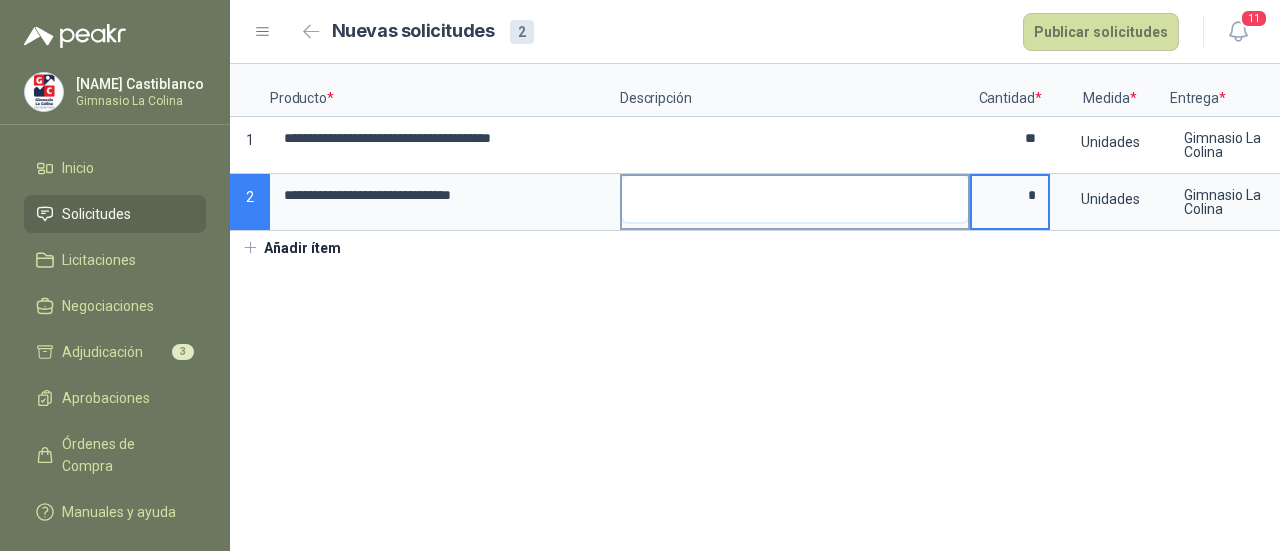 click at bounding box center [795, 199] 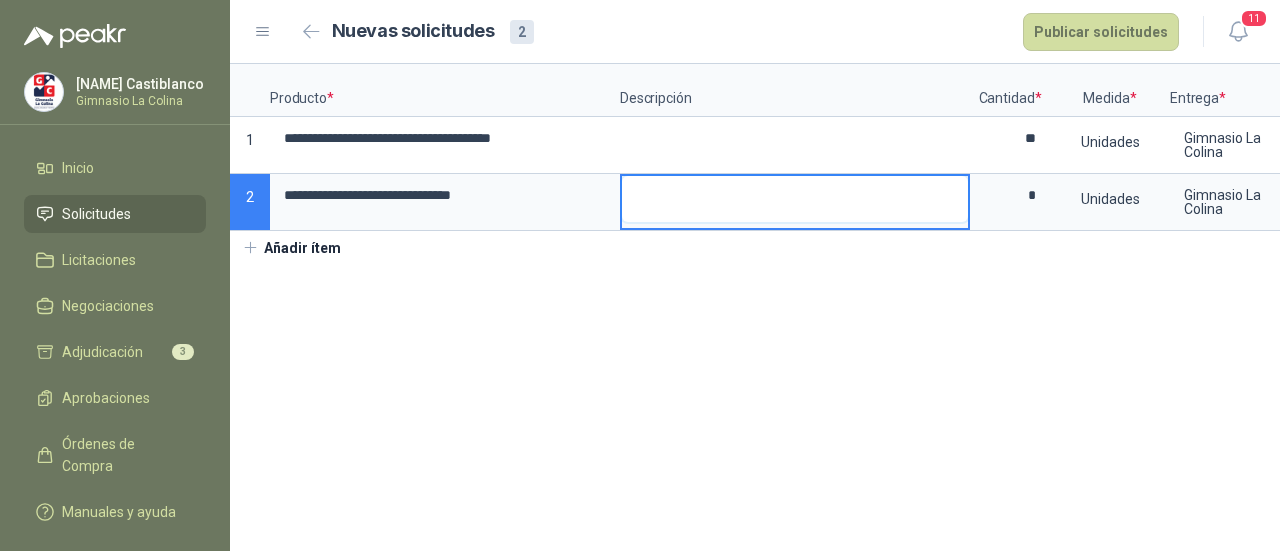 type 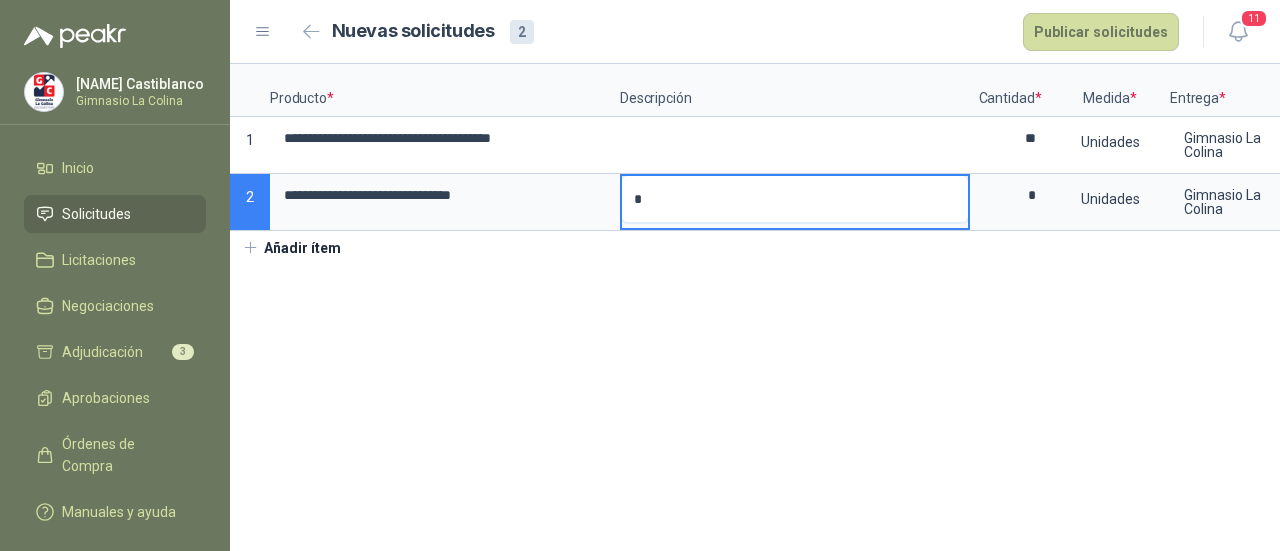 type 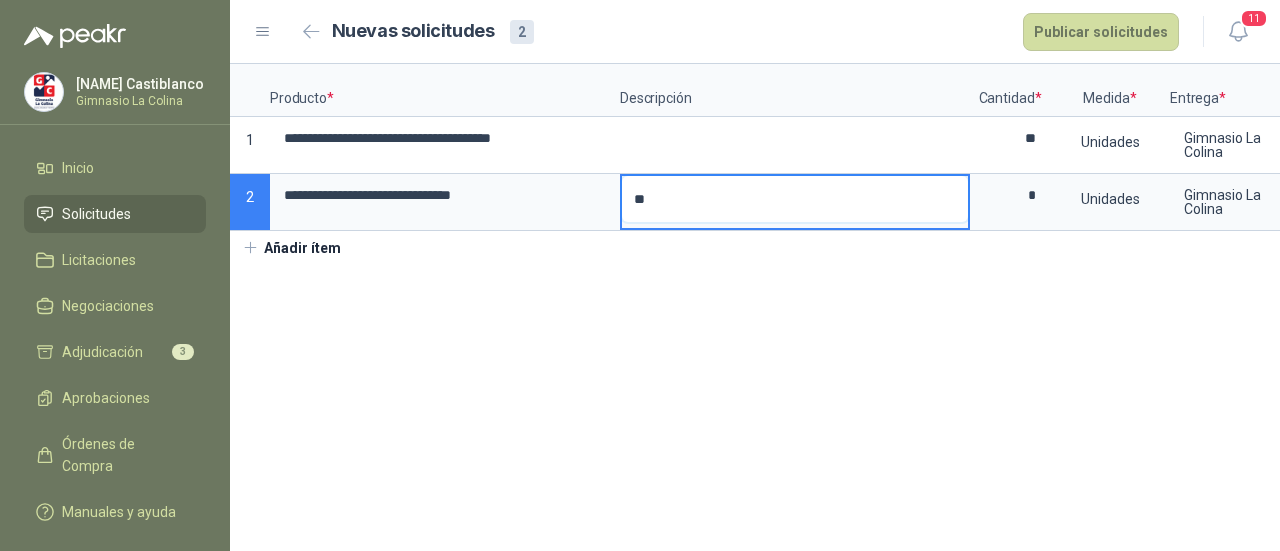 type on "***" 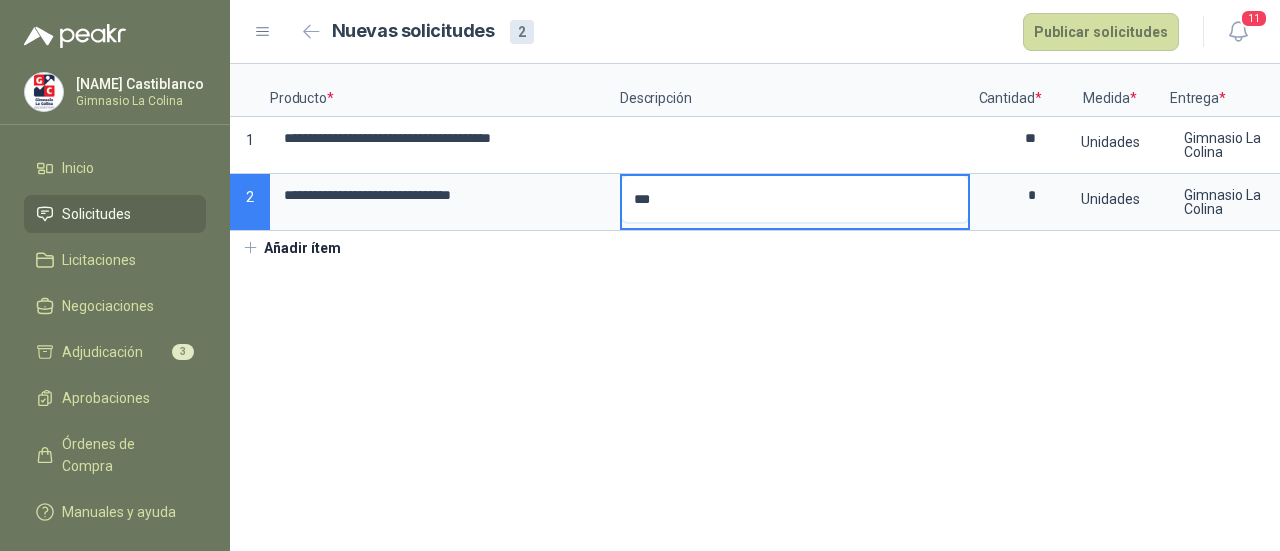type 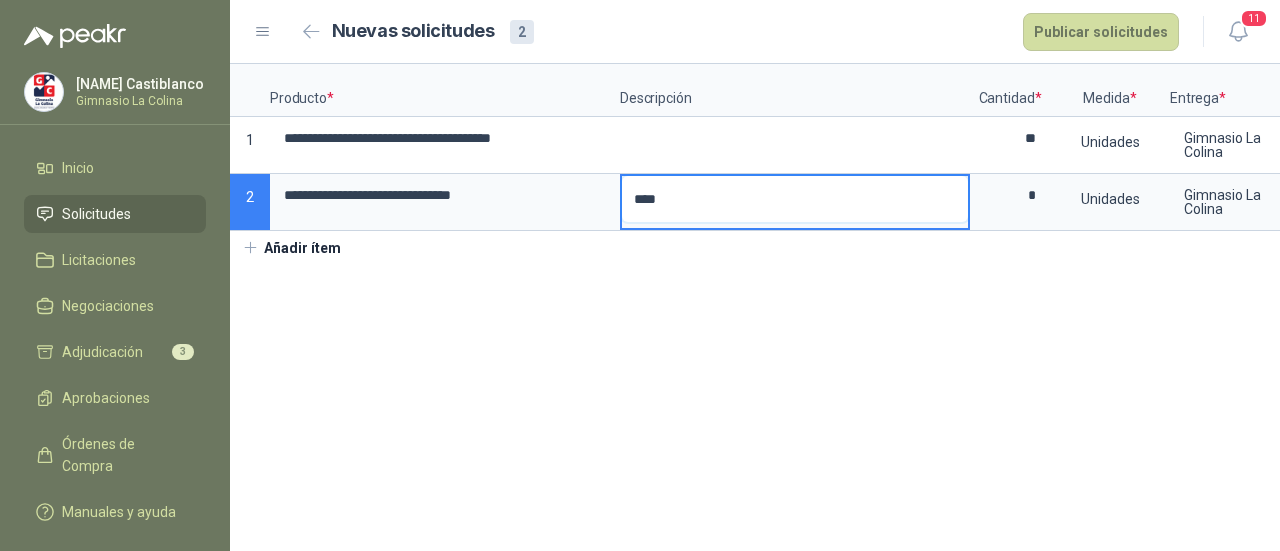 type 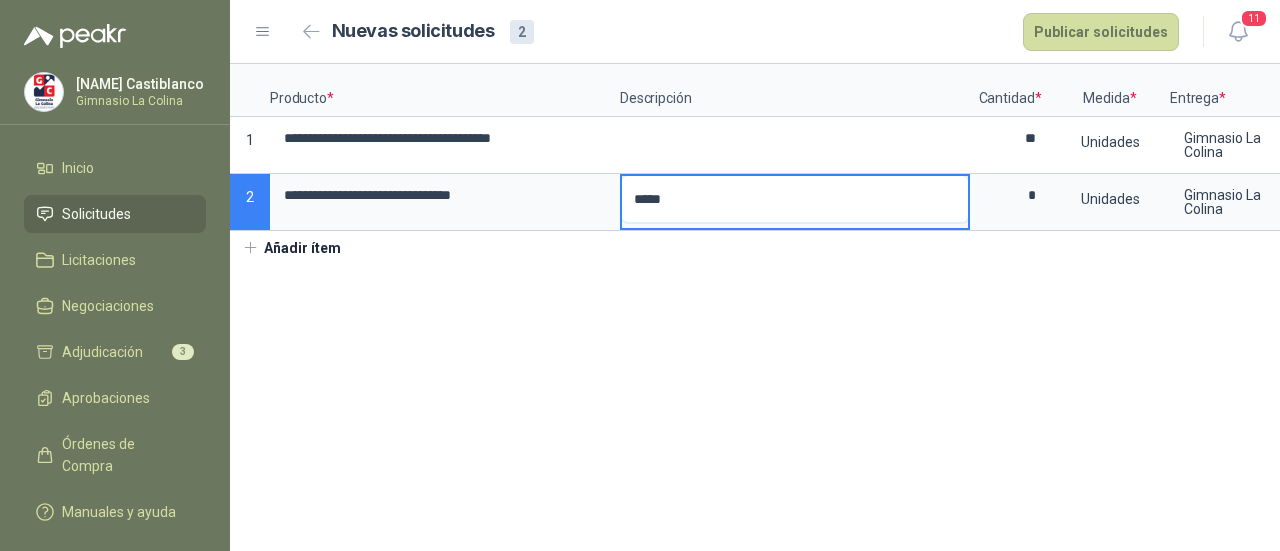 type 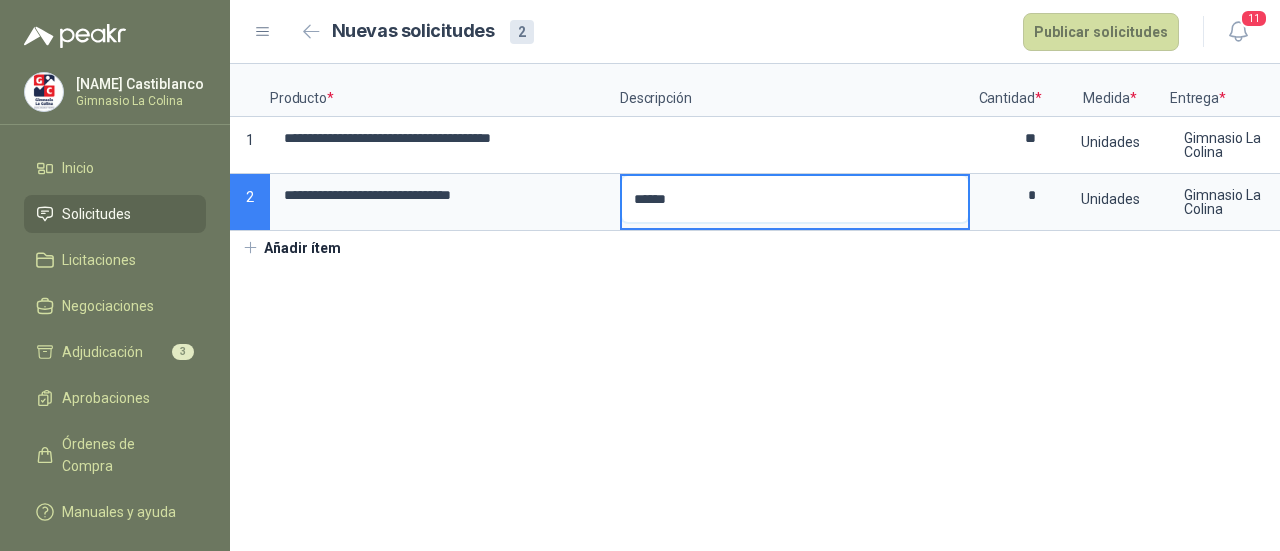type 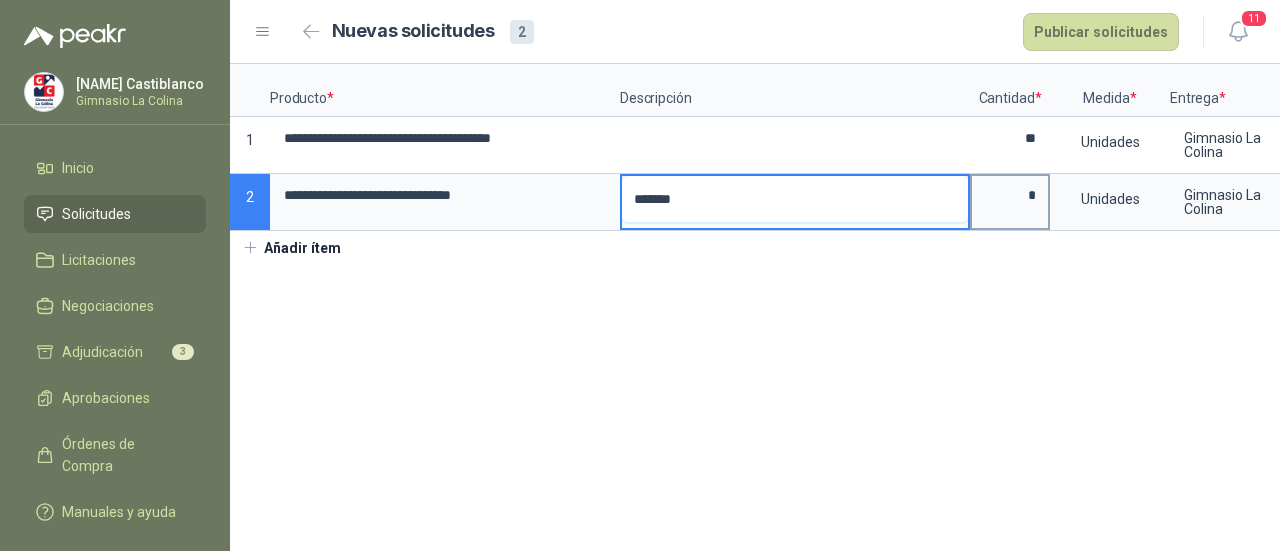 type on "*******" 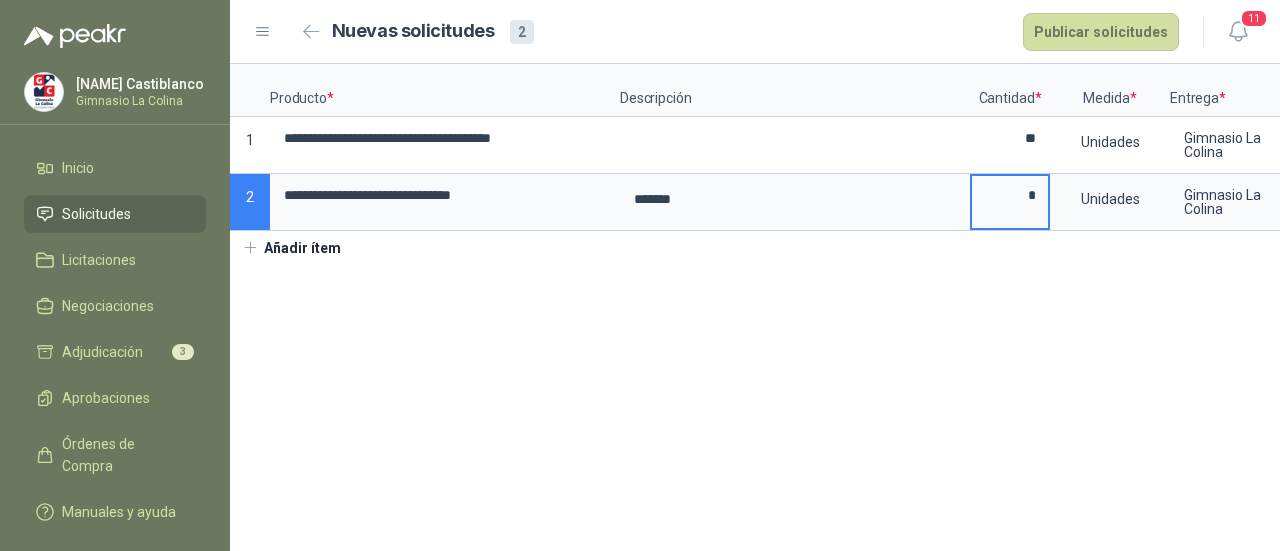 click on "*" at bounding box center (1010, 195) 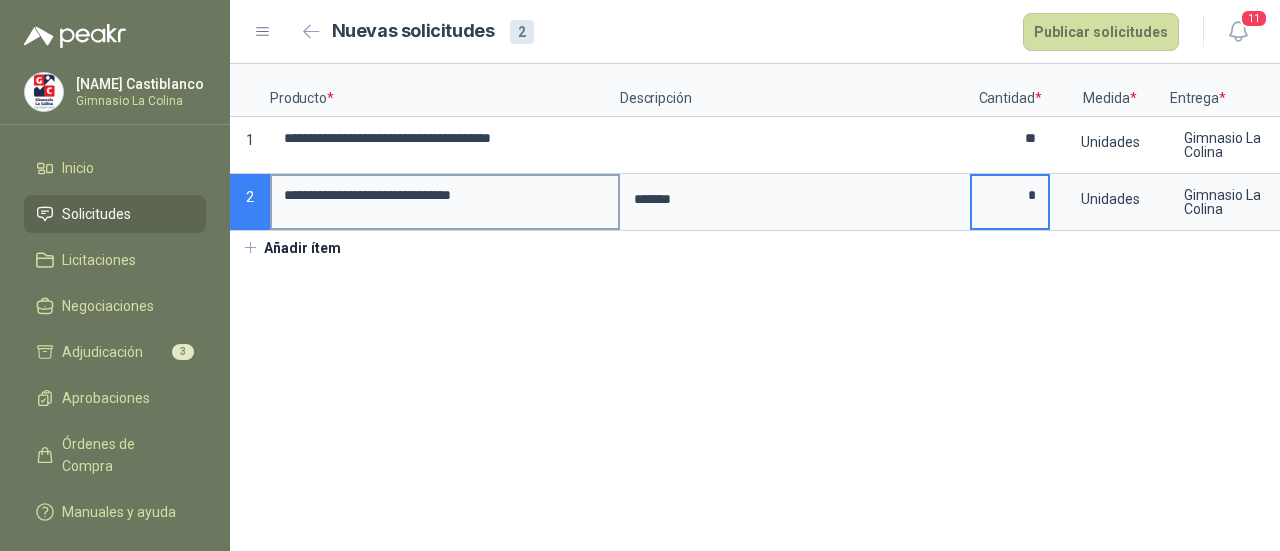 type on "*" 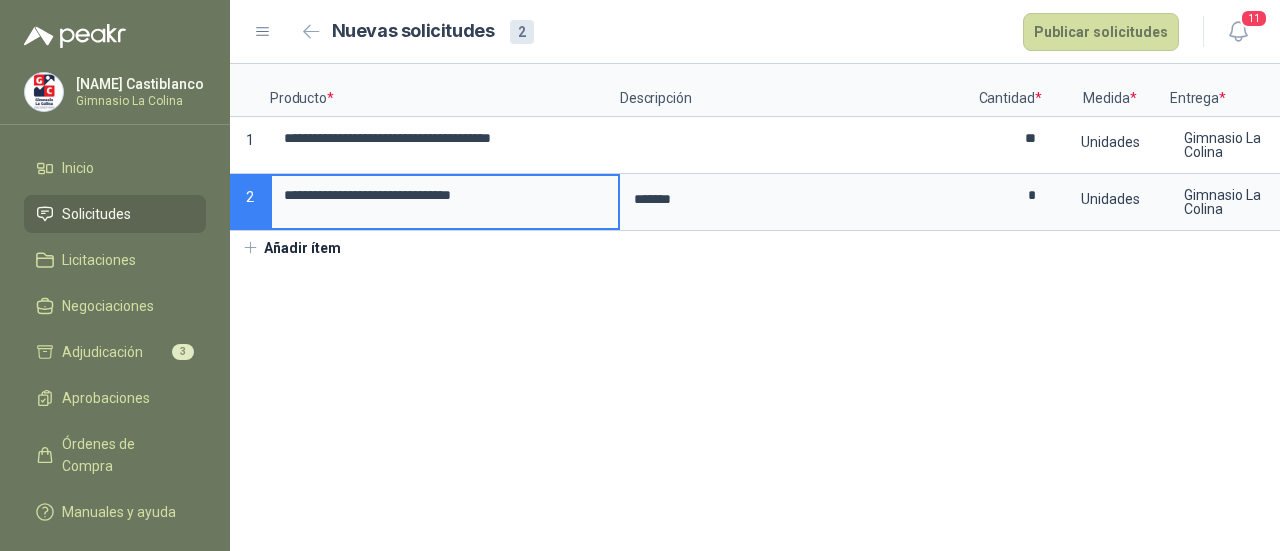 click on "**********" at bounding box center (445, 195) 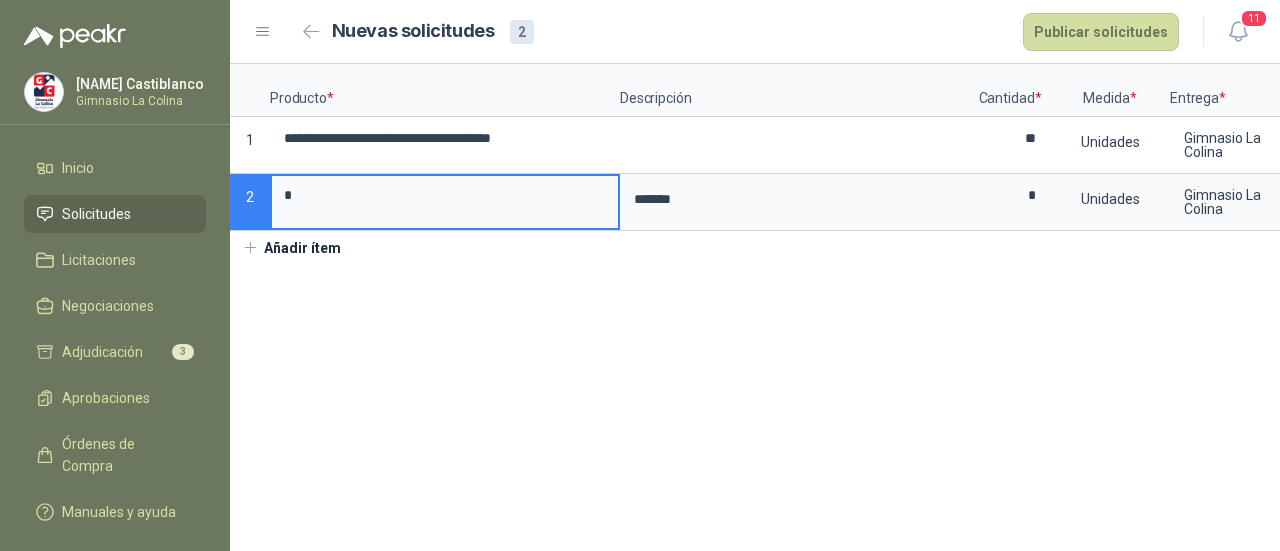 type on "**********" 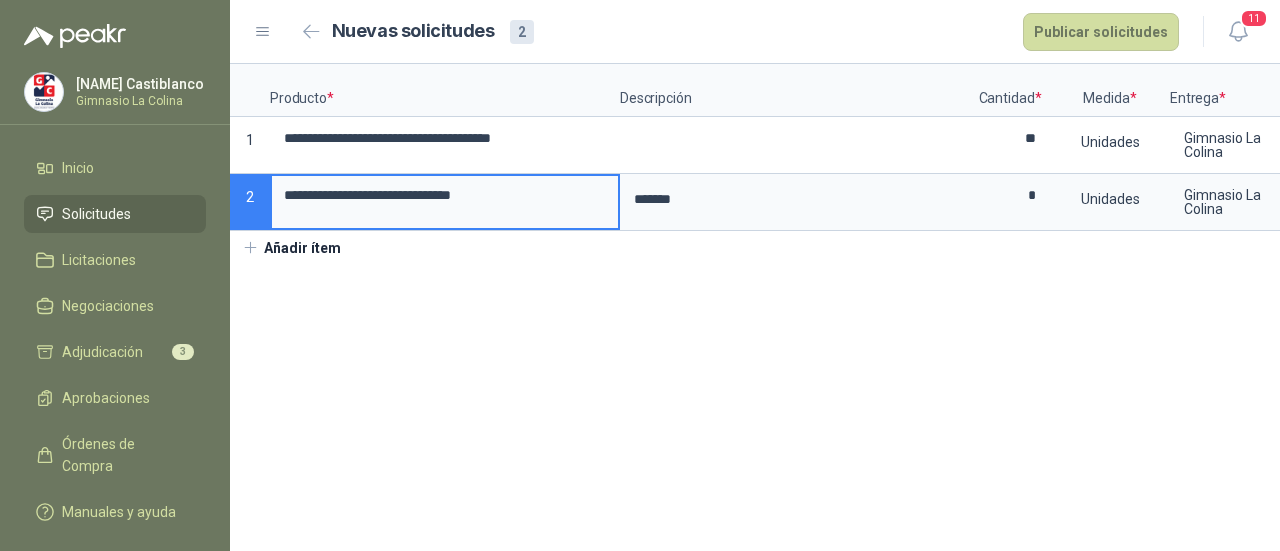 click on "Añadir ítem" at bounding box center [291, 248] 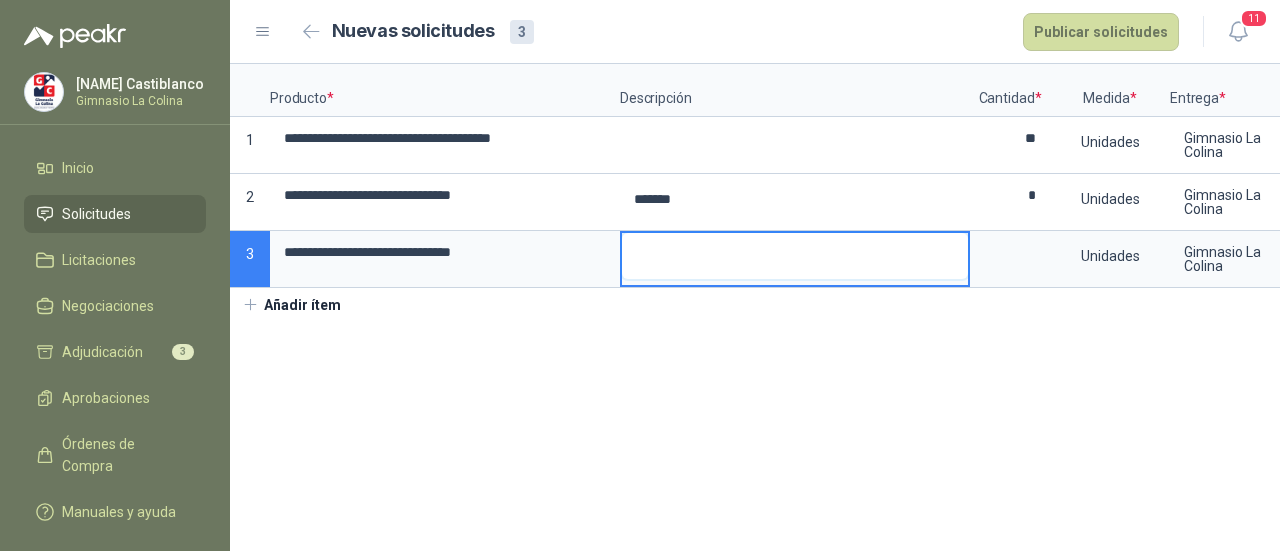 click at bounding box center (795, 256) 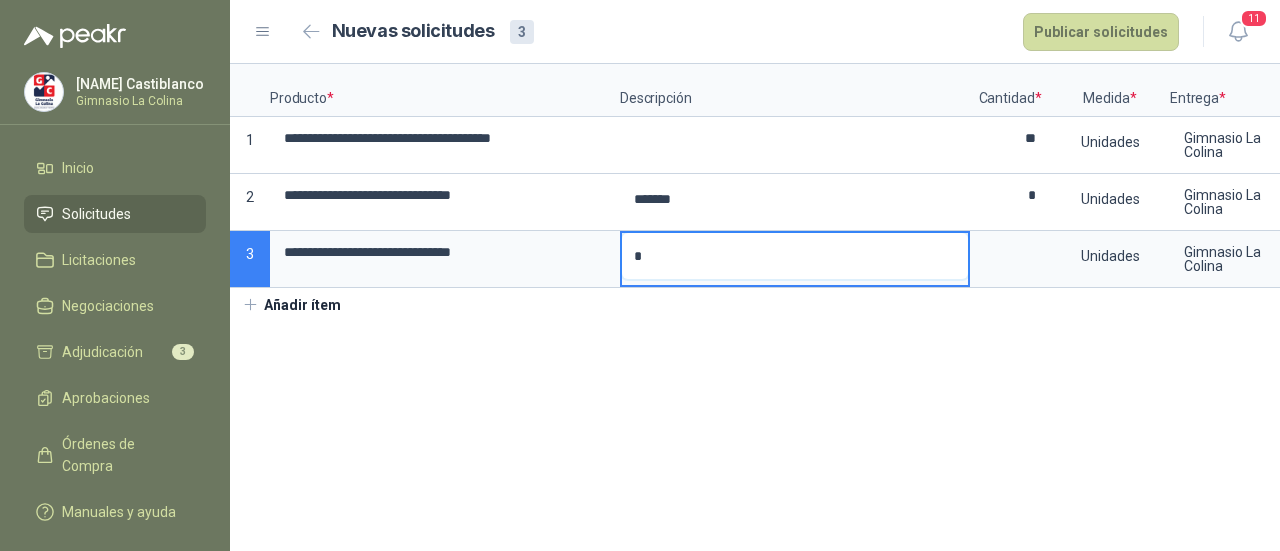 type 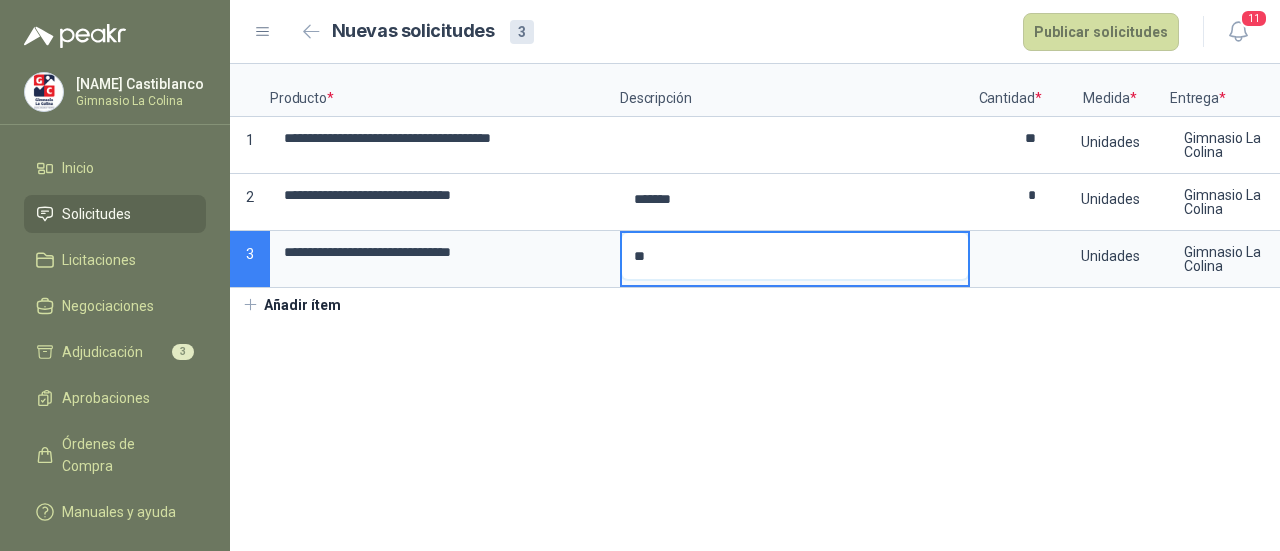 type 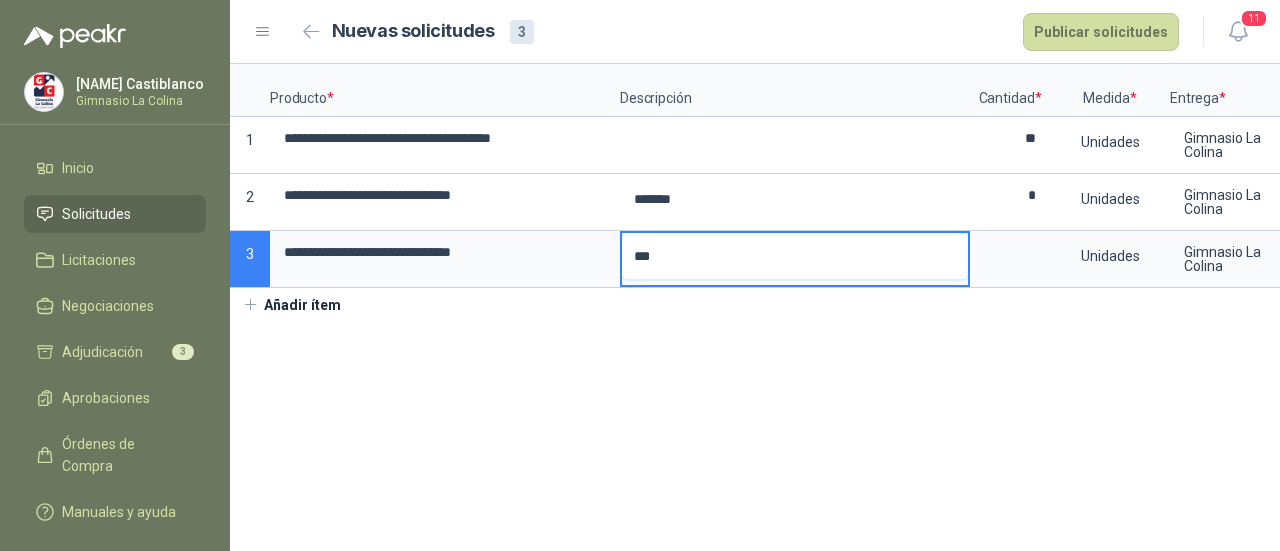 type 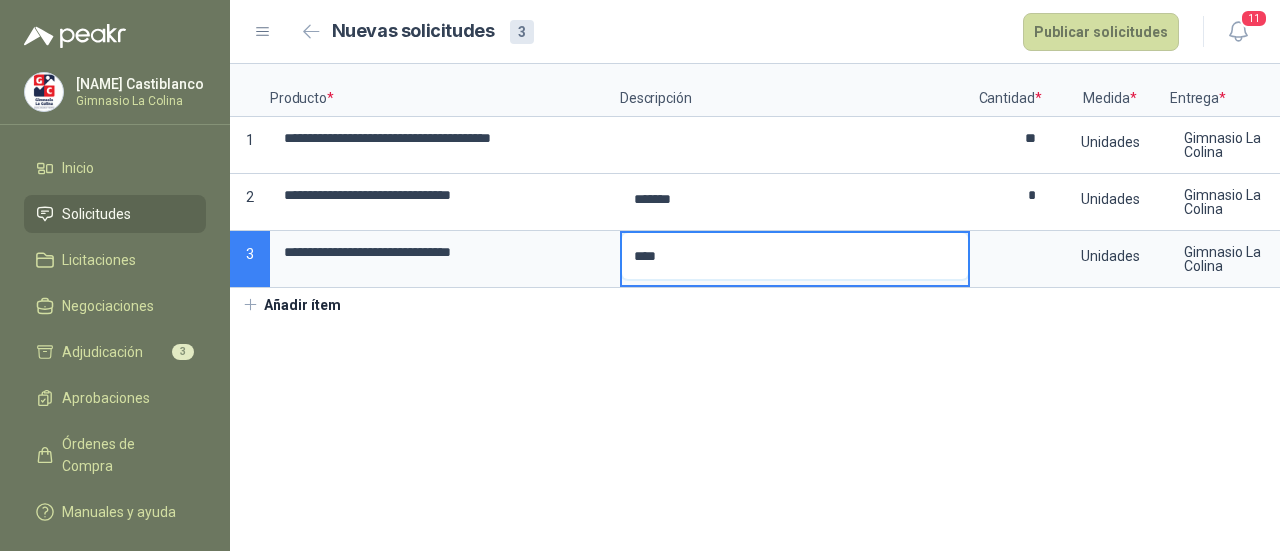 type 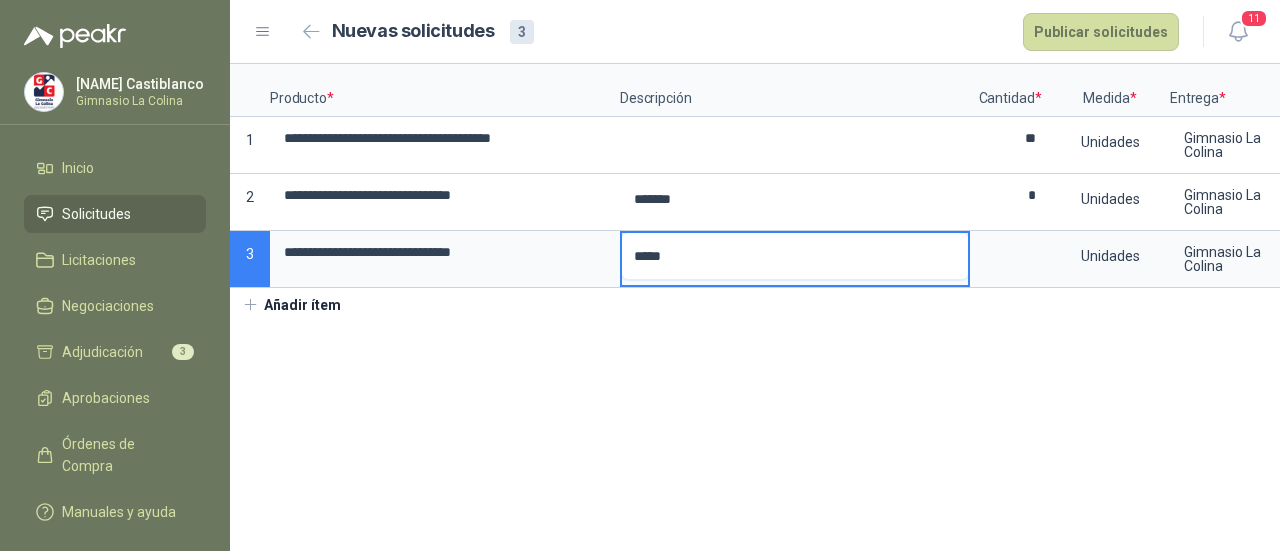 type 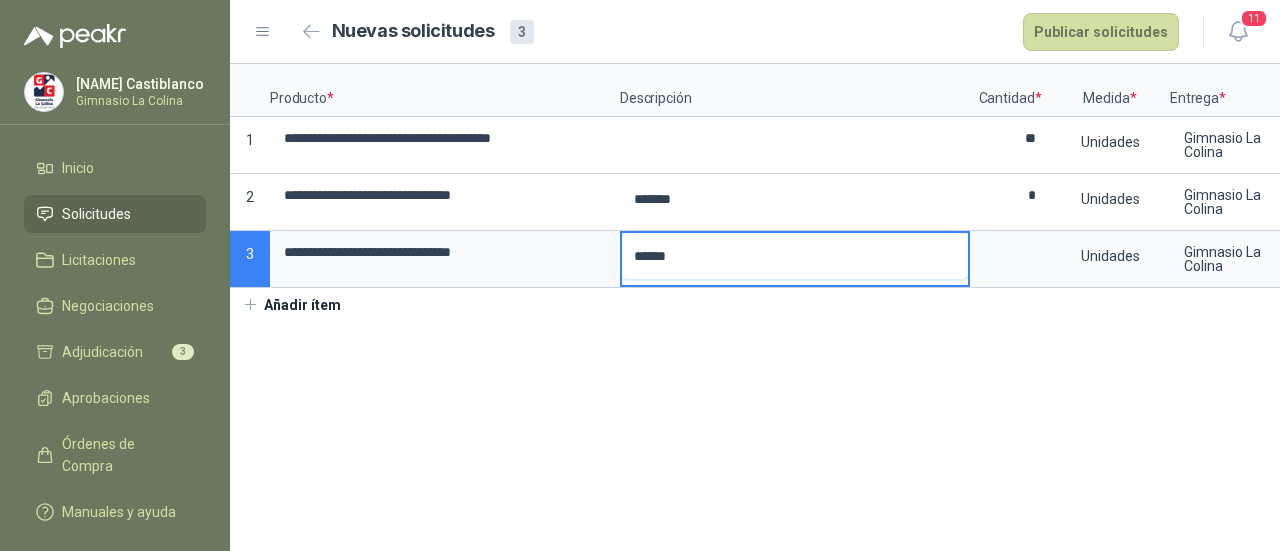 type 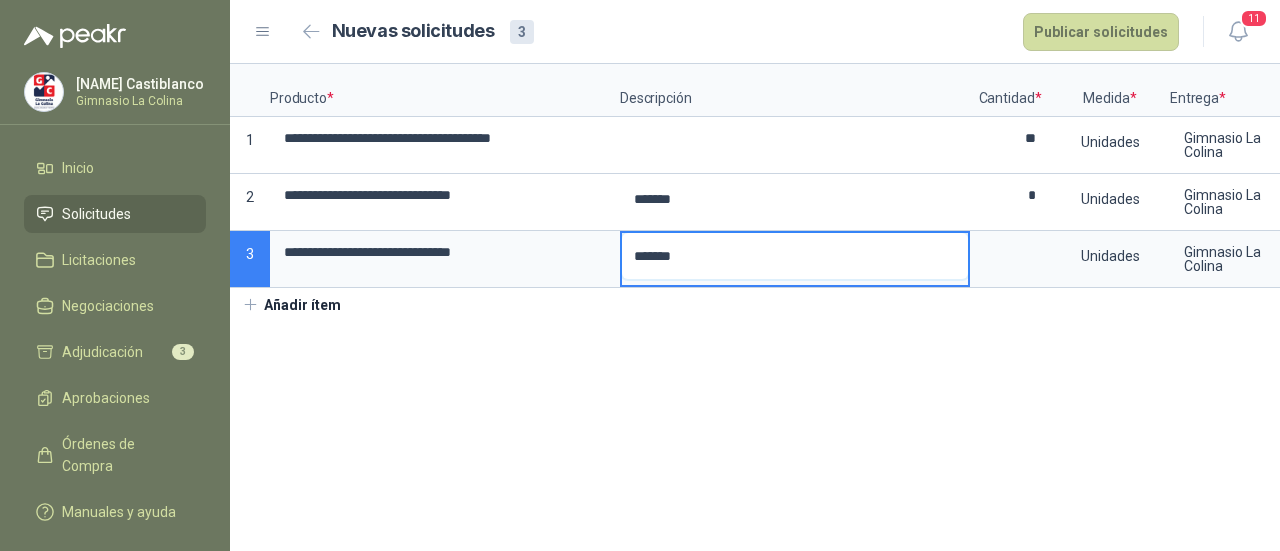 type on "*******" 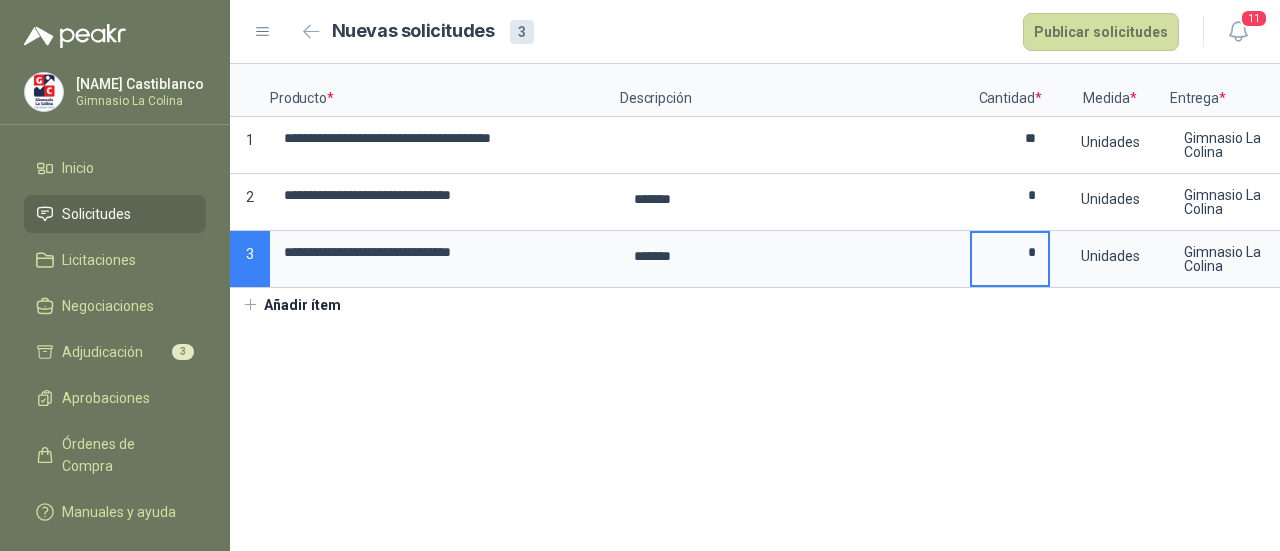 type on "*" 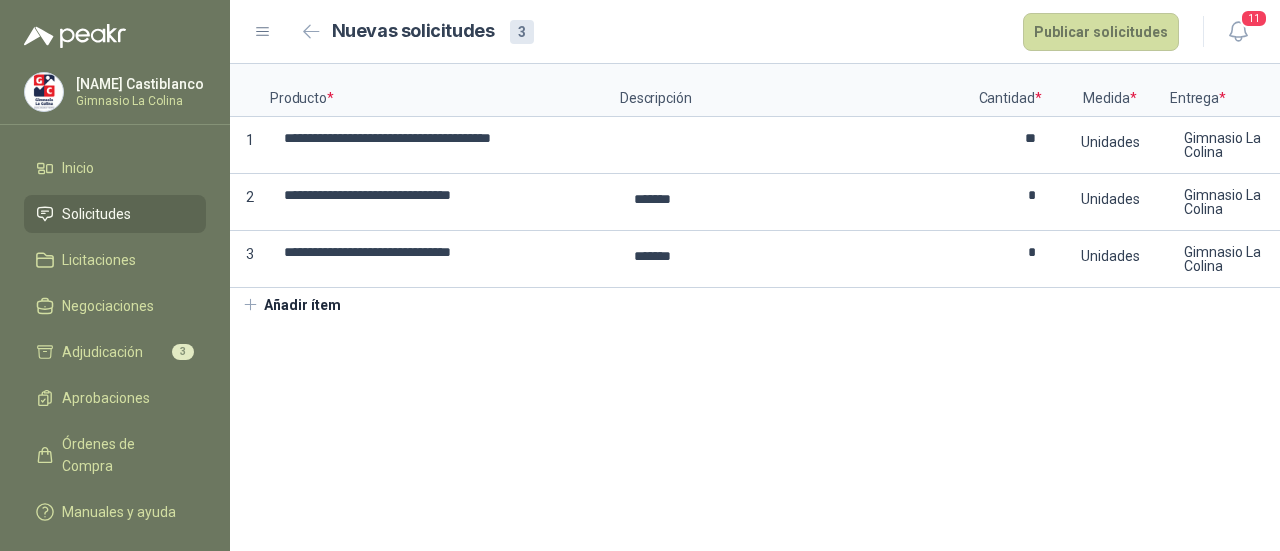 click on "**********" at bounding box center [755, 307] 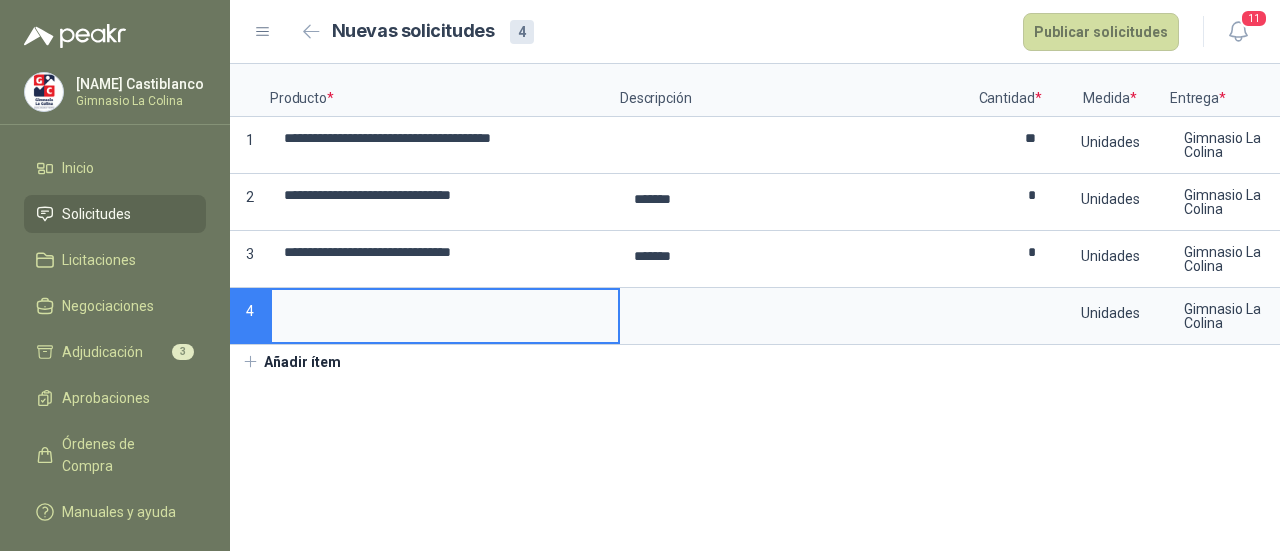 type 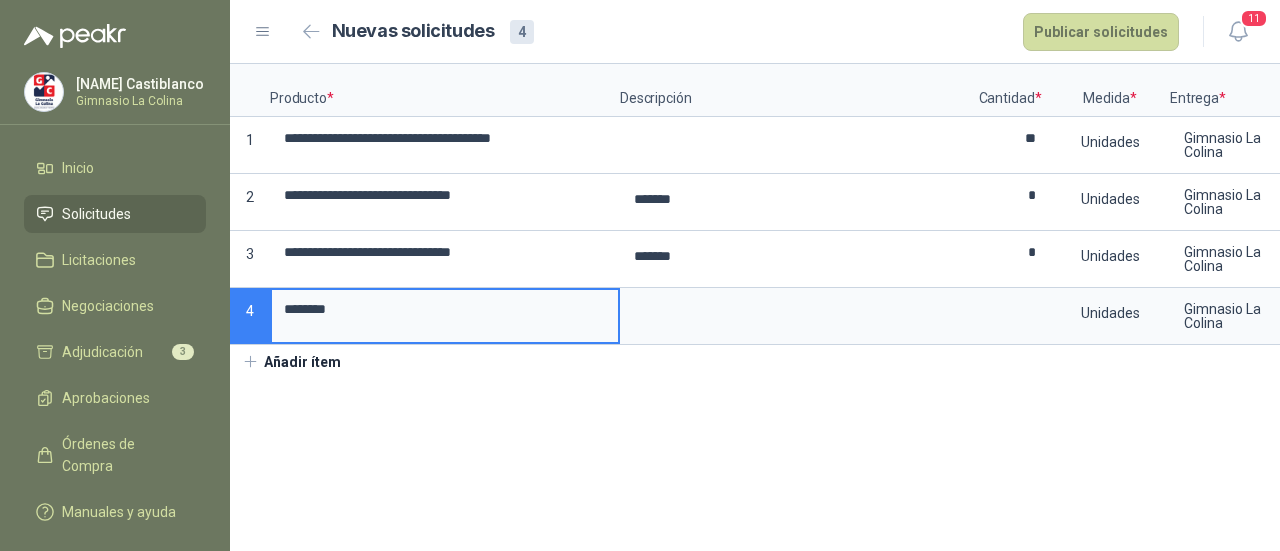 type on "*******" 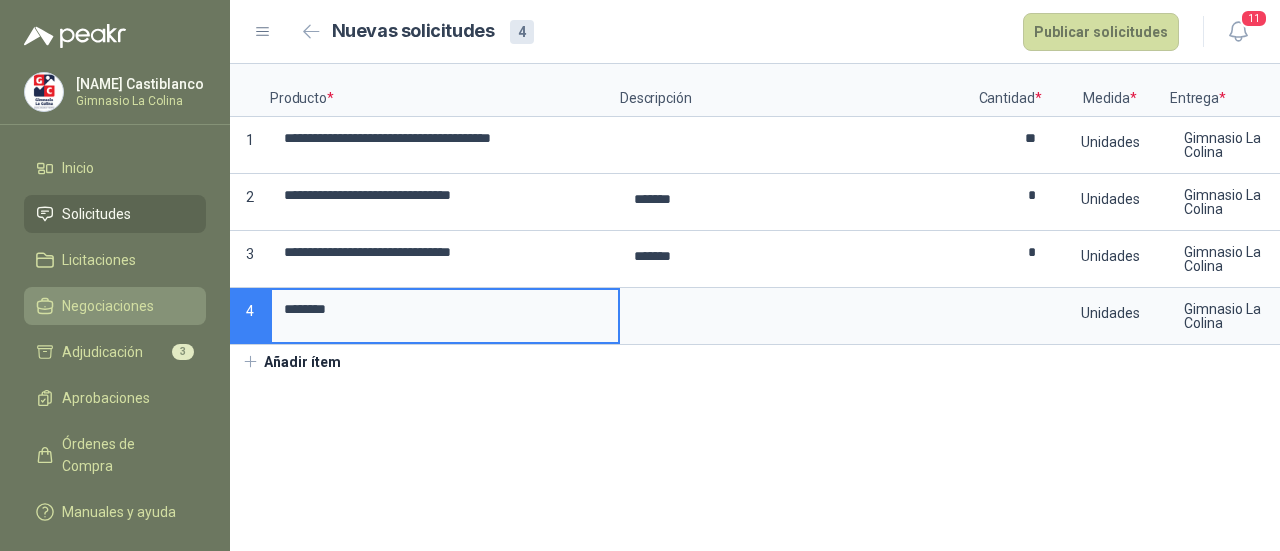 drag, startPoint x: 332, startPoint y: 305, endPoint x: 198, endPoint y: 307, distance: 134.01492 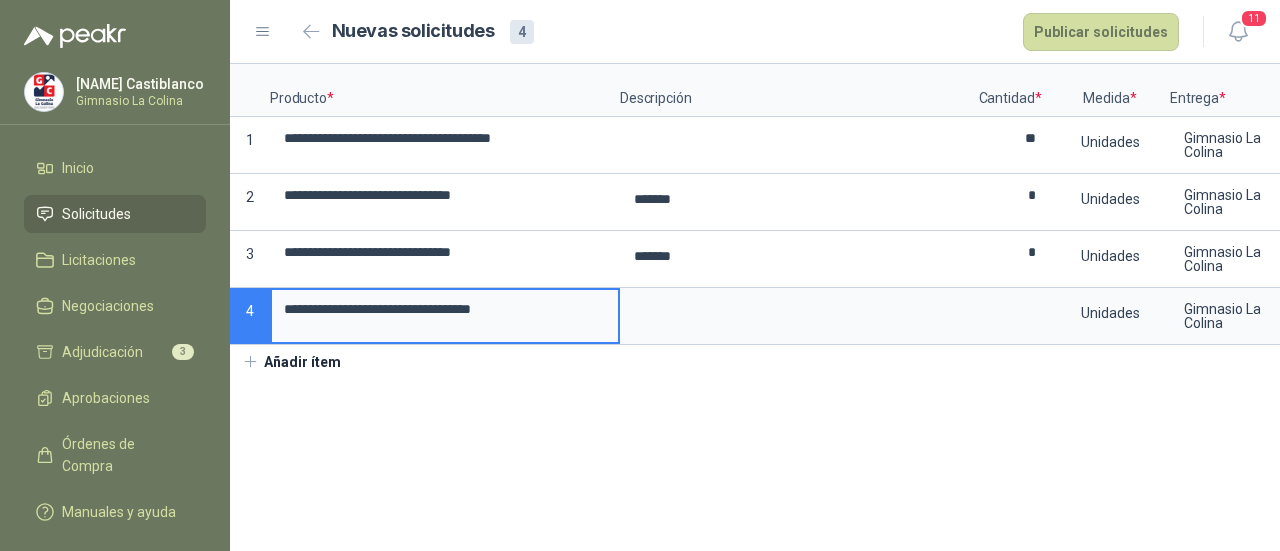click on "**********" at bounding box center (445, 309) 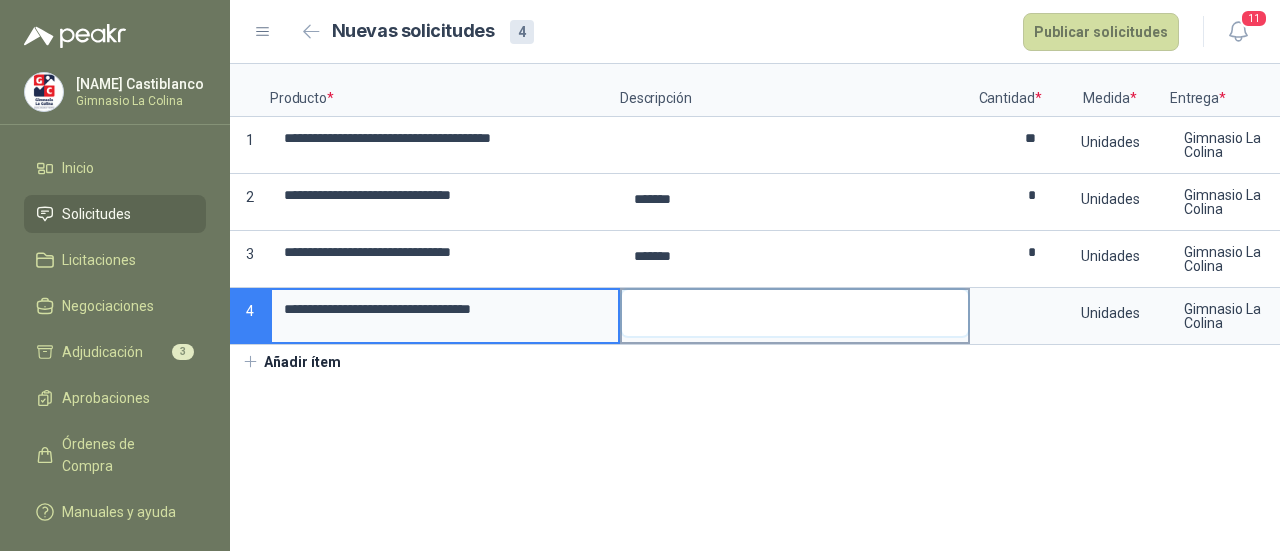 click at bounding box center (795, 313) 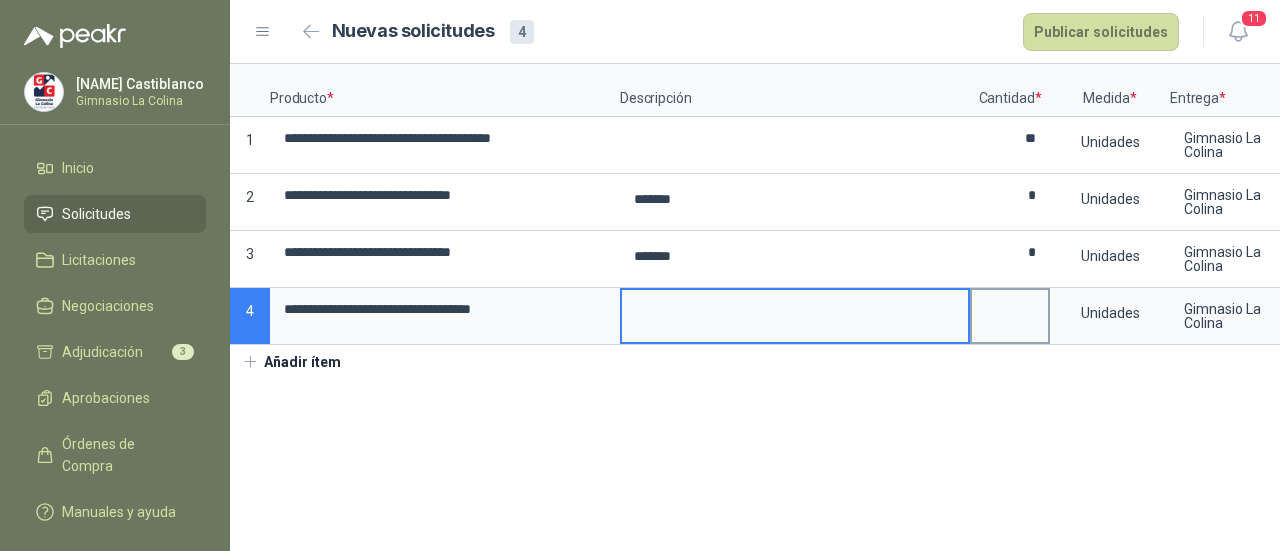 click at bounding box center (1010, 309) 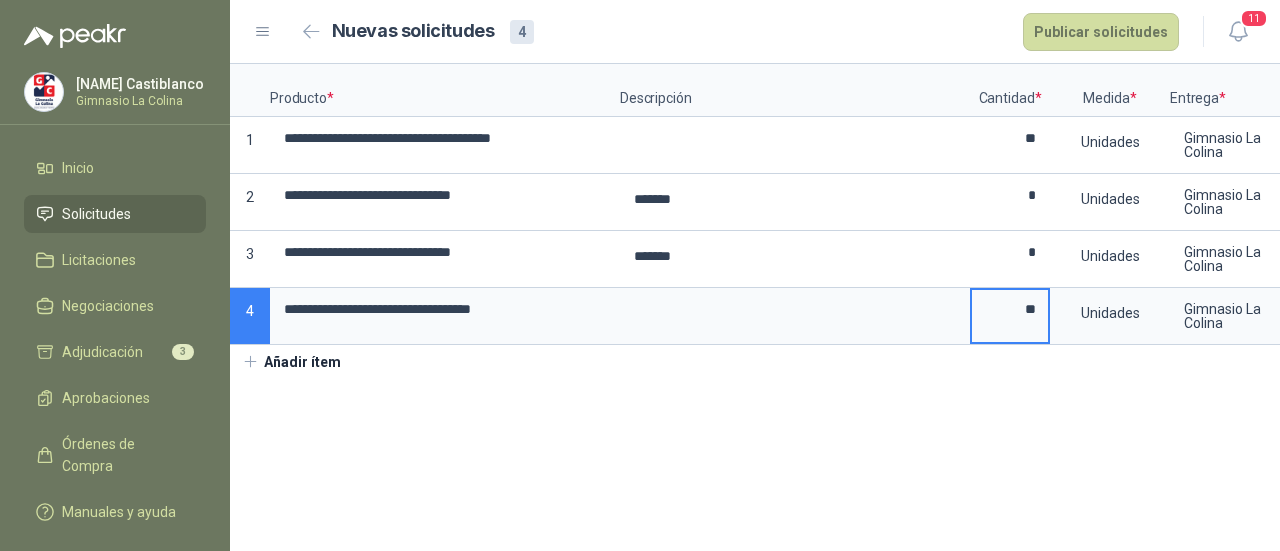 type on "**" 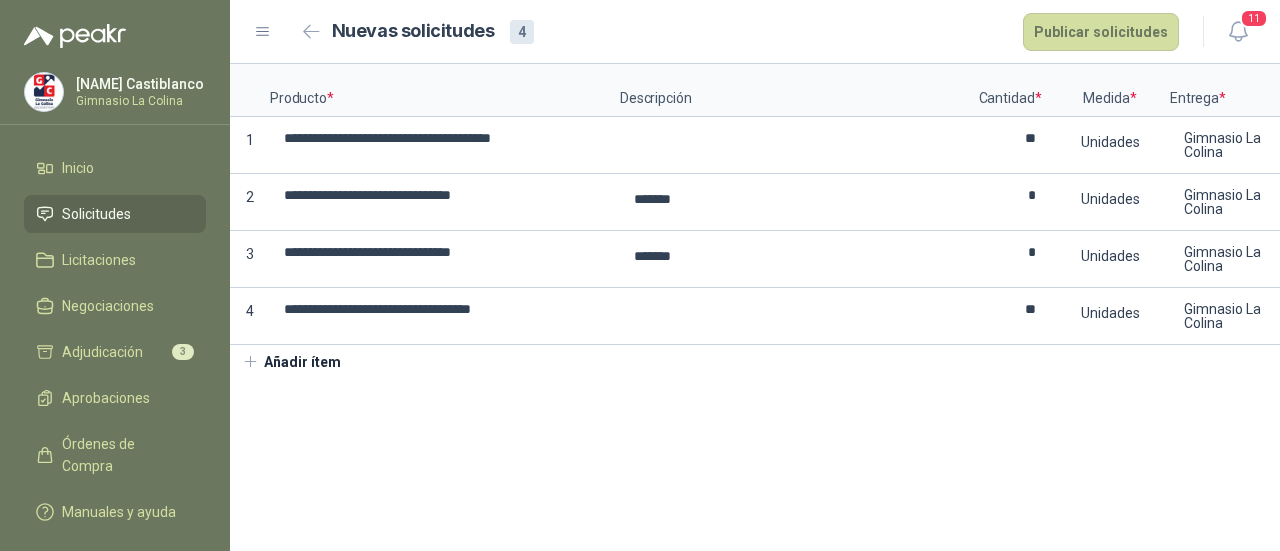 click on "Añadir ítem" at bounding box center [291, 362] 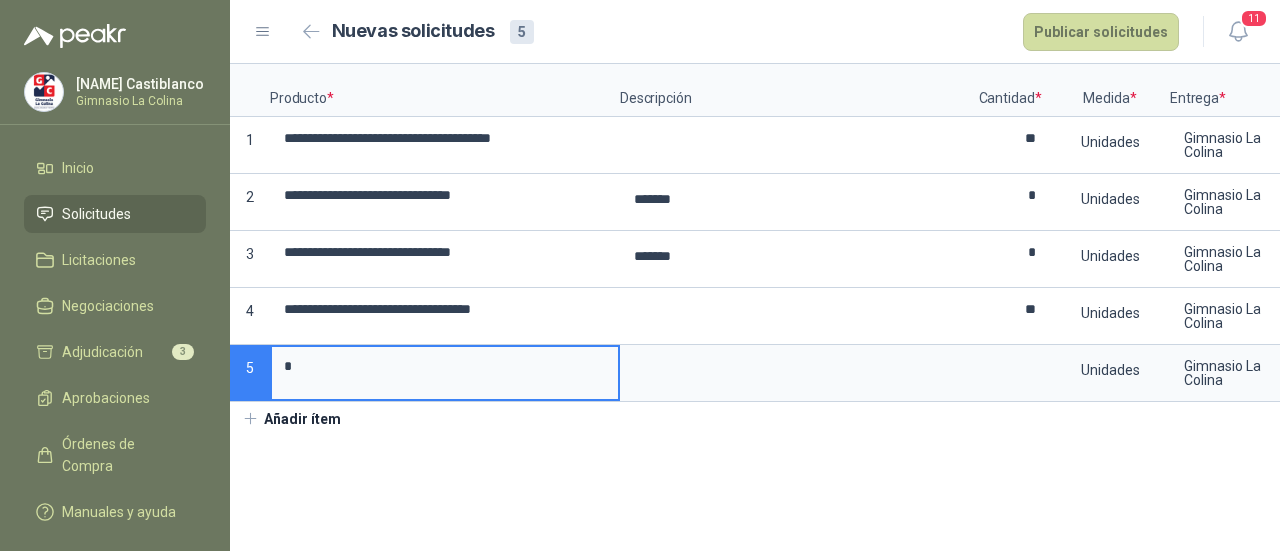 click on "*" at bounding box center (445, 366) 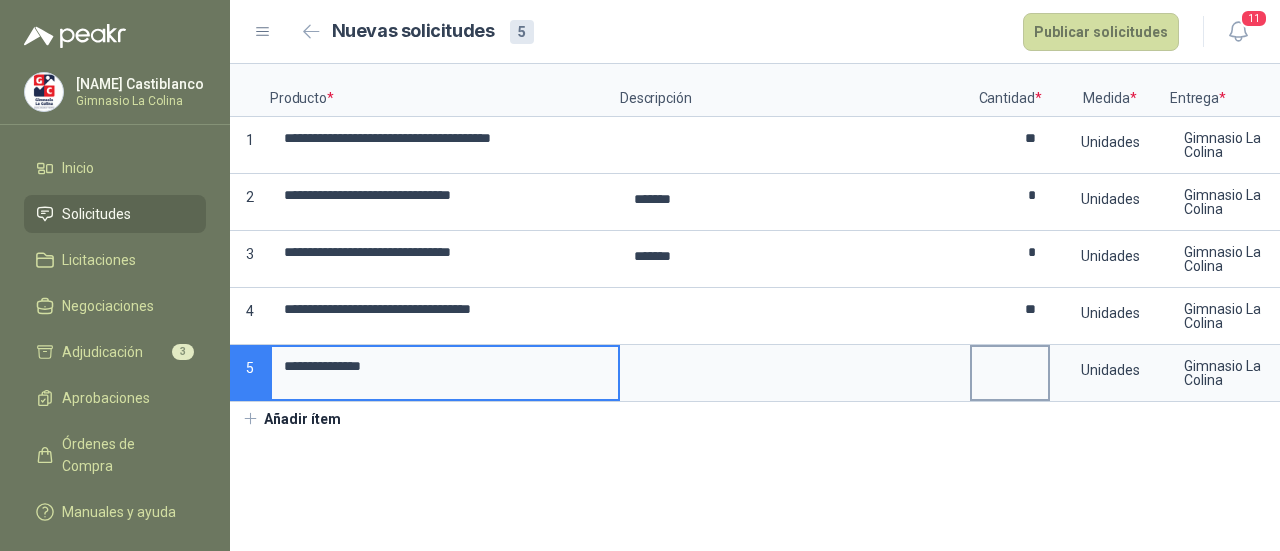 type on "**********" 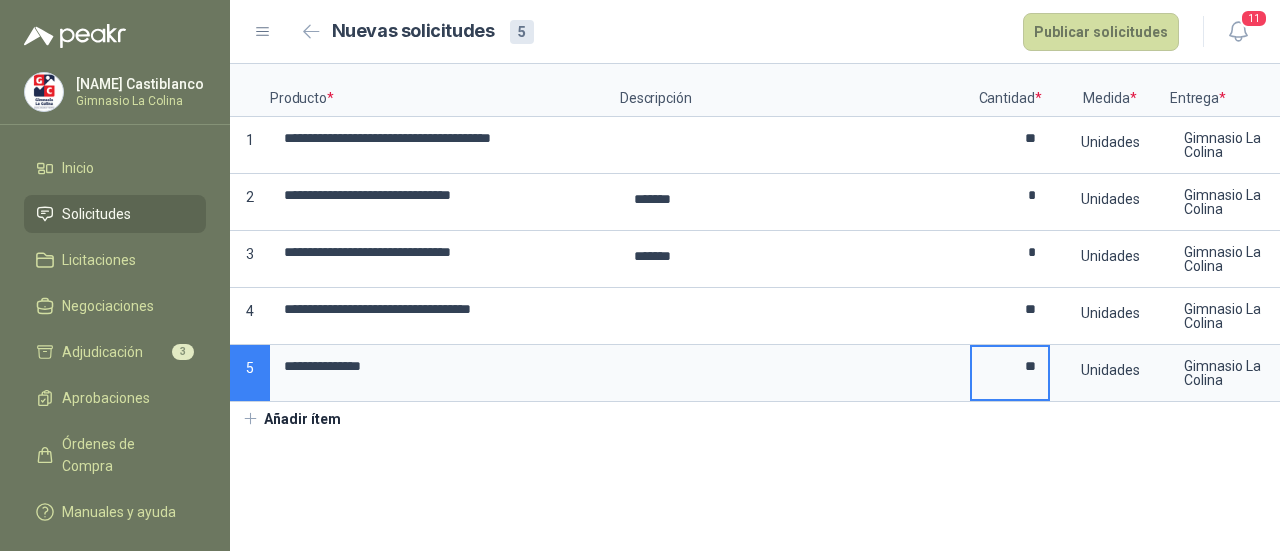 type on "**" 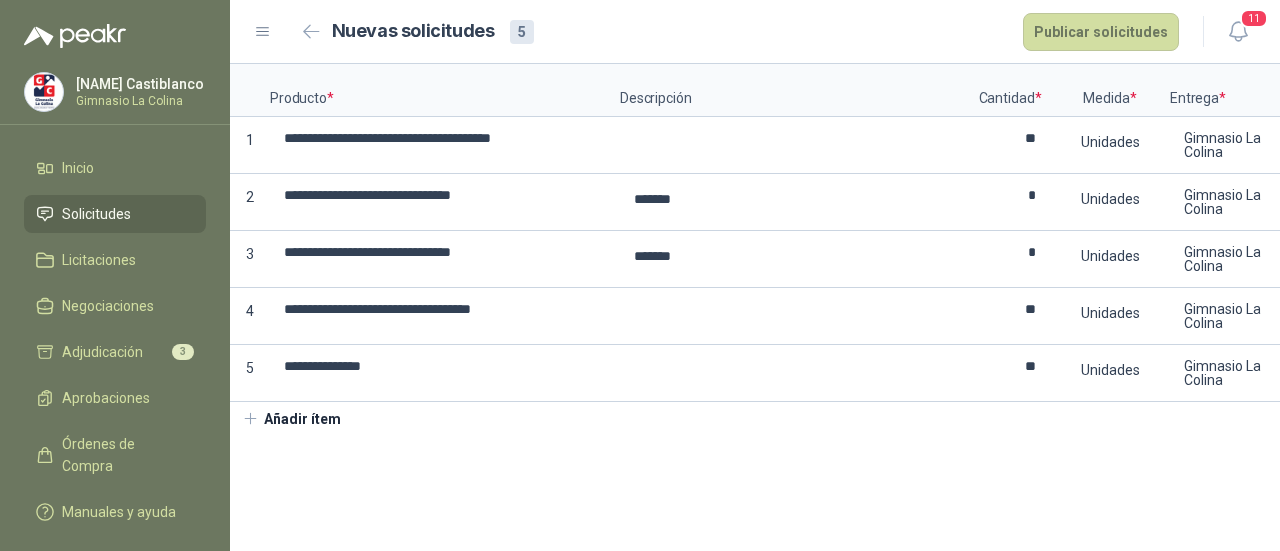 drag, startPoint x: 443, startPoint y: 421, endPoint x: 548, endPoint y: 421, distance: 105 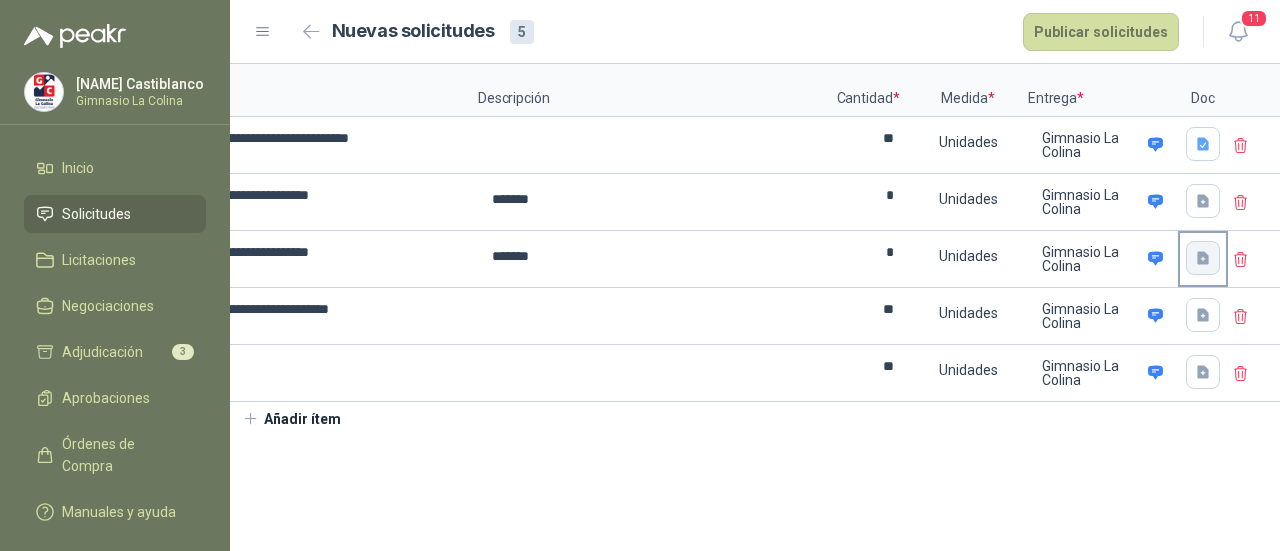 click at bounding box center [1203, 258] 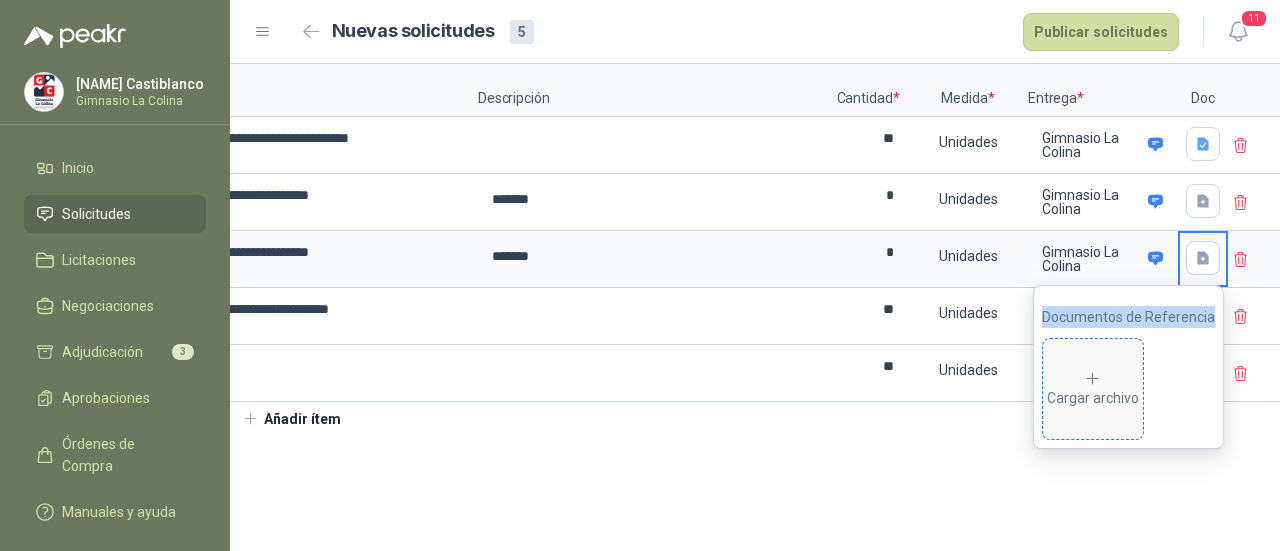 click on "Cargar archivo" at bounding box center (1093, 390) 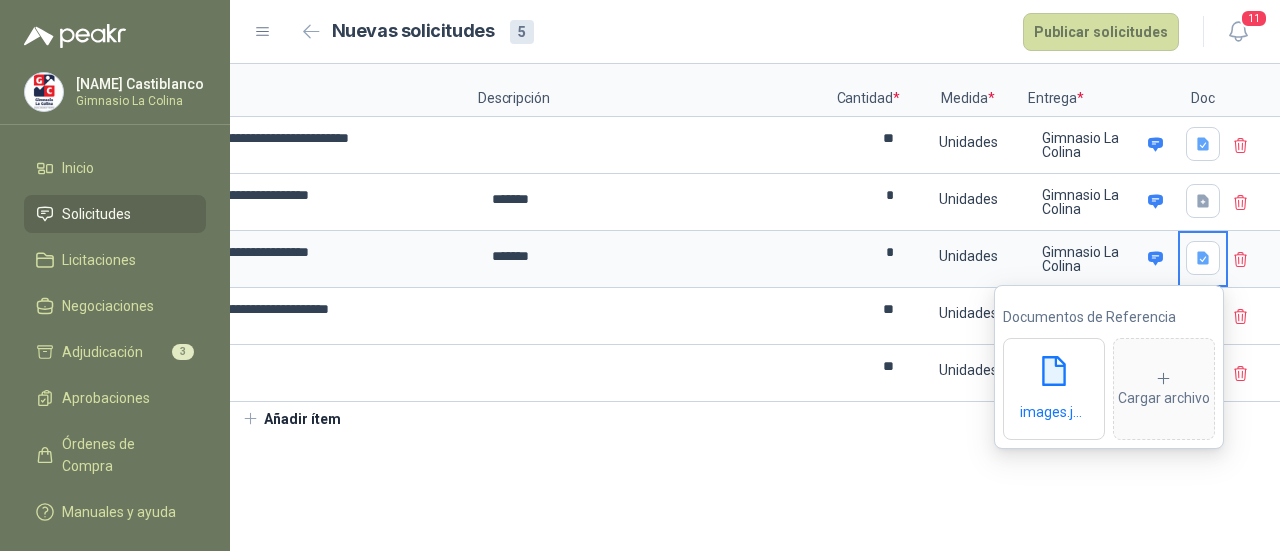 drag, startPoint x: 1118, startPoint y: 471, endPoint x: 1148, endPoint y: 398, distance: 78.92401 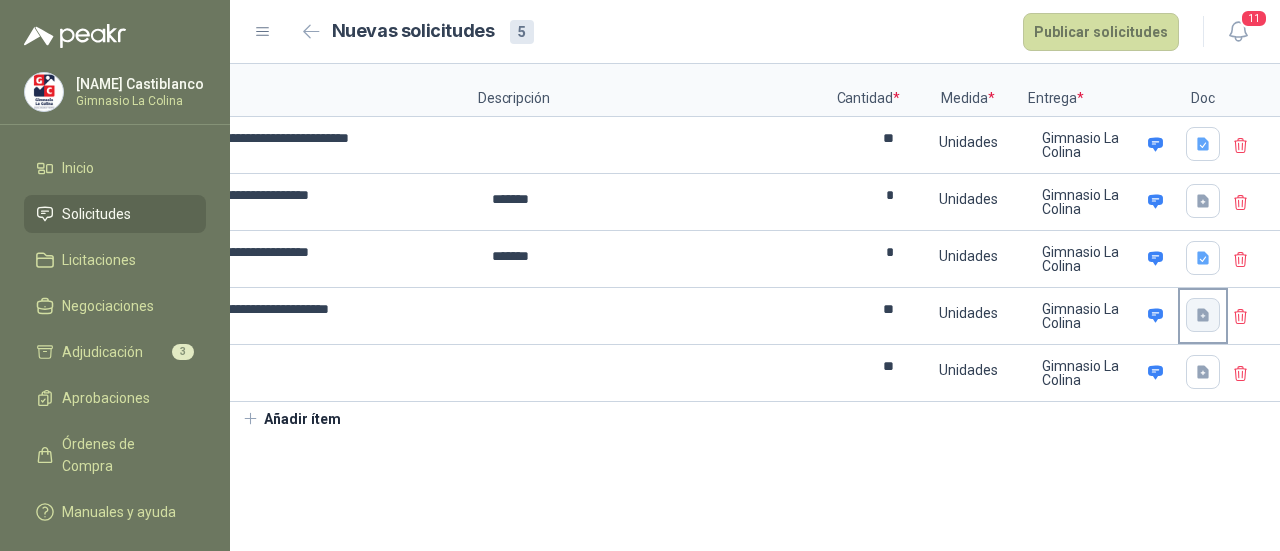 click 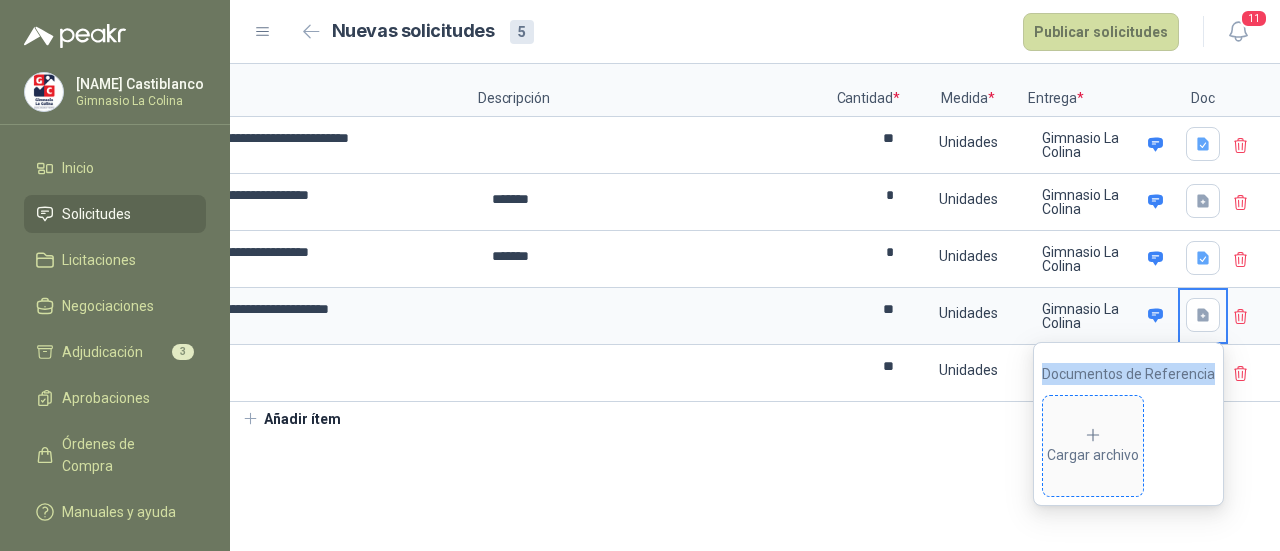 click 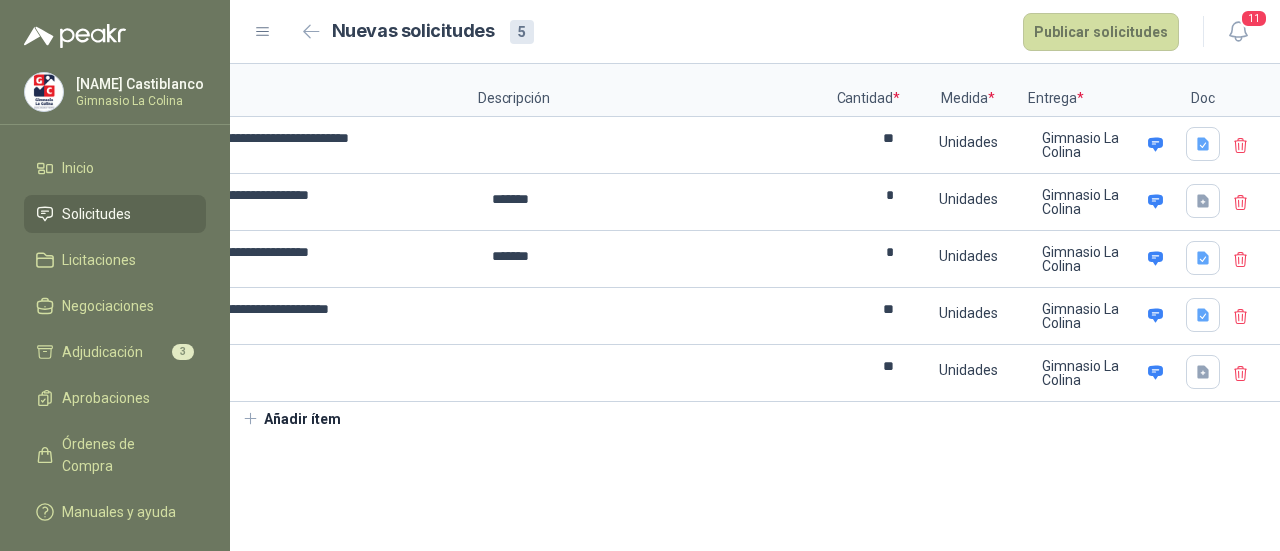click on "**********" at bounding box center [755, 307] 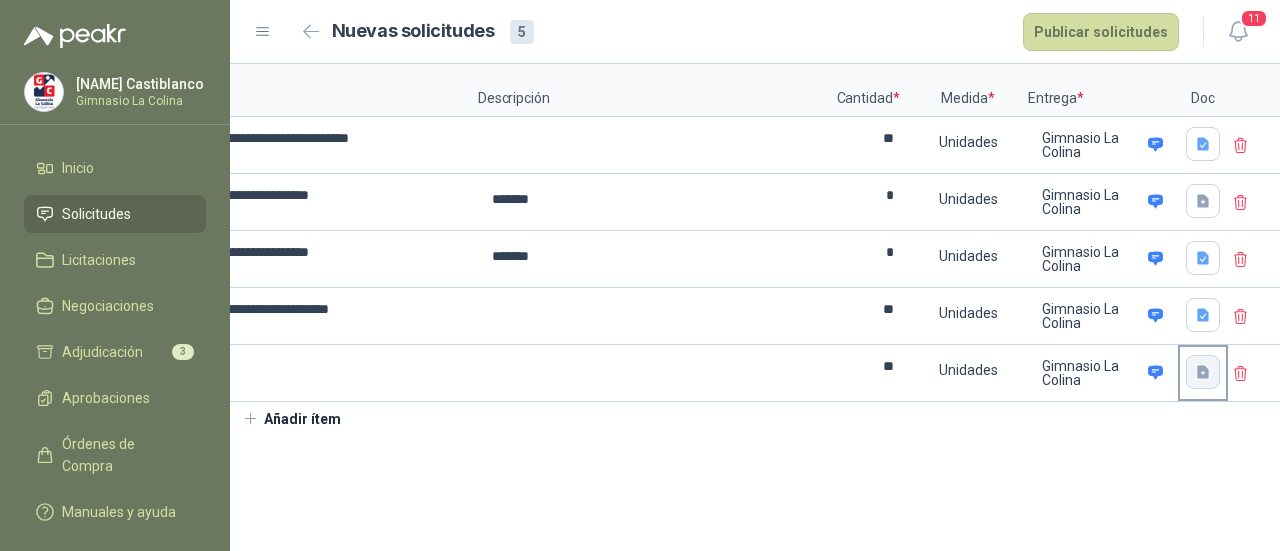 click 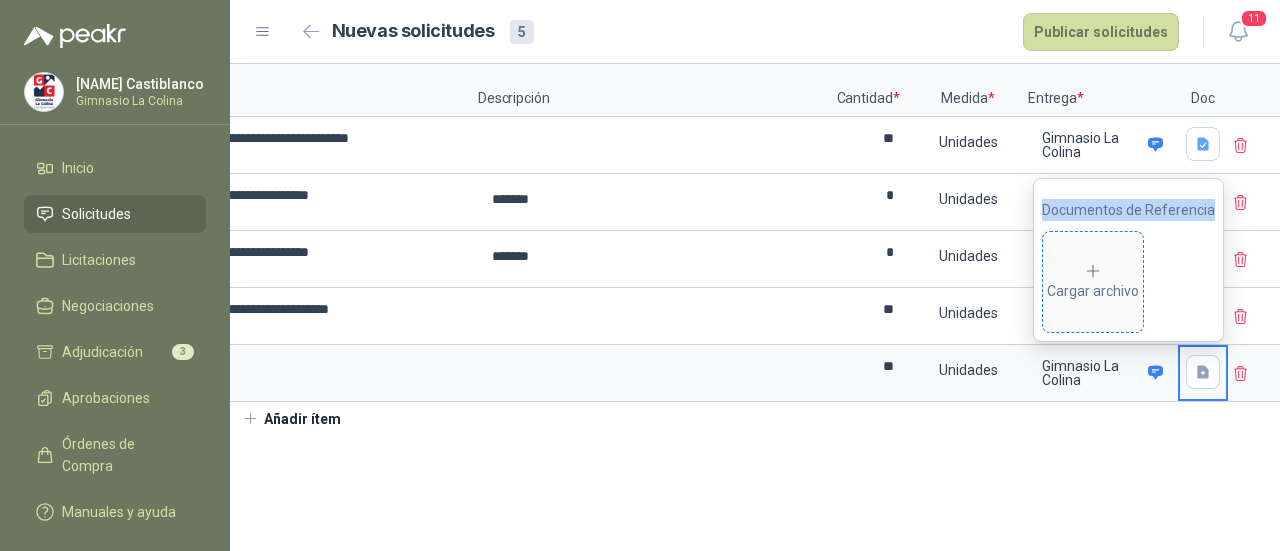 click on "Cargar archivo" at bounding box center (1093, 282) 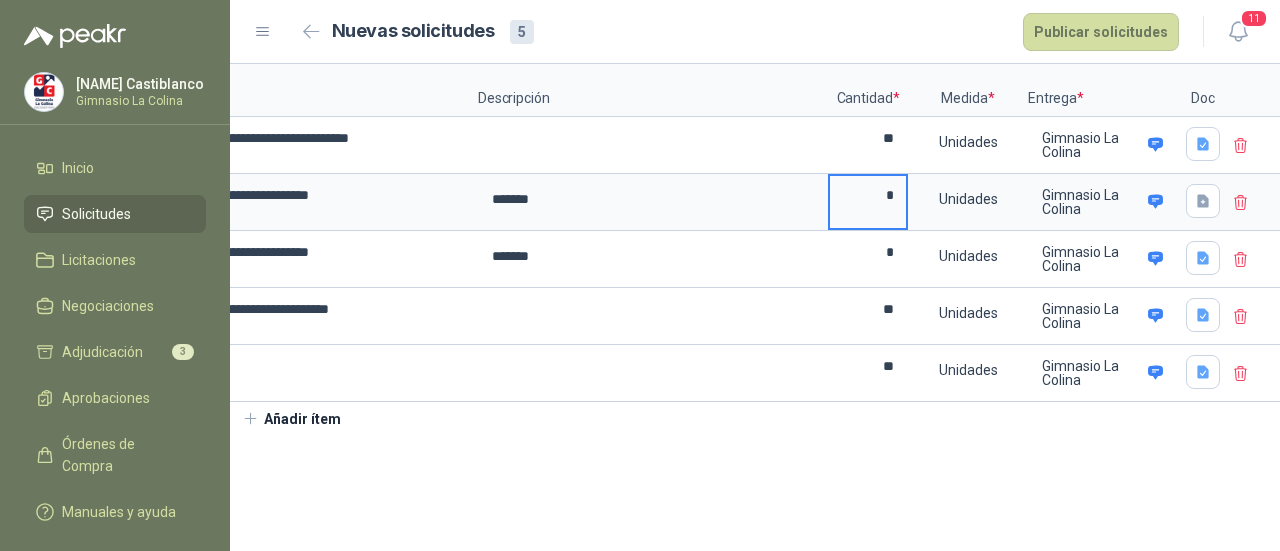 click on "*" at bounding box center (868, 195) 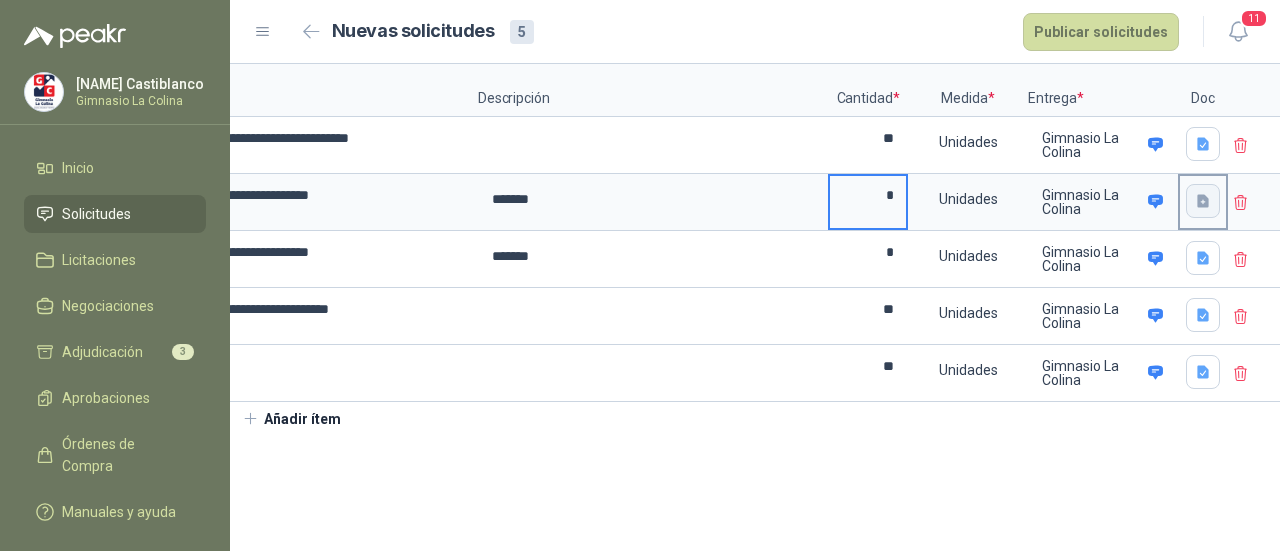 click 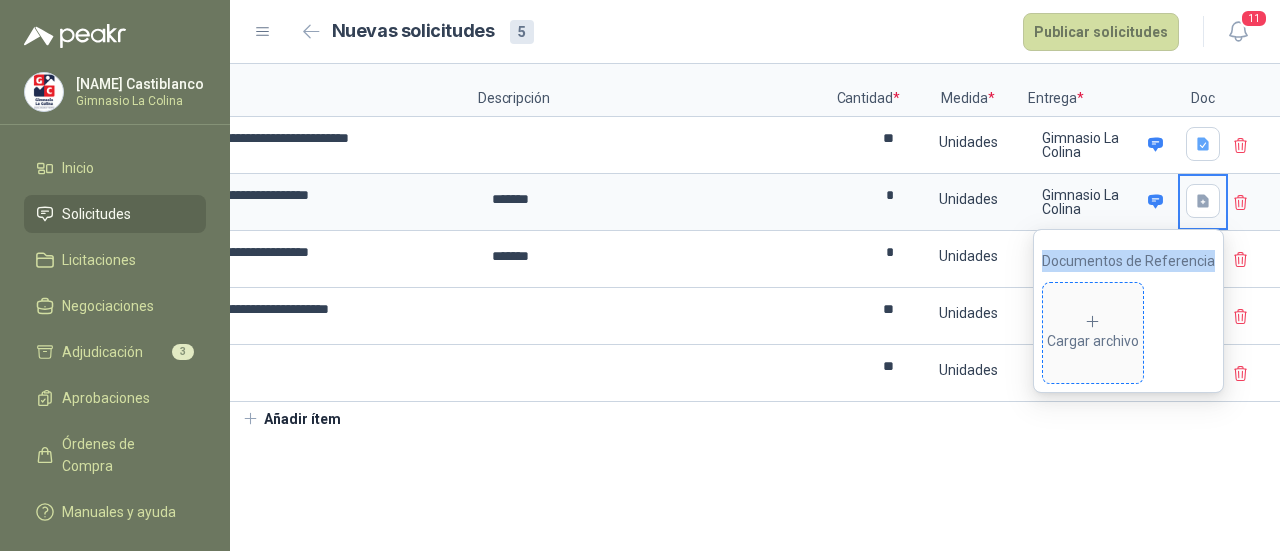 click on "Cargar archivo" at bounding box center [1093, 333] 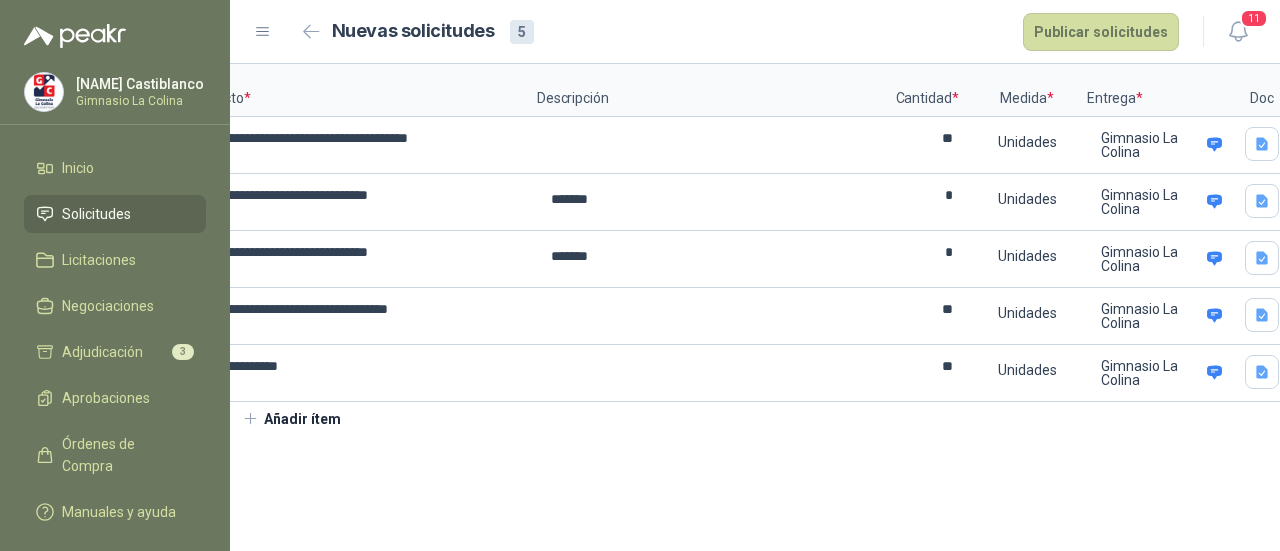 scroll, scrollTop: 0, scrollLeft: 0, axis: both 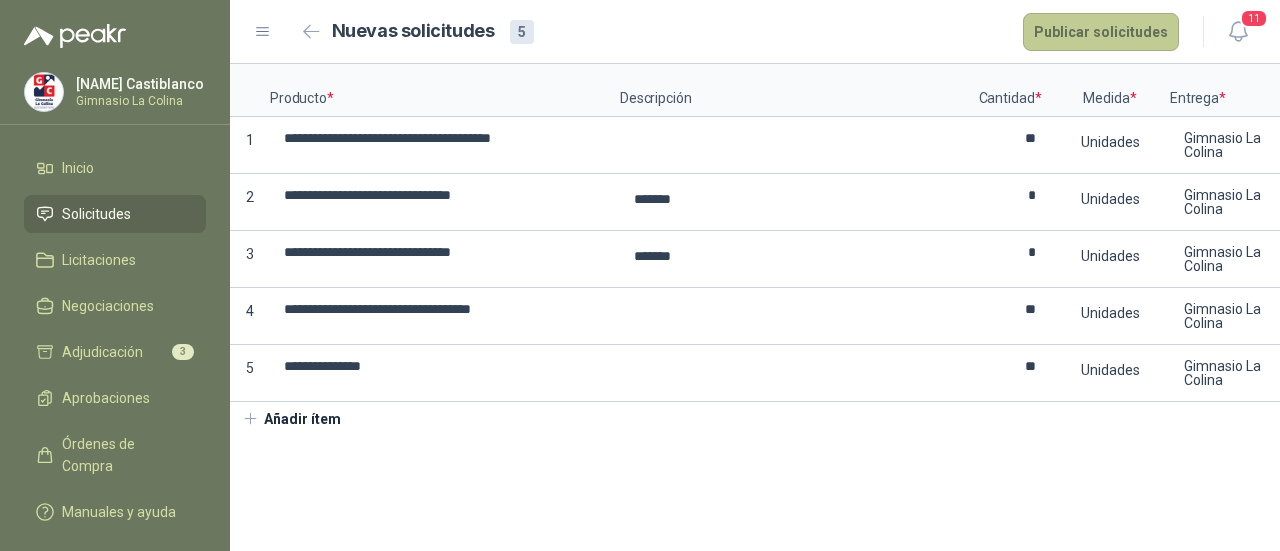 click on "Publicar solicitudes" at bounding box center [1101, 32] 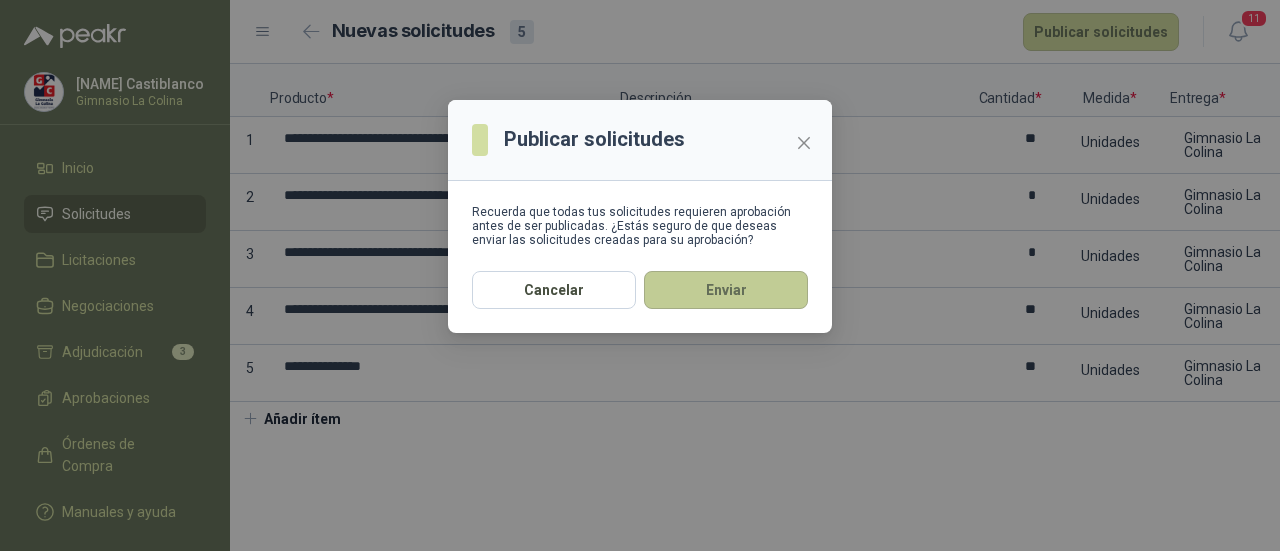 click on "Enviar" at bounding box center [726, 290] 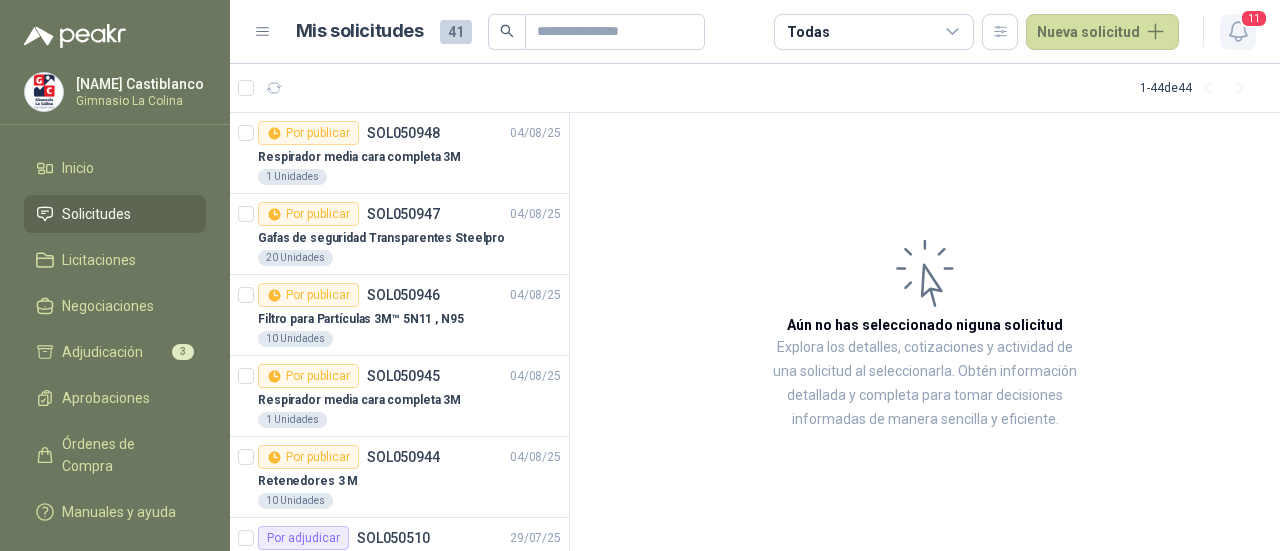 click on "11" at bounding box center [1254, 18] 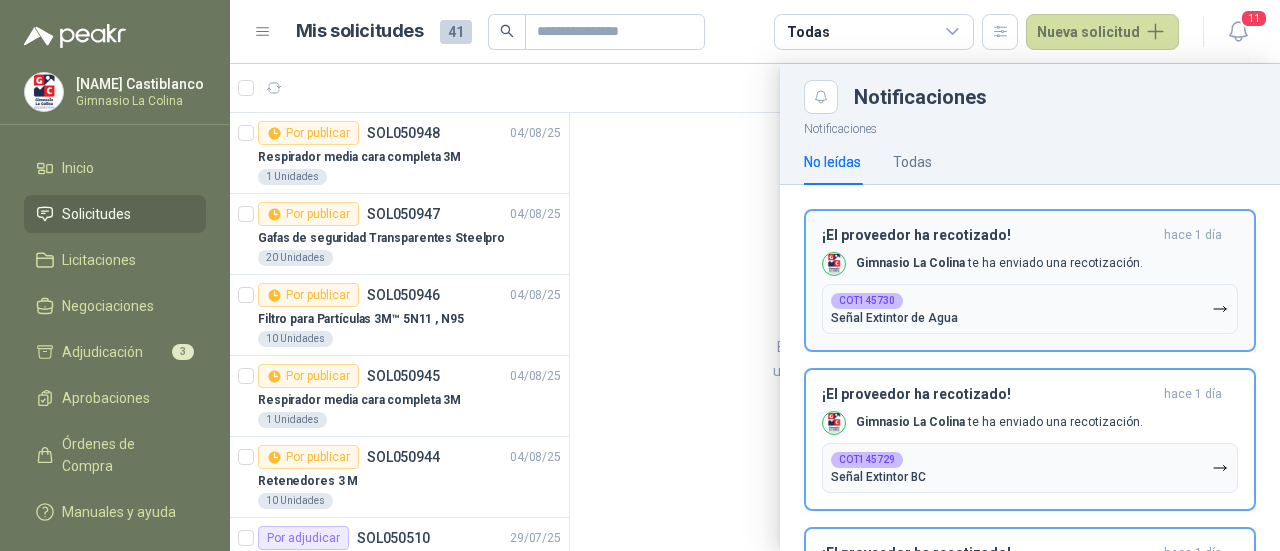 click on "COT145730 Señal Extintor de Agua" at bounding box center (1030, 309) 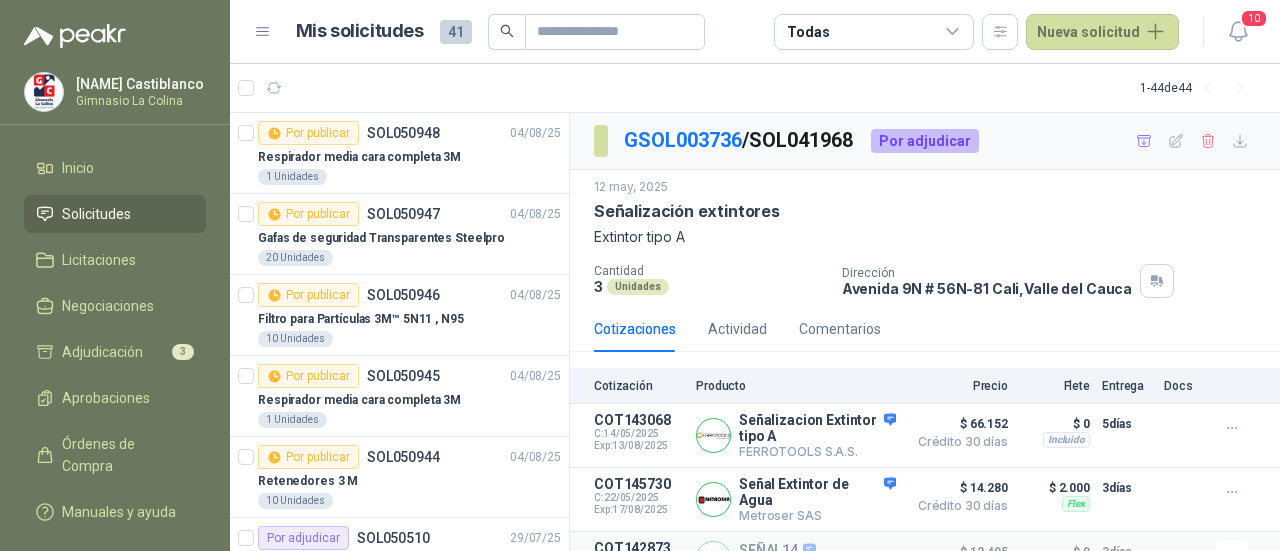scroll, scrollTop: 32, scrollLeft: 0, axis: vertical 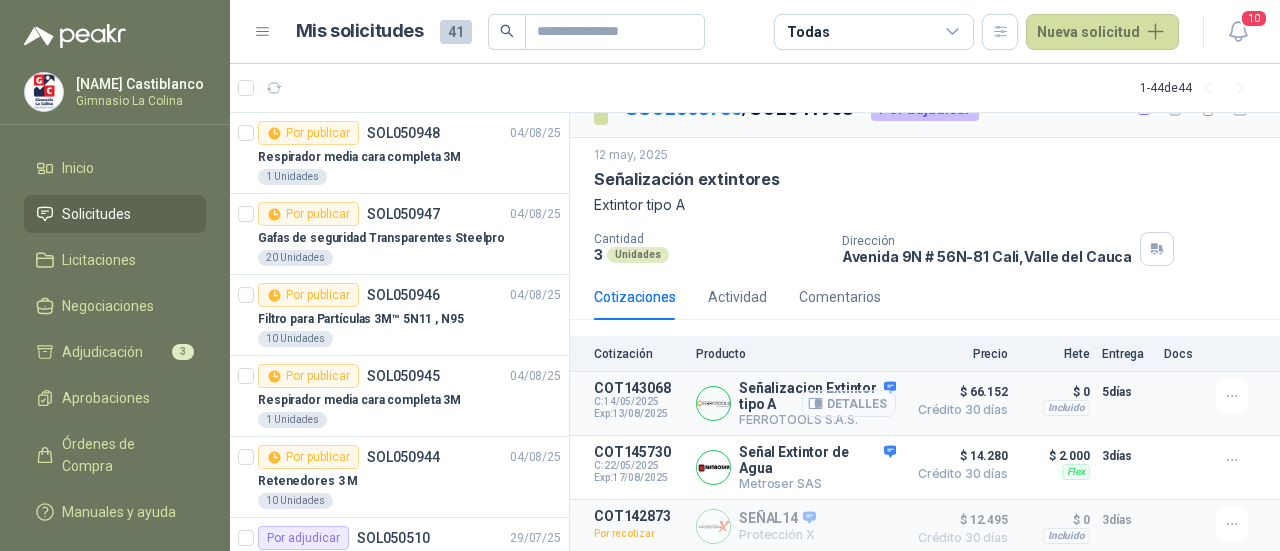 click on "Detalles" at bounding box center (849, 403) 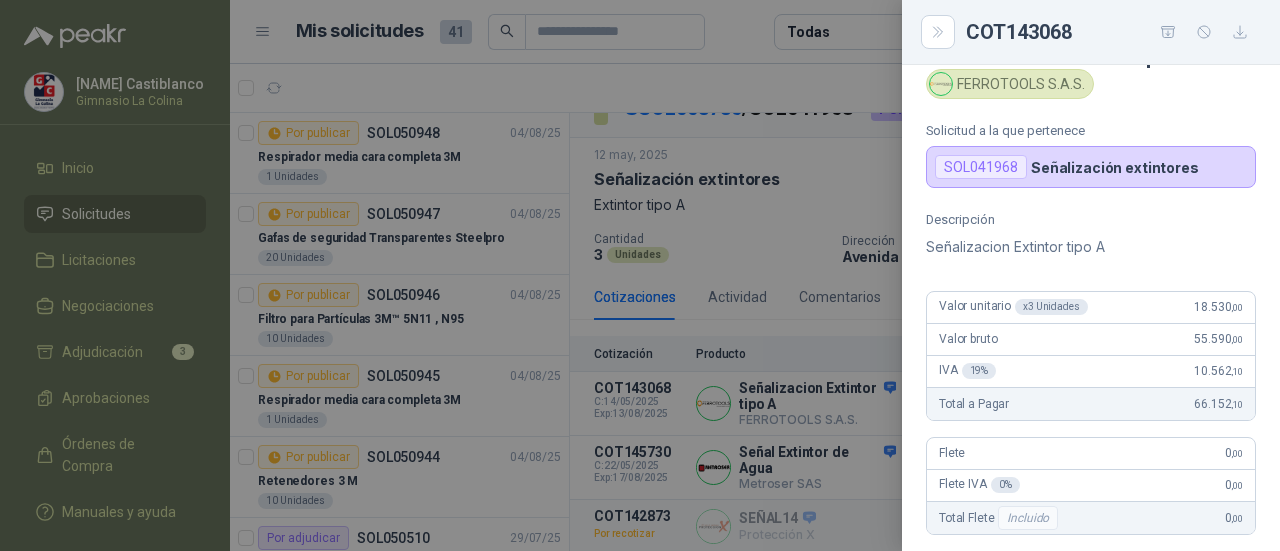 scroll, scrollTop: 0, scrollLeft: 0, axis: both 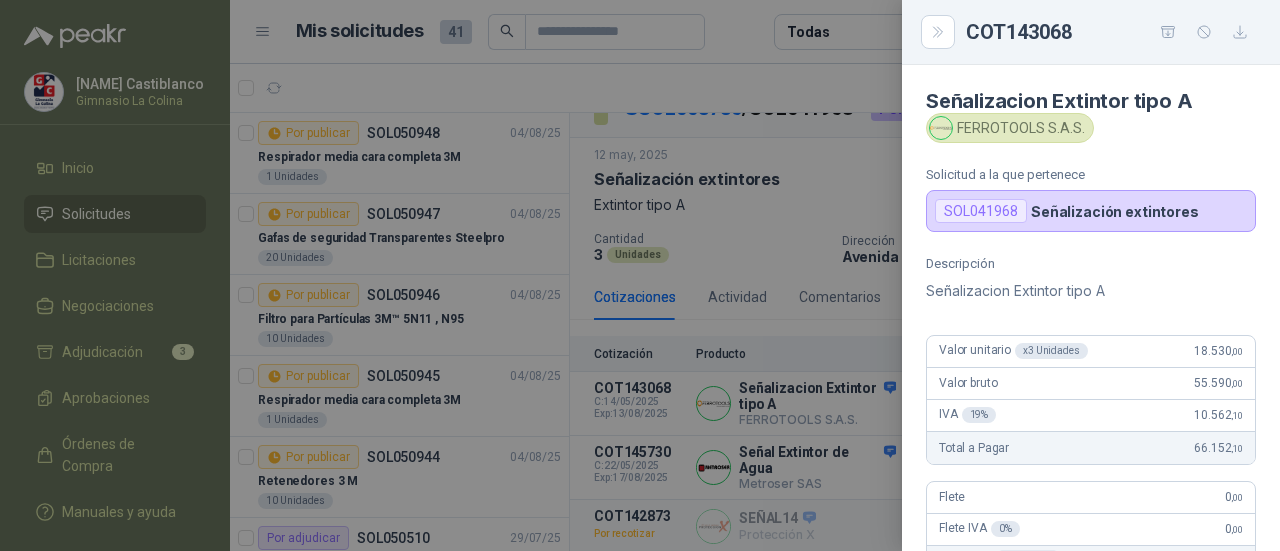 click at bounding box center [640, 275] 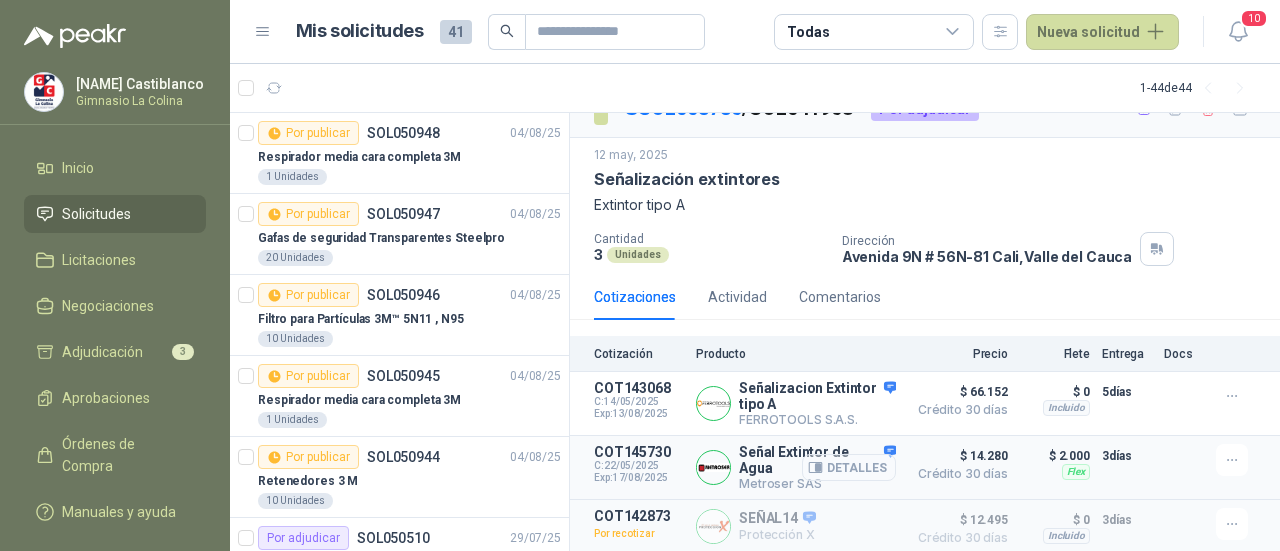 click on "Detalles" at bounding box center [849, 467] 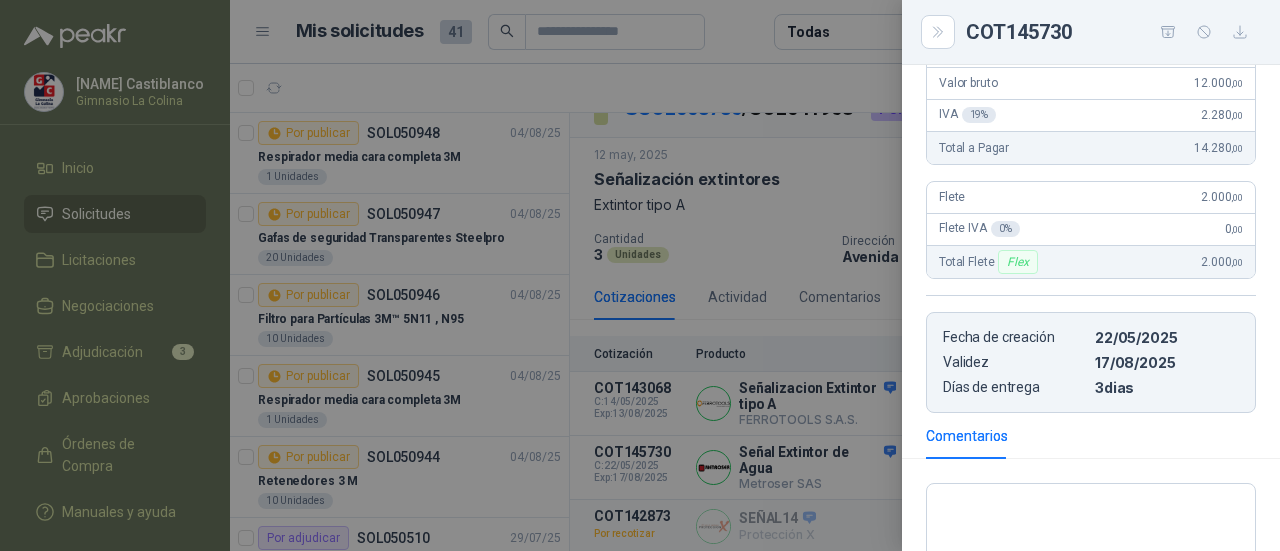 scroll, scrollTop: 200, scrollLeft: 0, axis: vertical 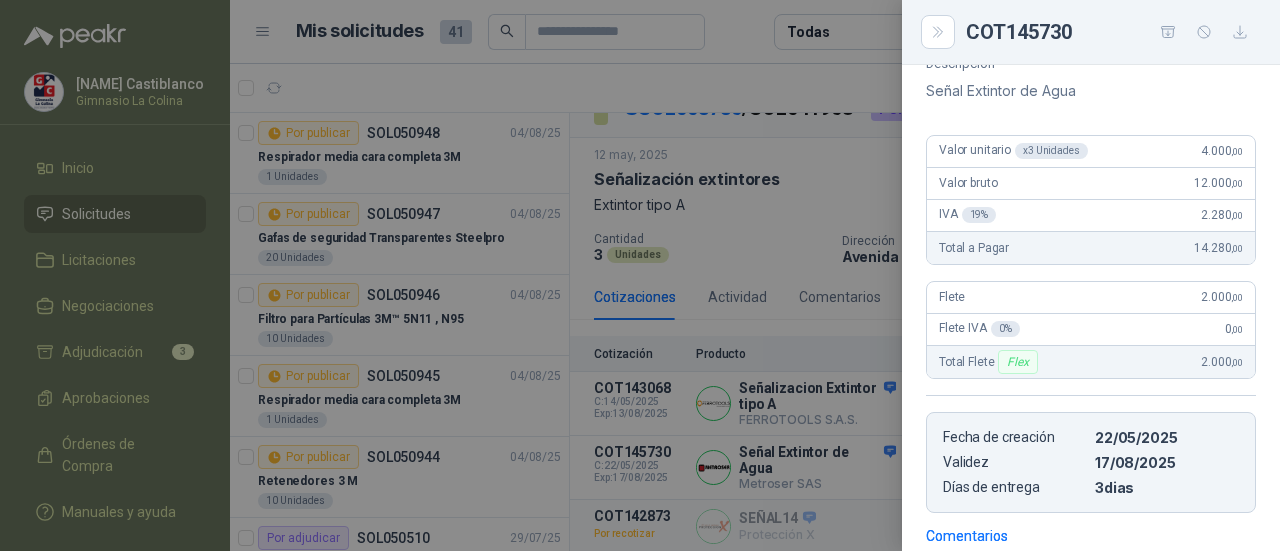 click at bounding box center (640, 275) 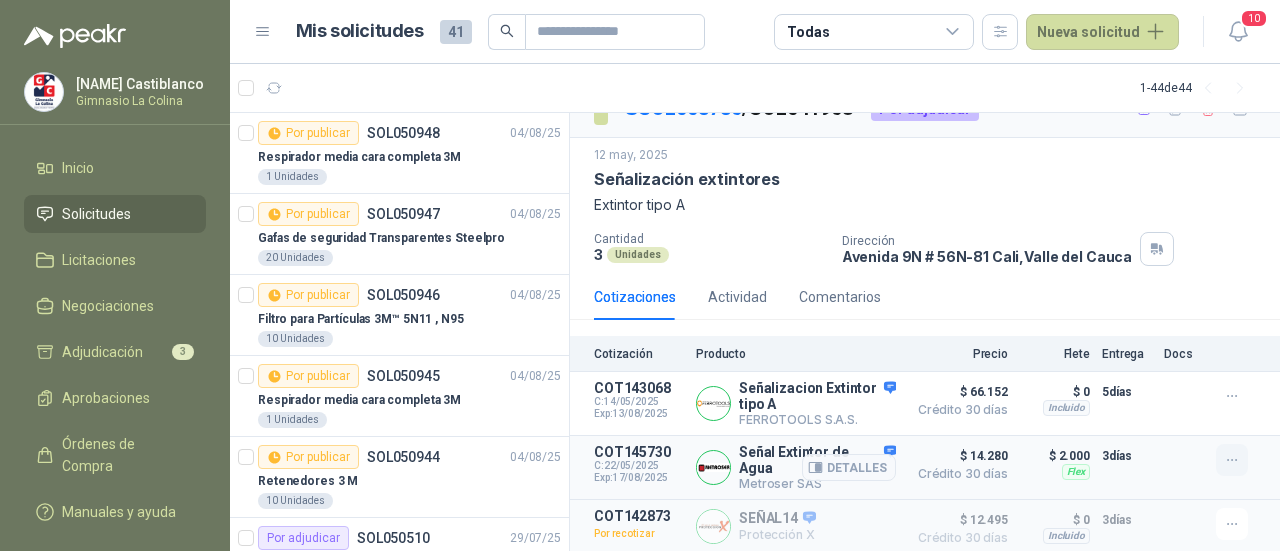 click 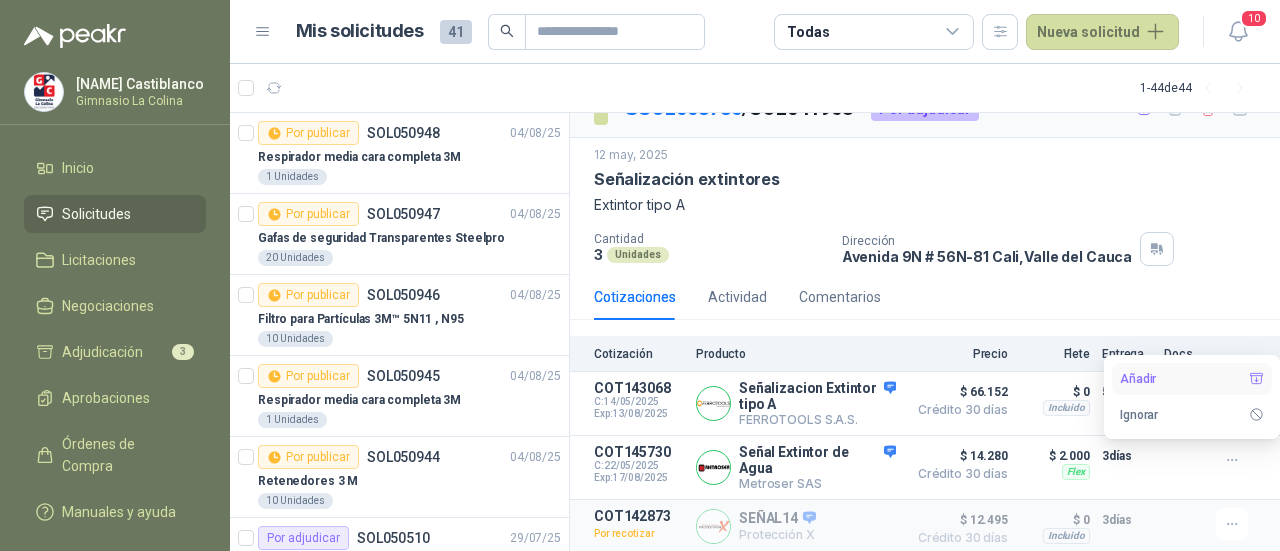 click on "Añadir" at bounding box center [1192, 379] 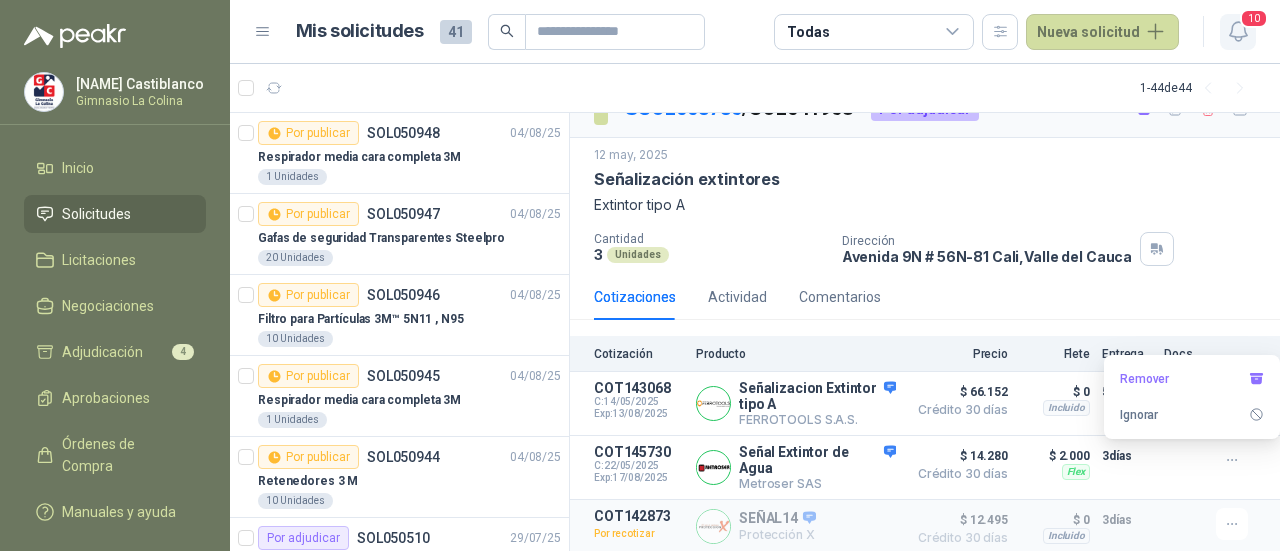 click on "10" at bounding box center [1254, 18] 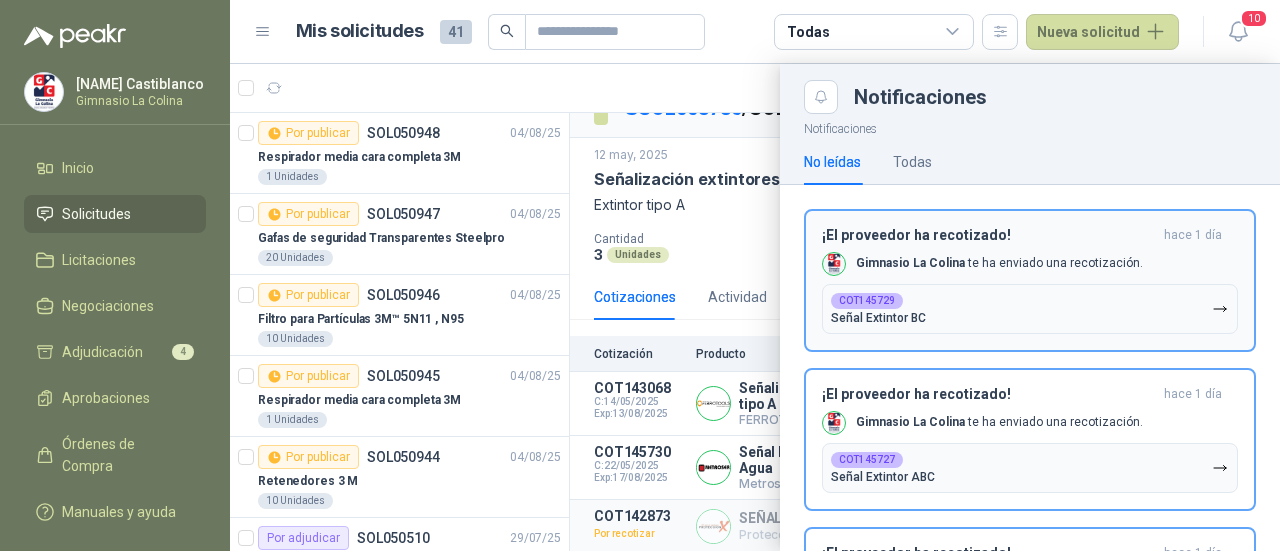 click on "COT145729 Señal Extintor BC" at bounding box center [1030, 309] 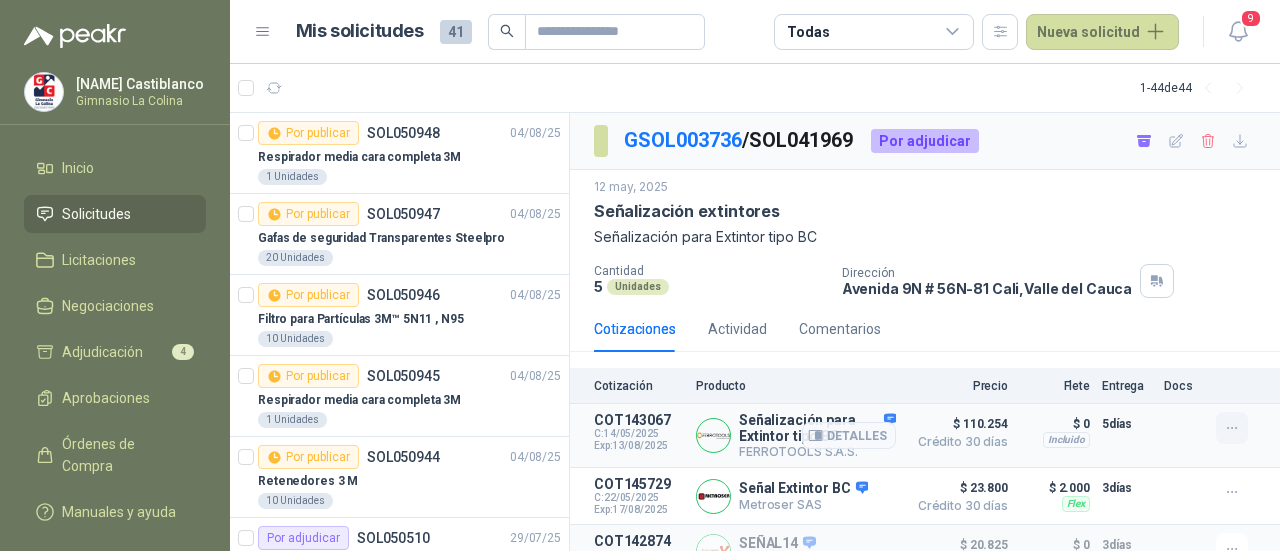 click at bounding box center [1232, 428] 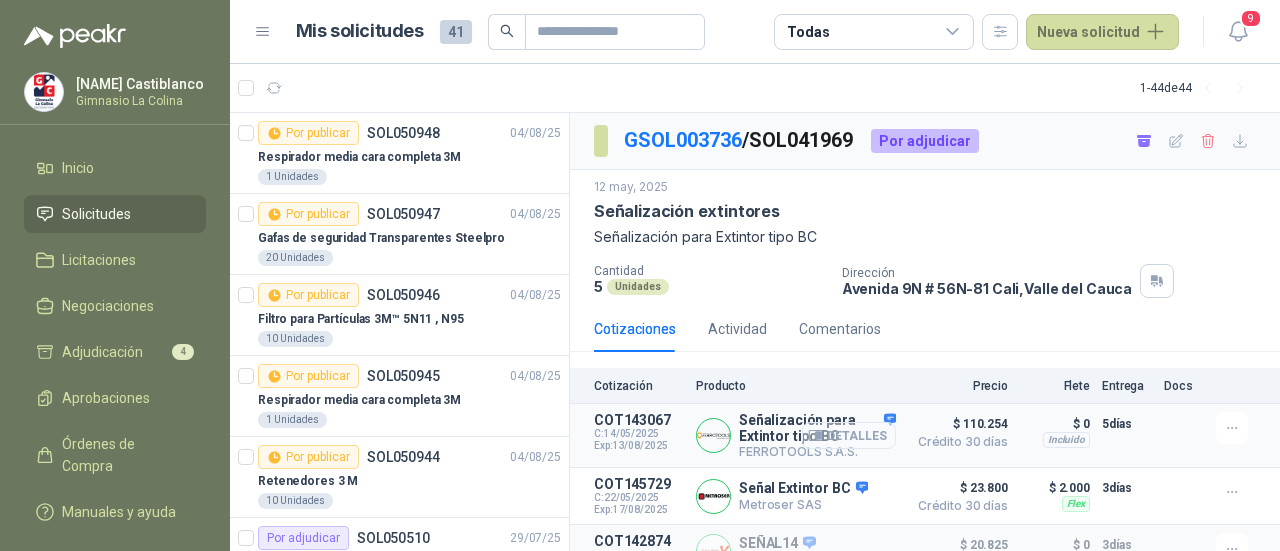 click on "Detalles" at bounding box center [849, 435] 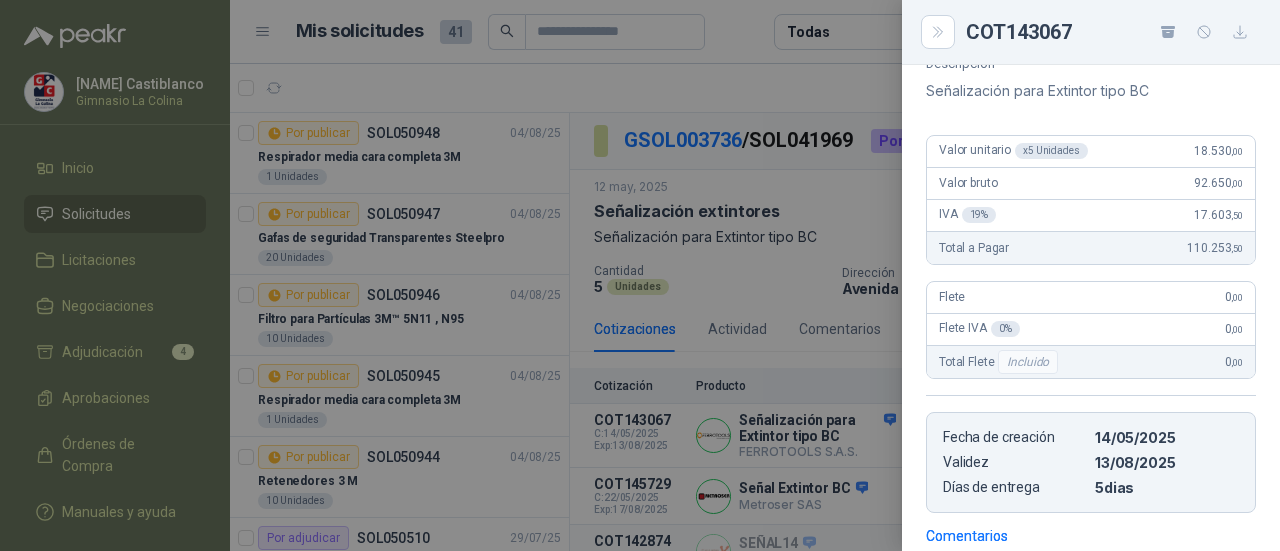 scroll, scrollTop: 400, scrollLeft: 0, axis: vertical 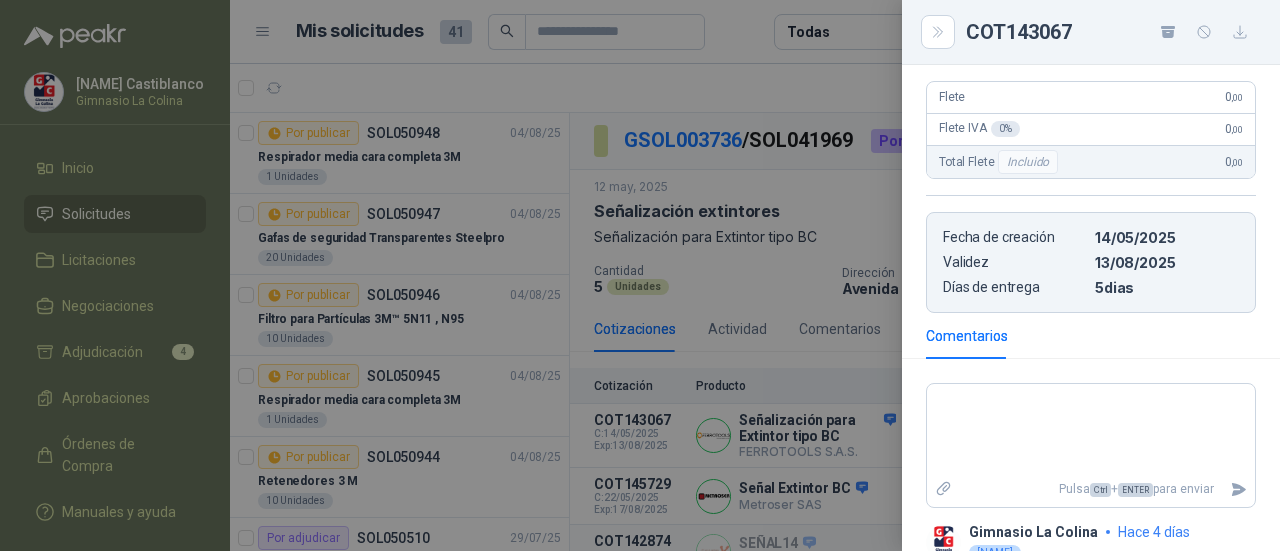 click at bounding box center [640, 275] 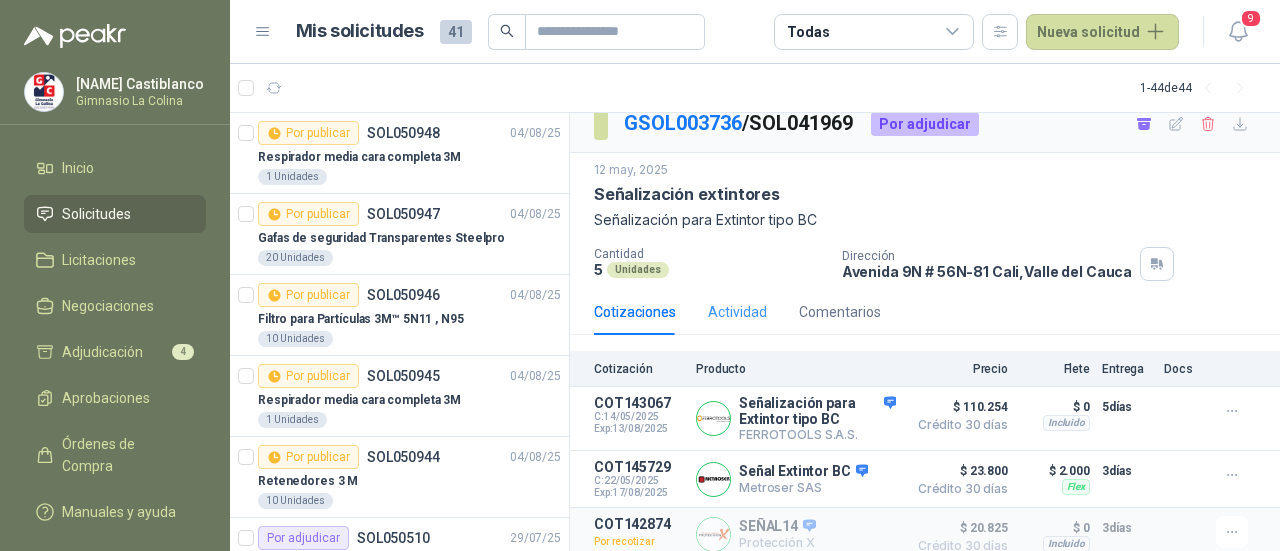 scroll, scrollTop: 25, scrollLeft: 0, axis: vertical 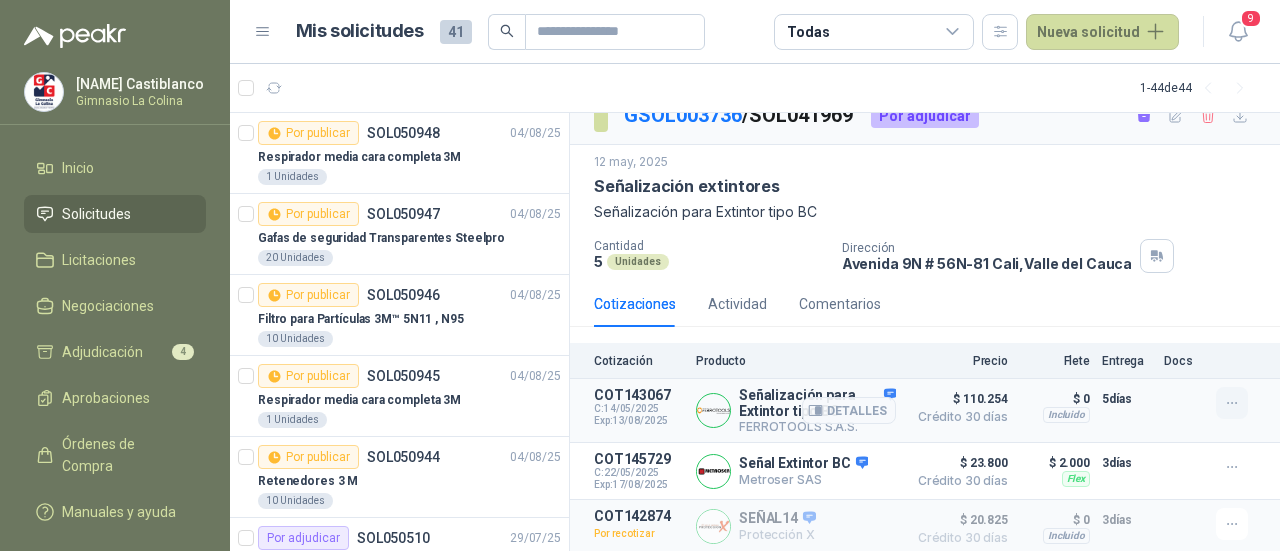 click 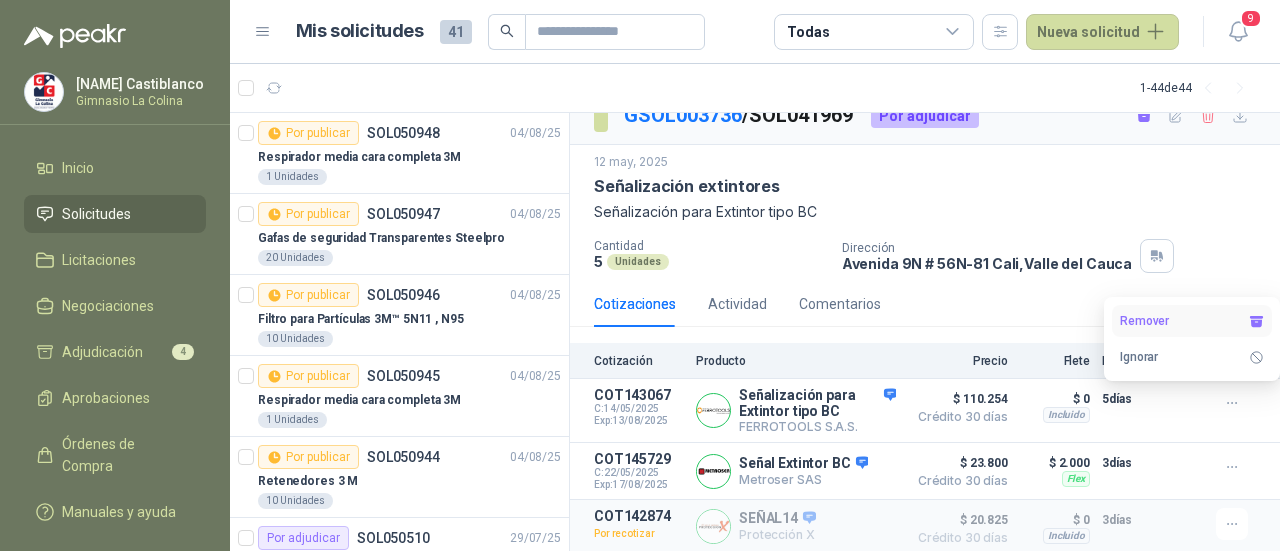 click on "Remover" at bounding box center [1192, 321] 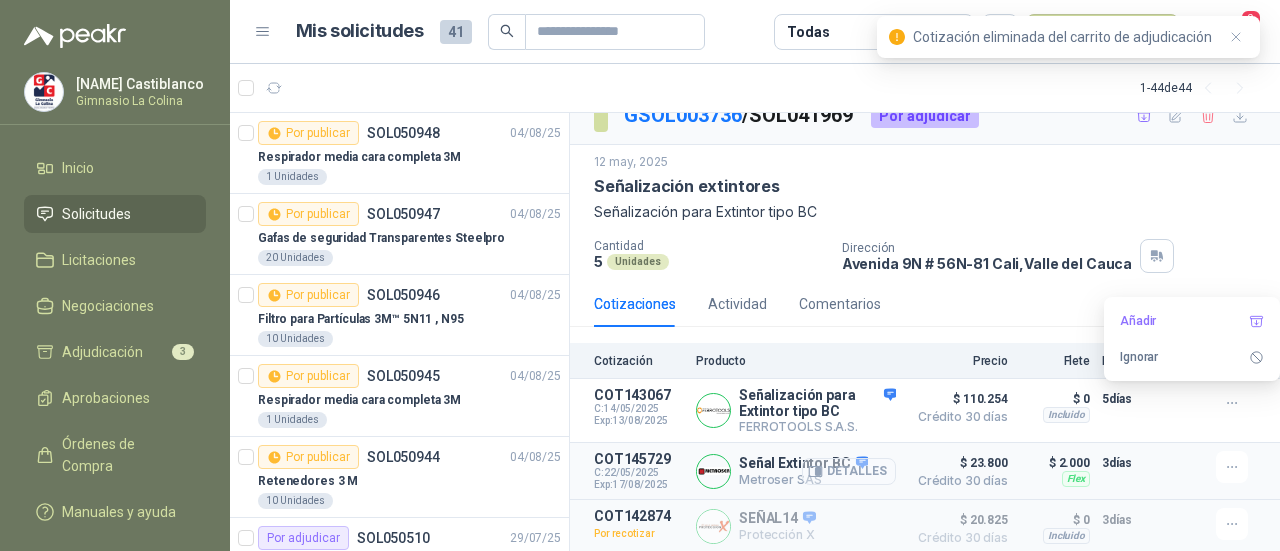 click on "Detalles" at bounding box center [849, 471] 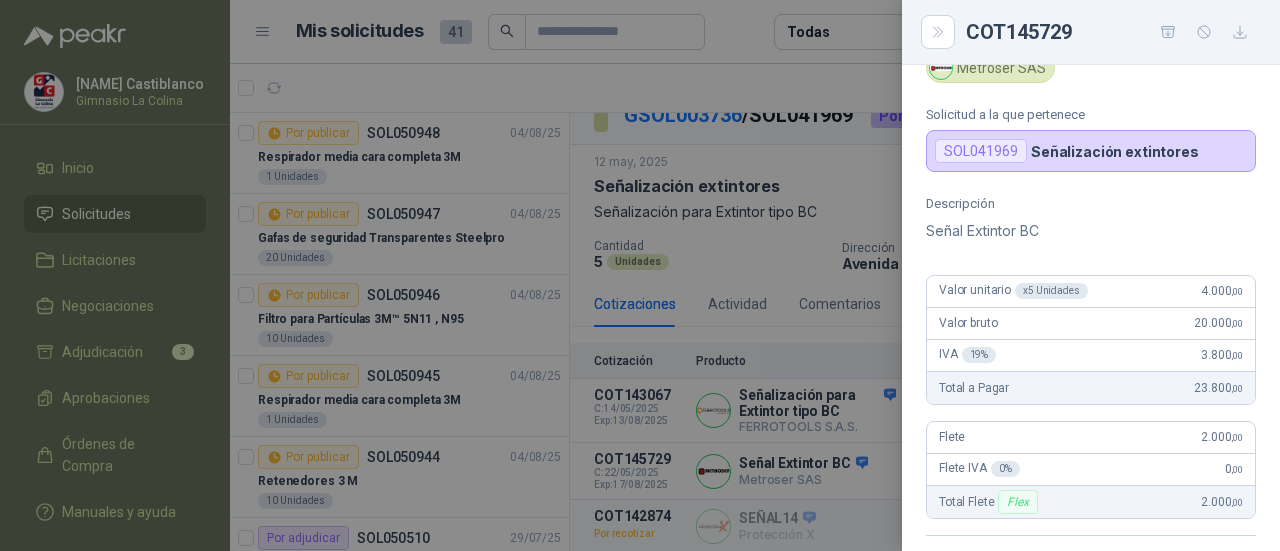 scroll, scrollTop: 0, scrollLeft: 0, axis: both 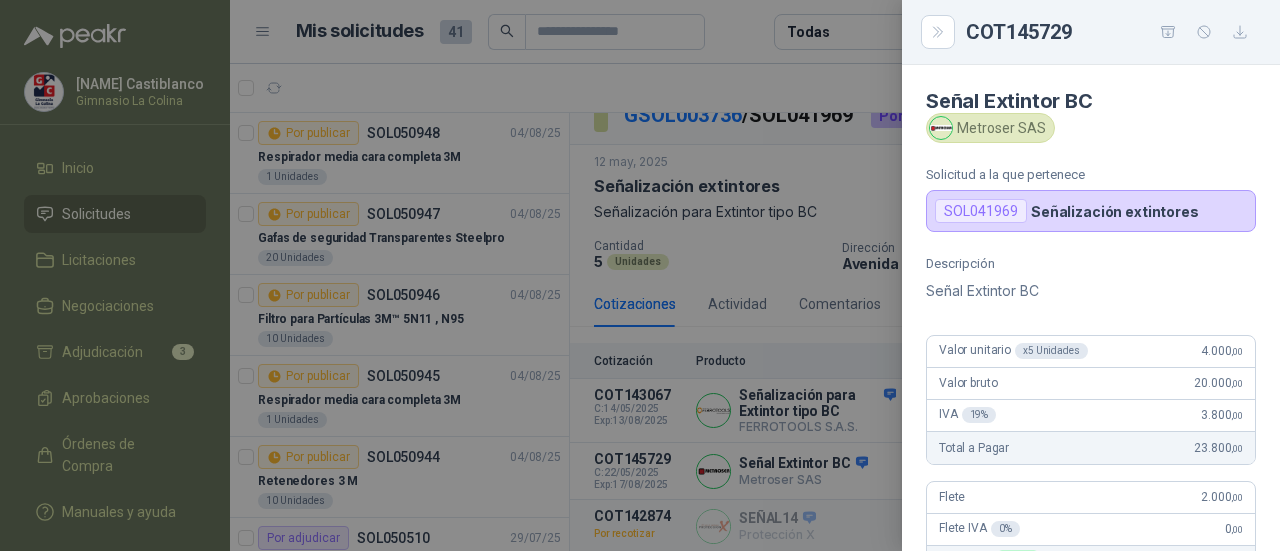 click at bounding box center [640, 275] 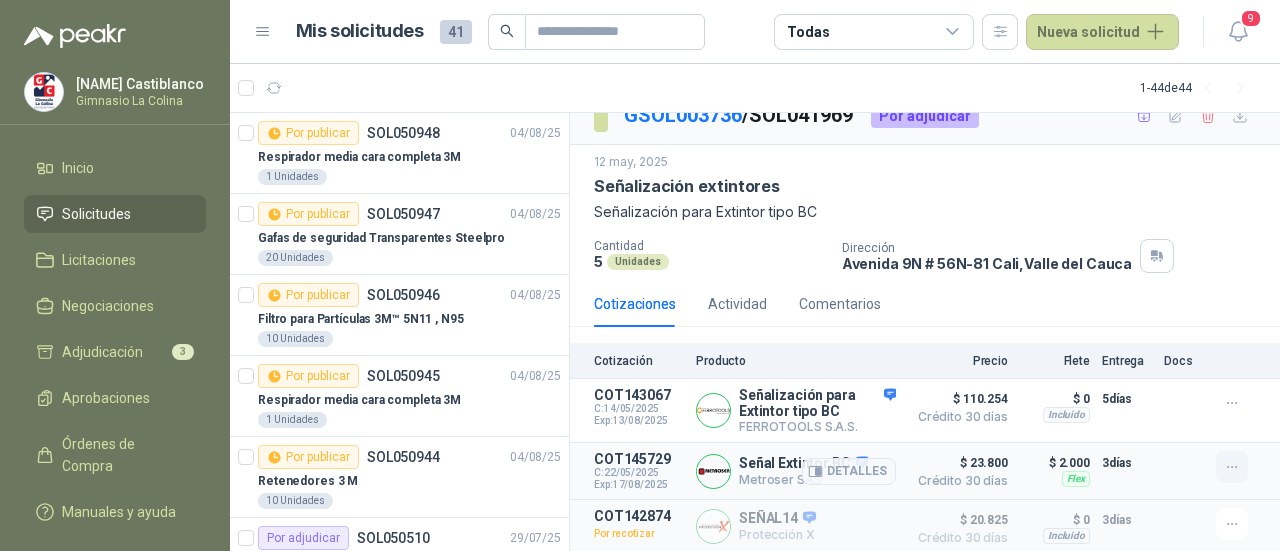 click 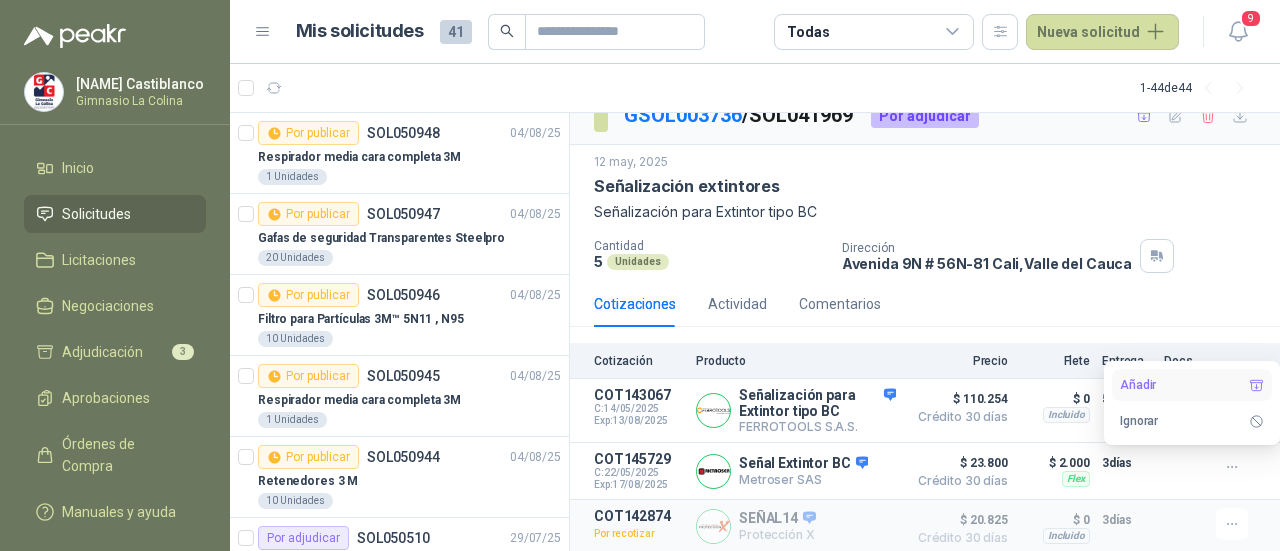 click on "Añadir" at bounding box center [1192, 385] 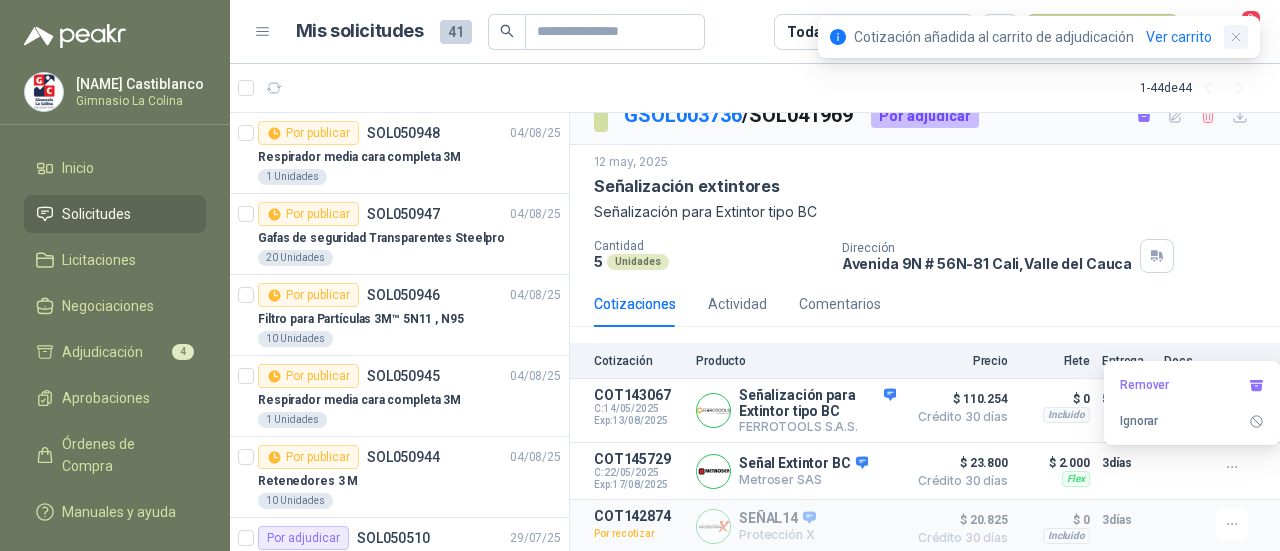 click 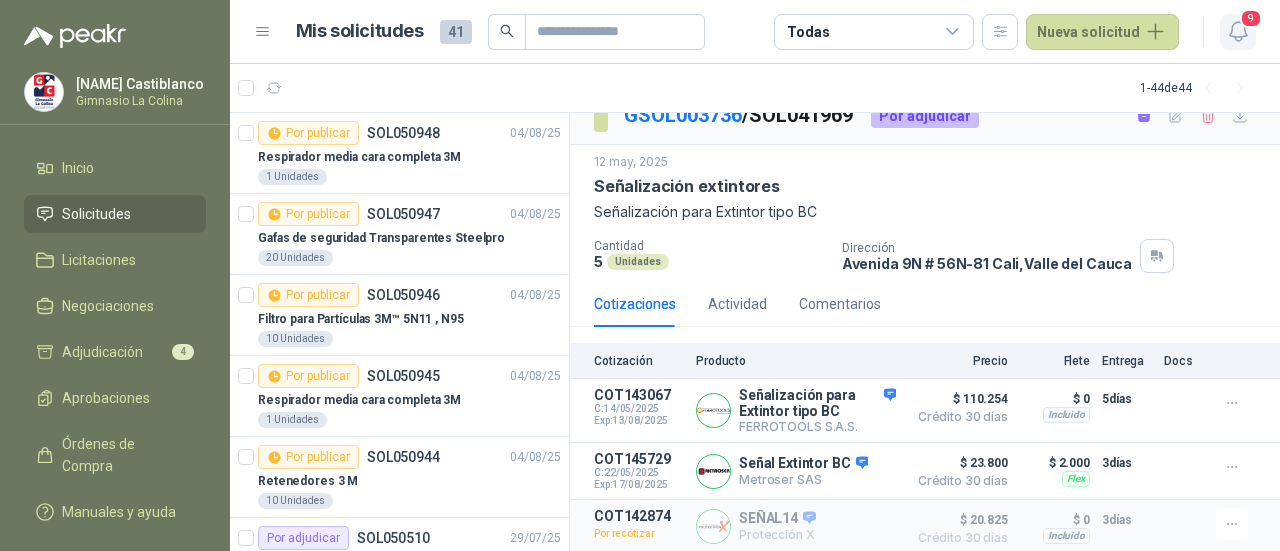 click 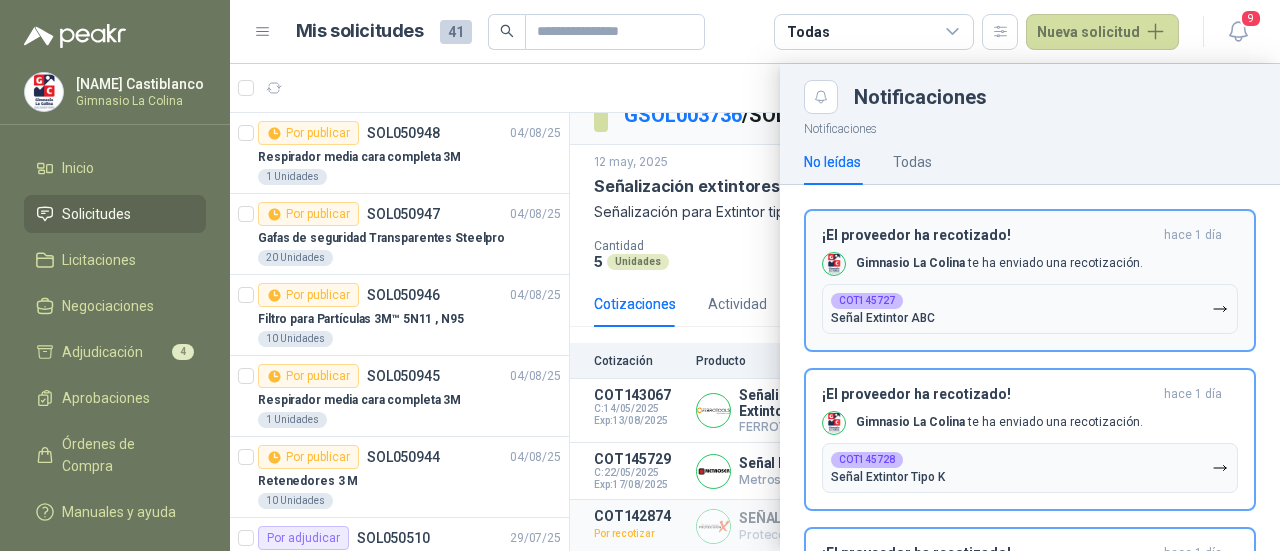 click on "COT145727 Señal Extintor ABC" at bounding box center [883, 309] 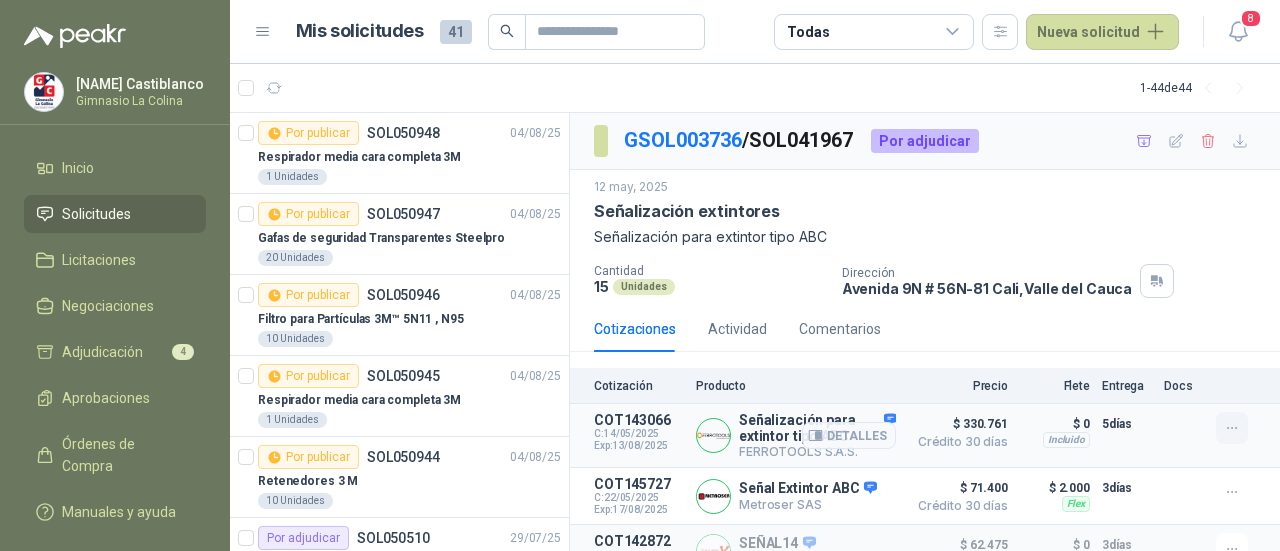 click at bounding box center [1232, 428] 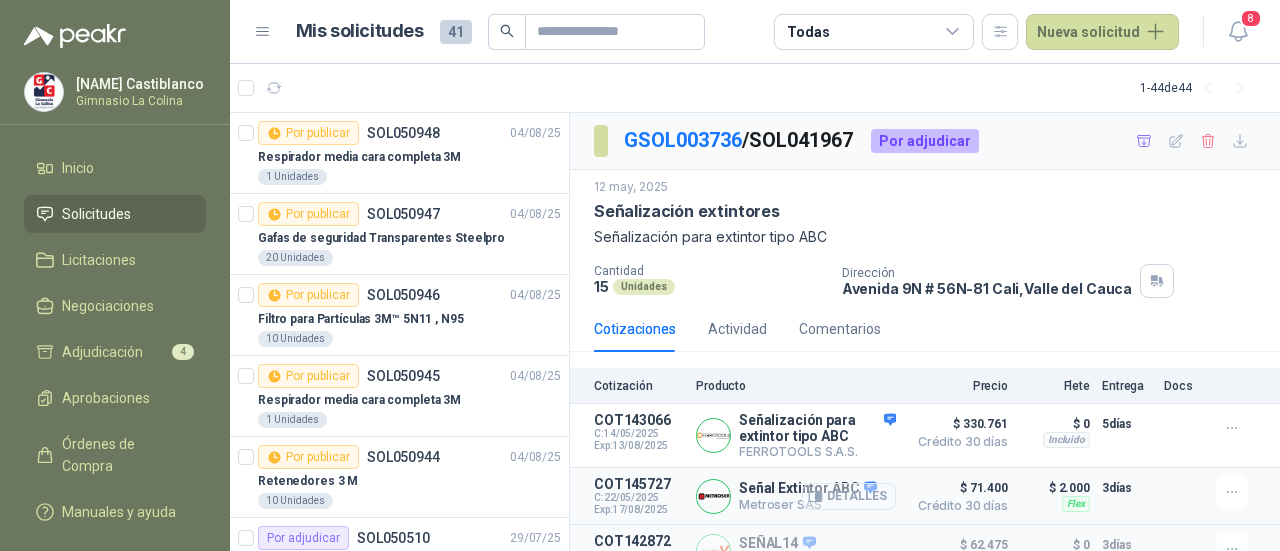 click on "Detalles" at bounding box center [849, 496] 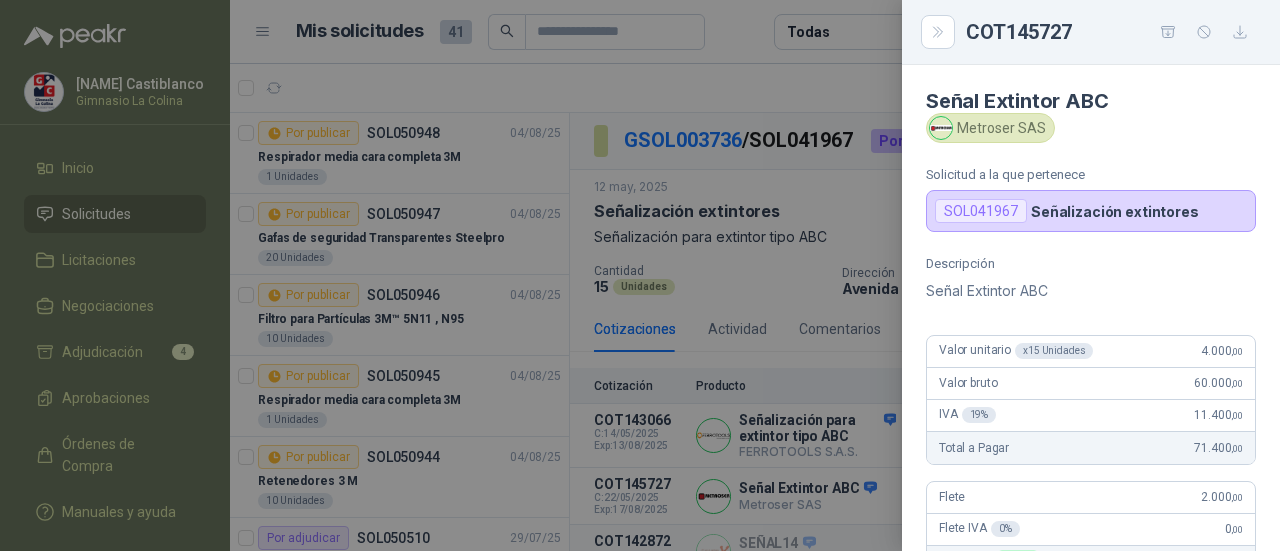 scroll, scrollTop: 100, scrollLeft: 0, axis: vertical 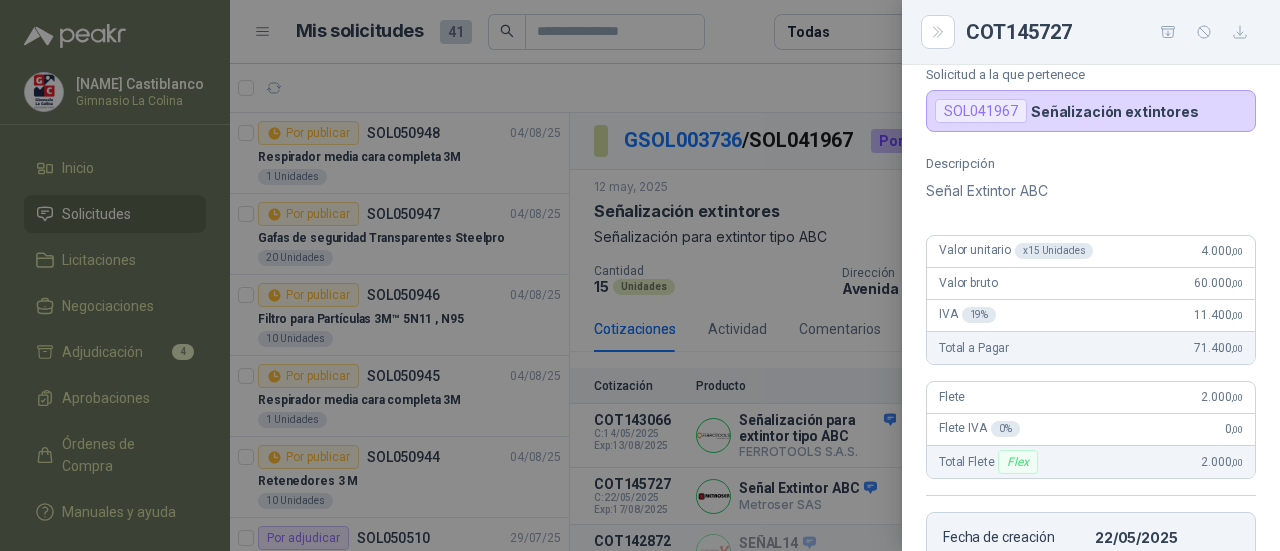 click at bounding box center [640, 275] 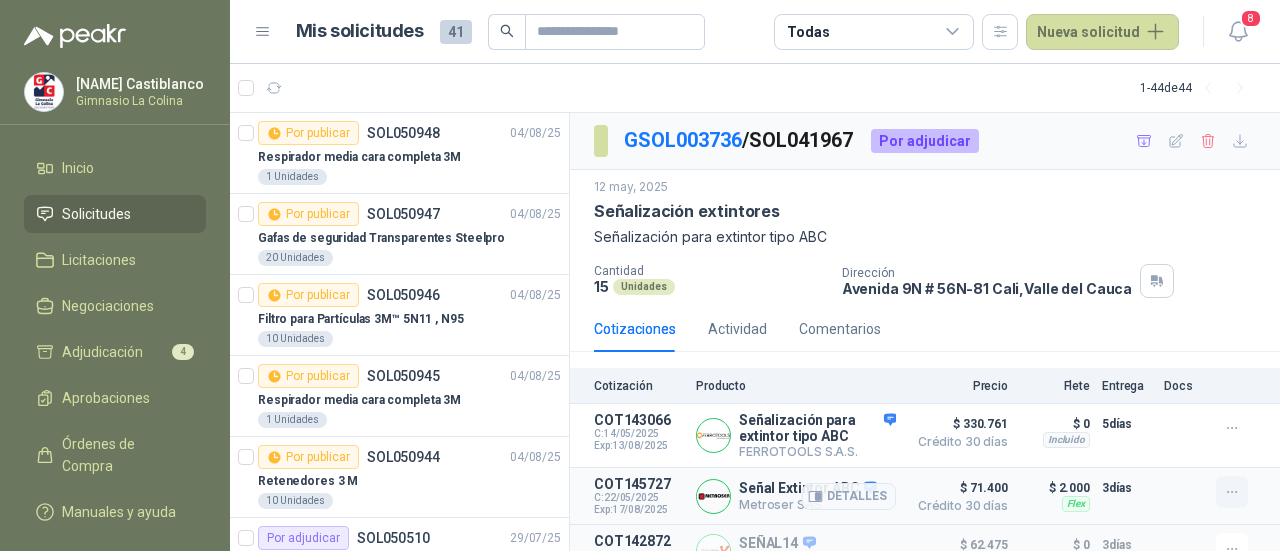click at bounding box center (1232, 492) 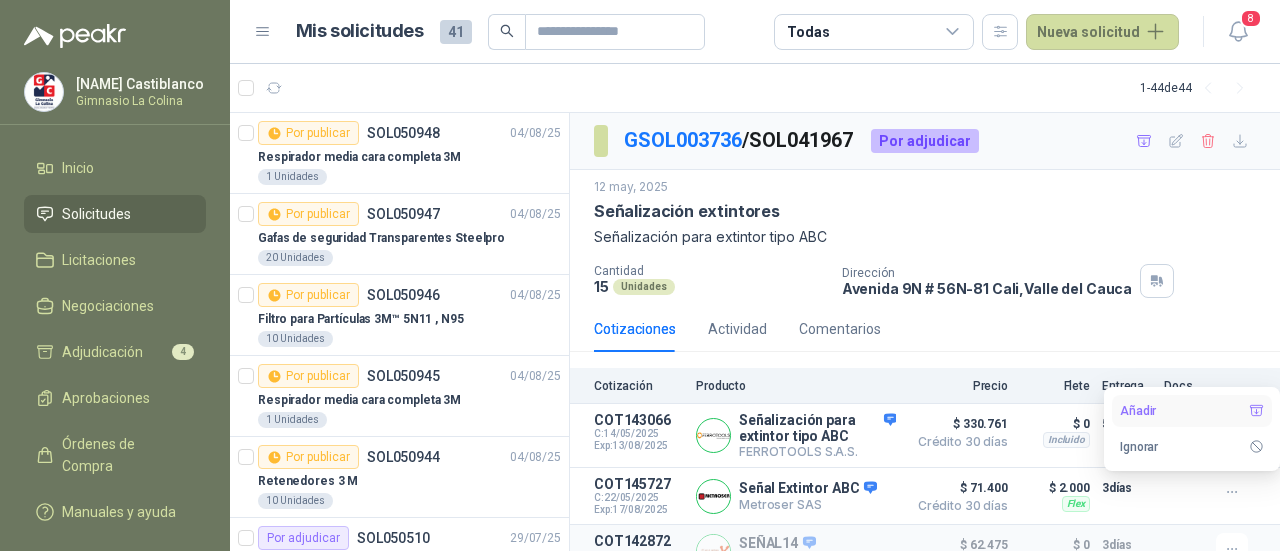 click on "Añadir" at bounding box center (1192, 411) 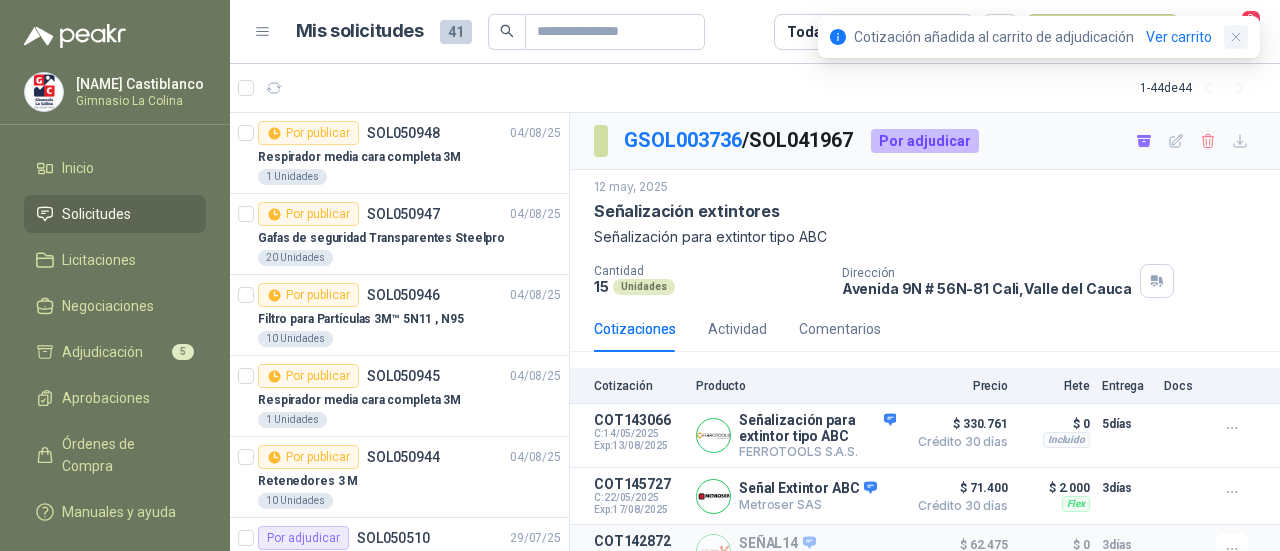 click 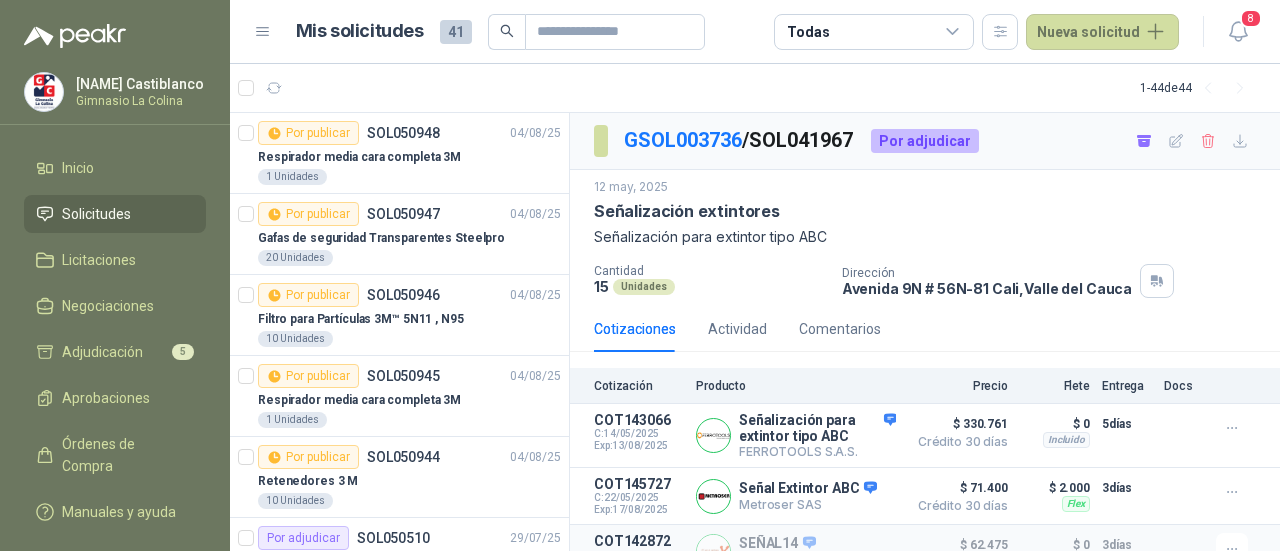 click on "8" at bounding box center [1251, 18] 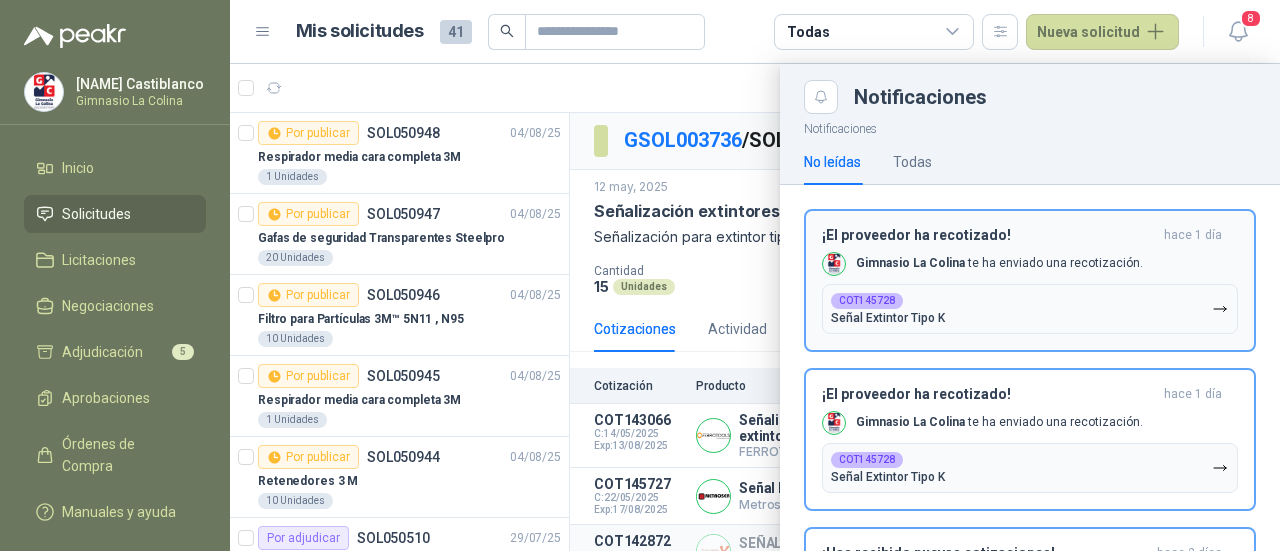 click on "[COMPANY]    te ha enviado una recotización." at bounding box center (982, 264) 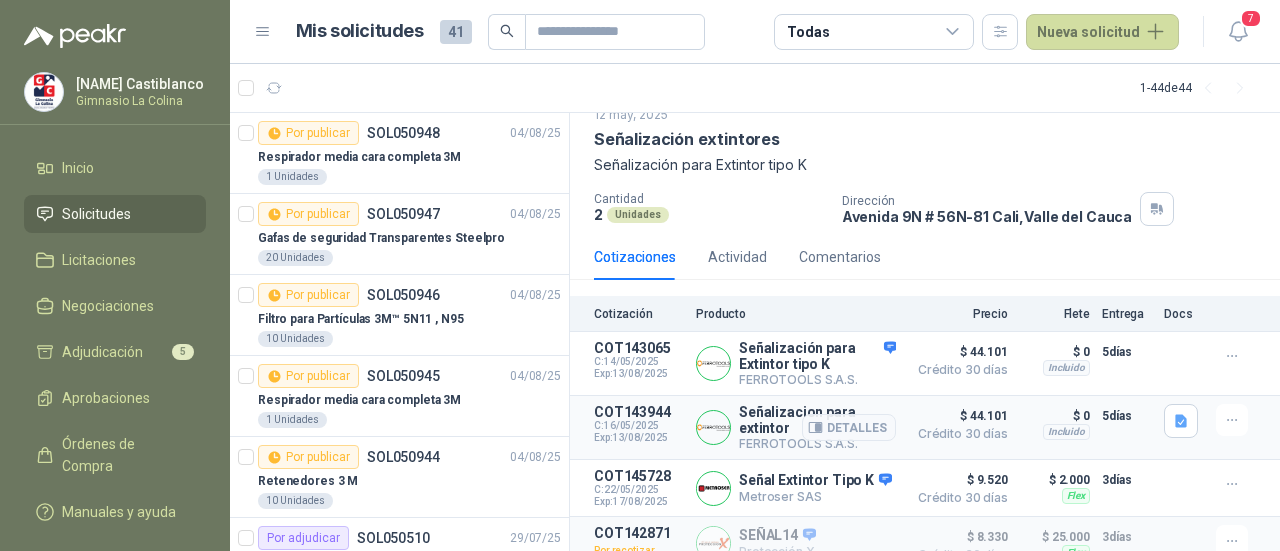 scroll, scrollTop: 96, scrollLeft: 0, axis: vertical 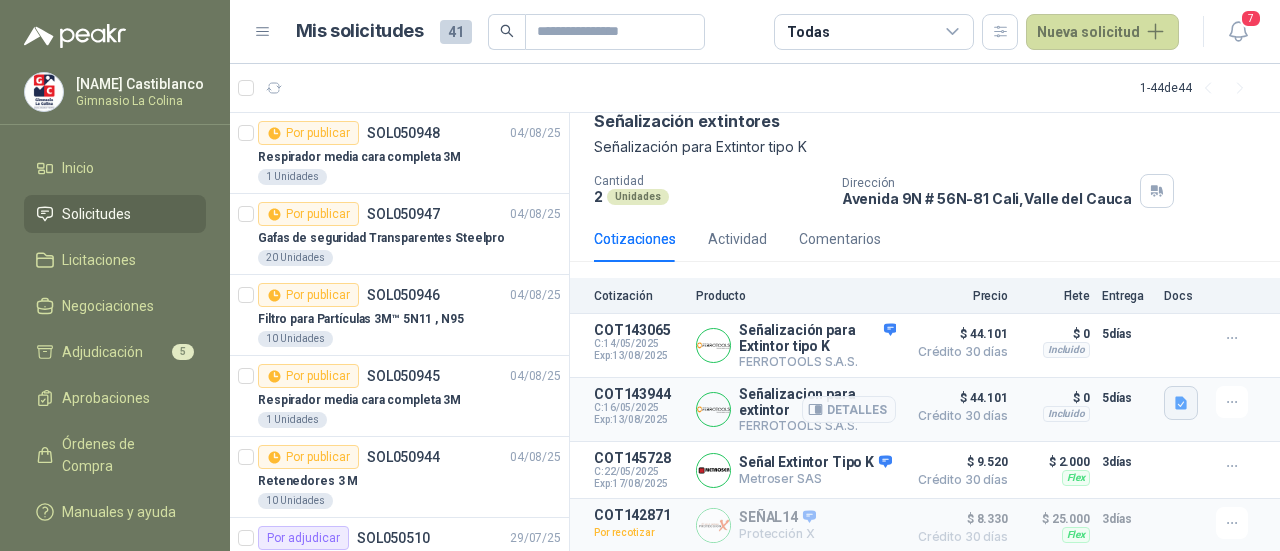 click 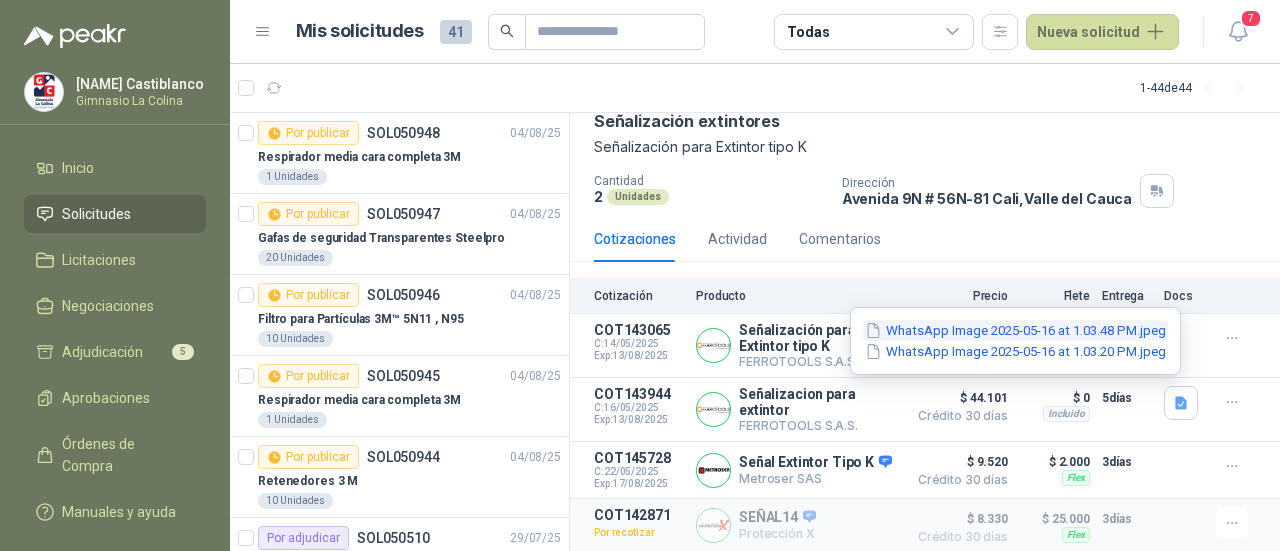 click on "WhatsApp Image 2025-05-16 at 1.03.48 PM.jpeg" at bounding box center [1015, 330] 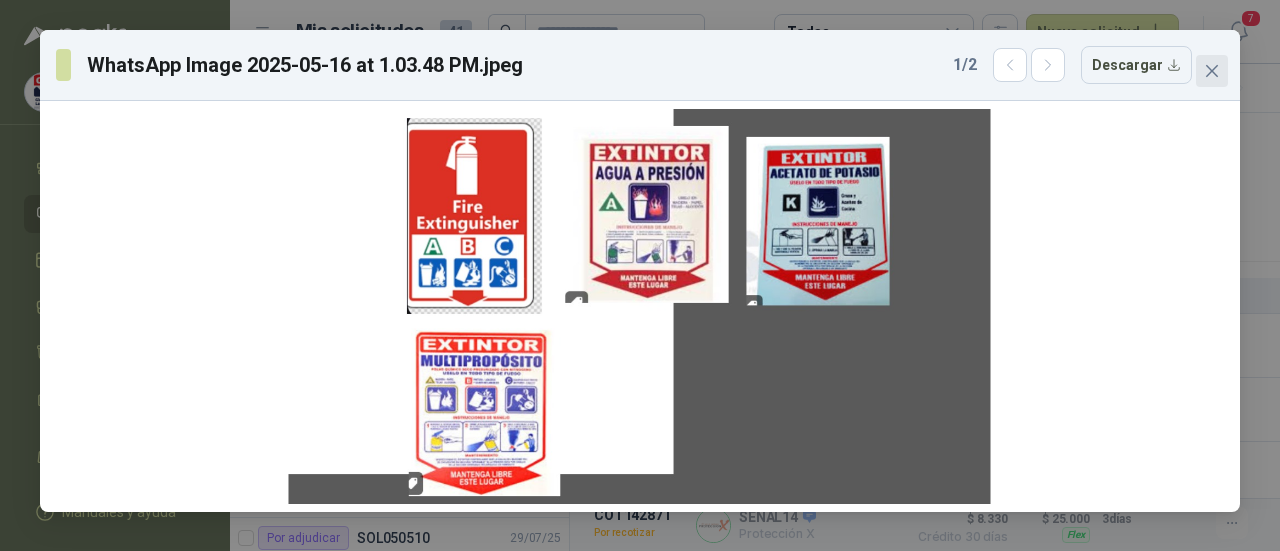 click at bounding box center [1212, 71] 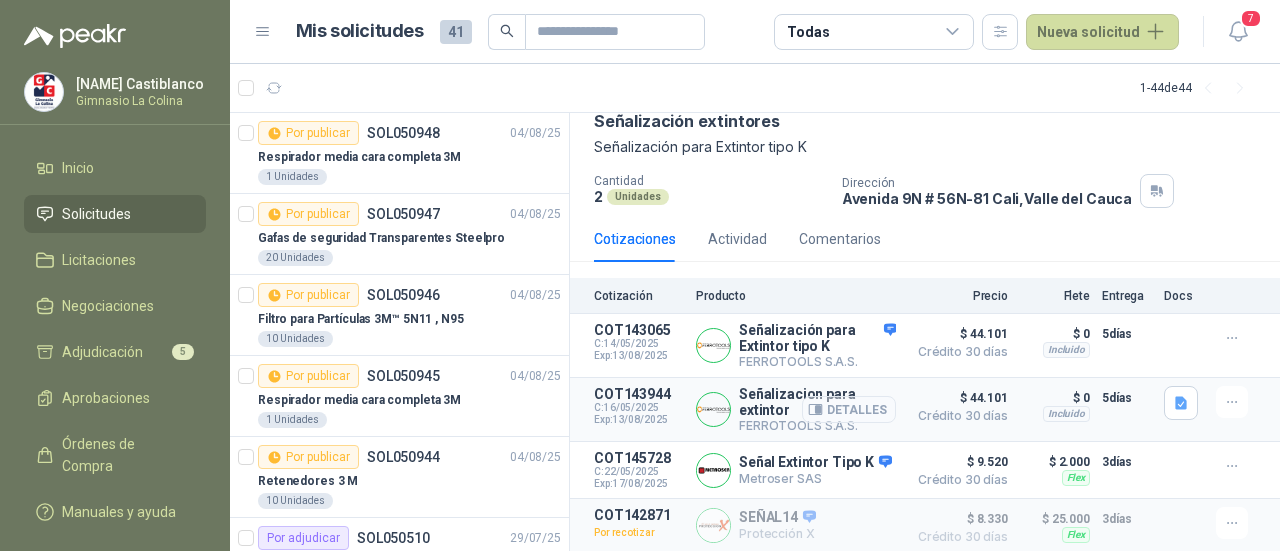 click on "Detalles" at bounding box center [849, 409] 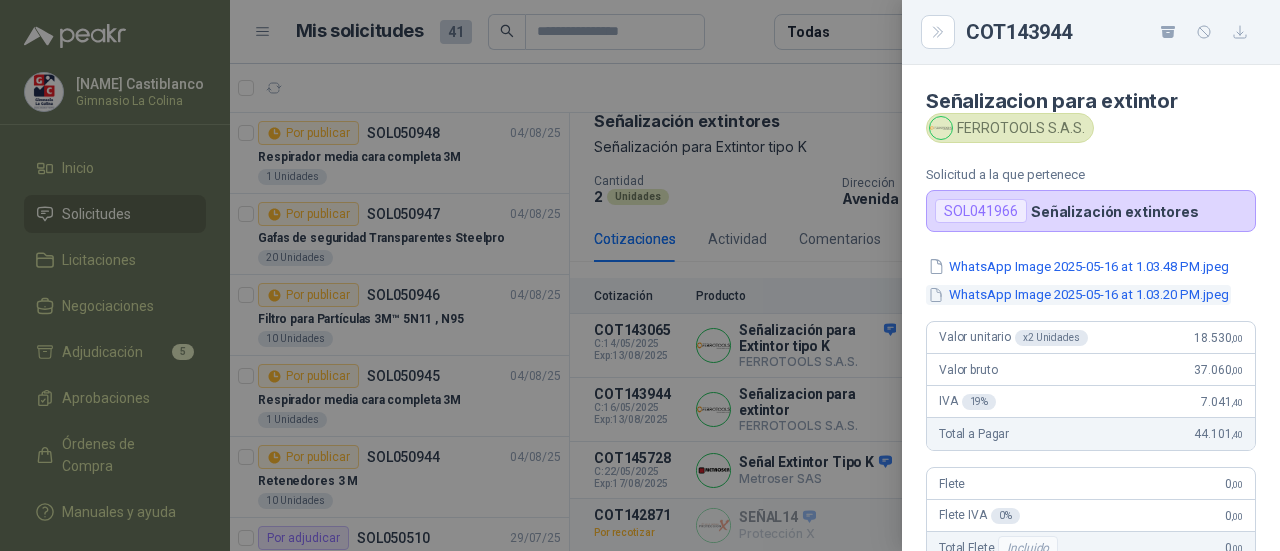 click on "WhatsApp Image 2025-05-16 at 1.03.20 PM.jpeg" at bounding box center (1078, 295) 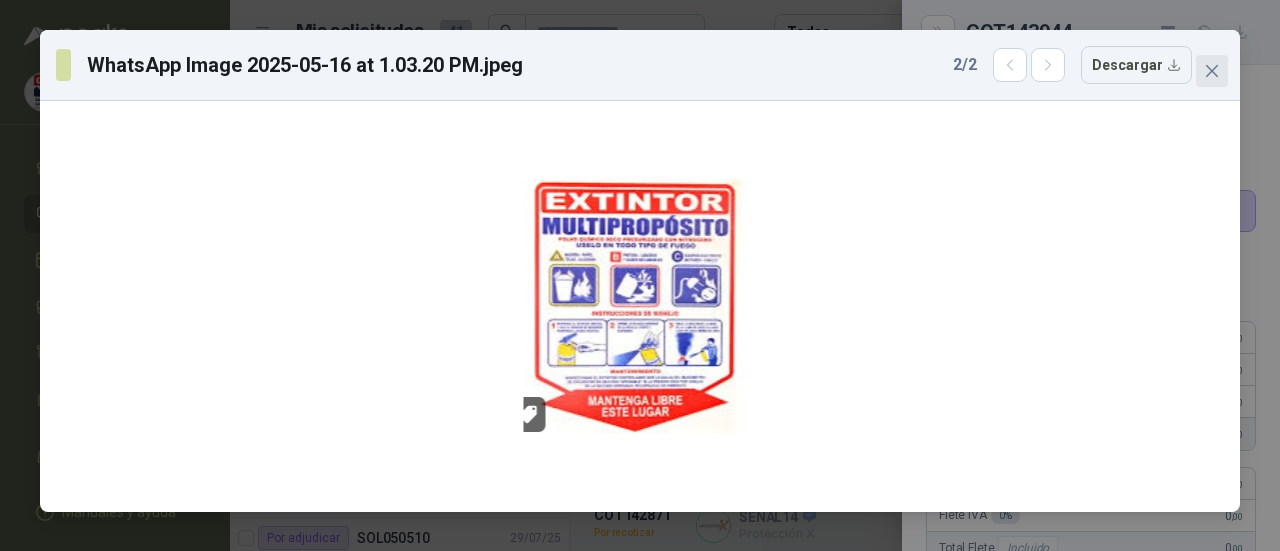 click 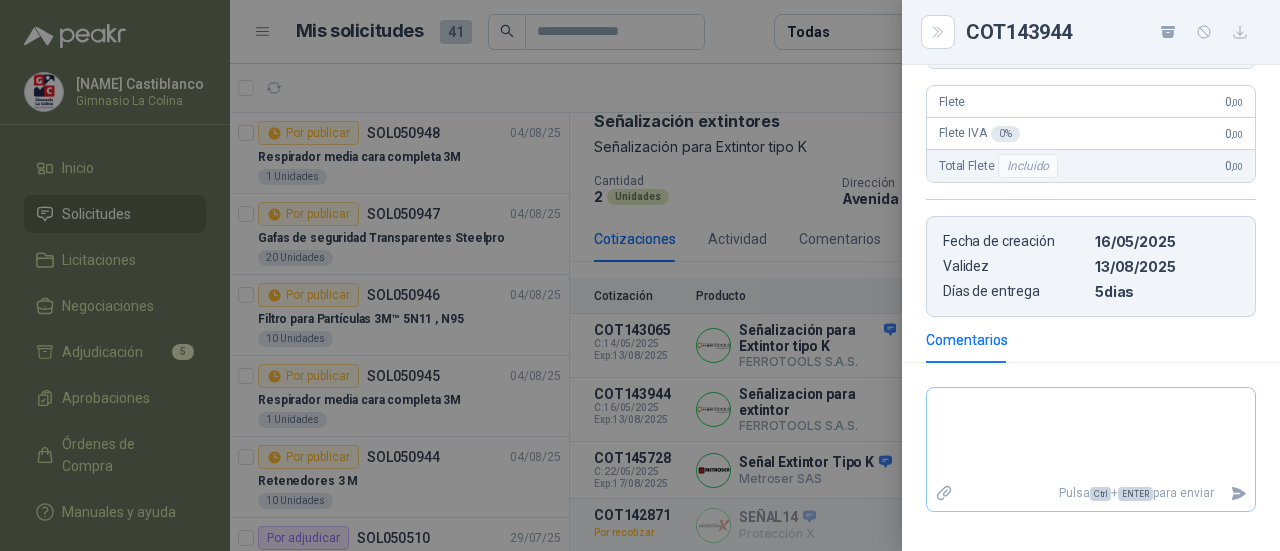scroll, scrollTop: 404, scrollLeft: 0, axis: vertical 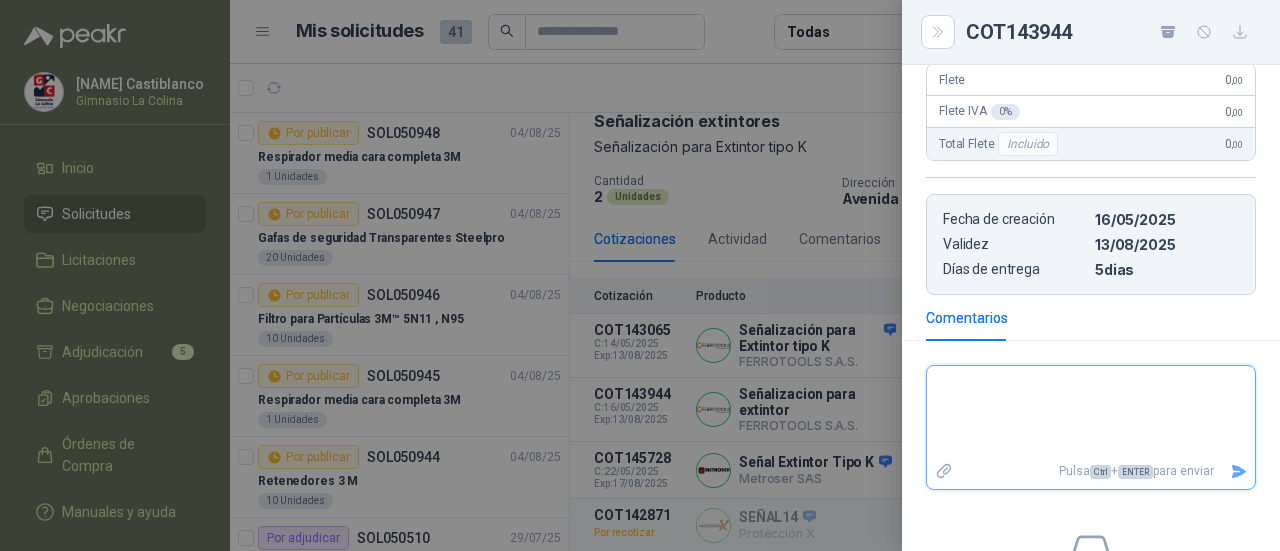 click at bounding box center (1091, 412) 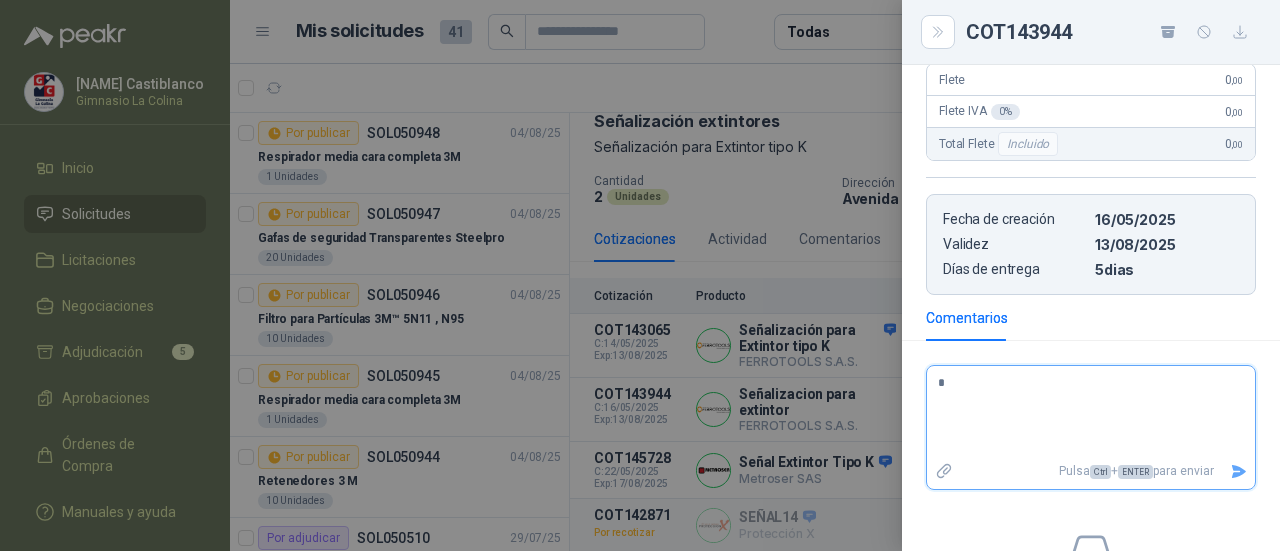 type 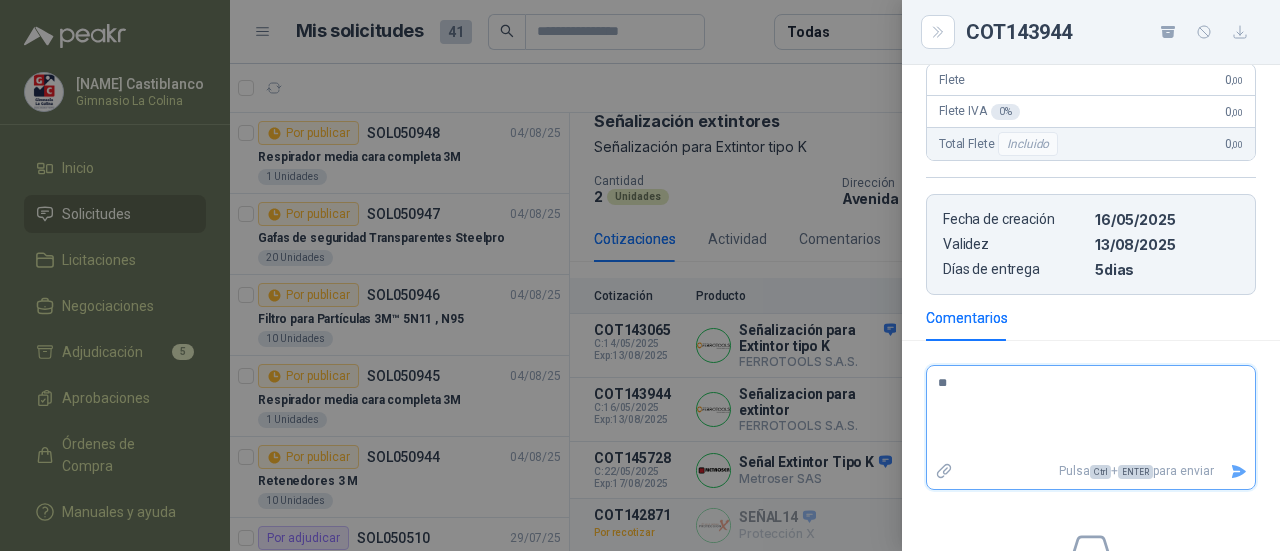 type 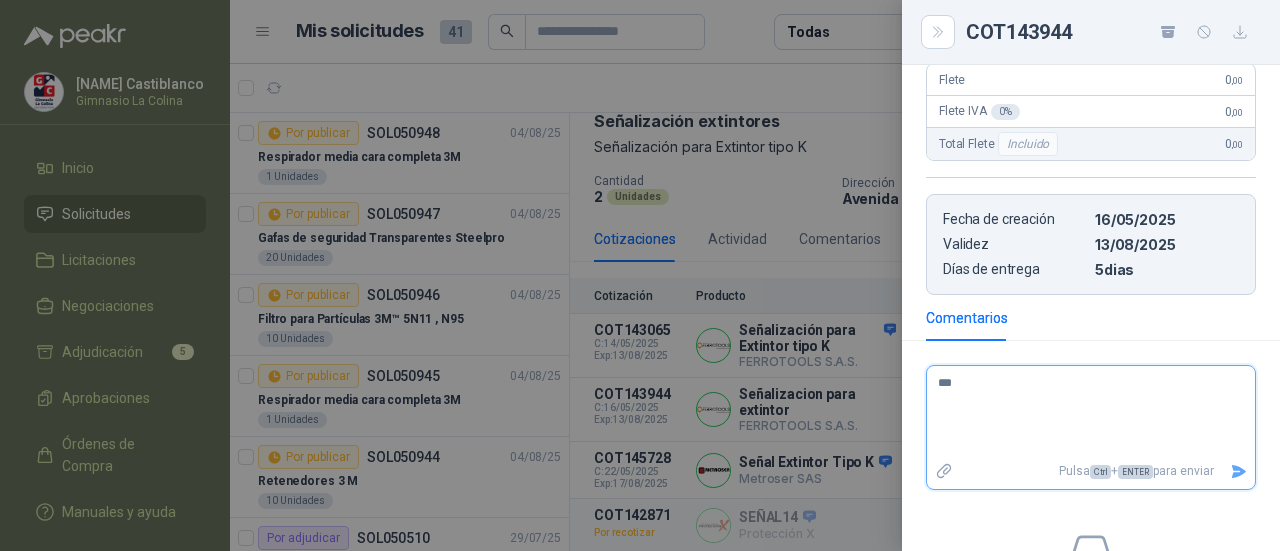 type 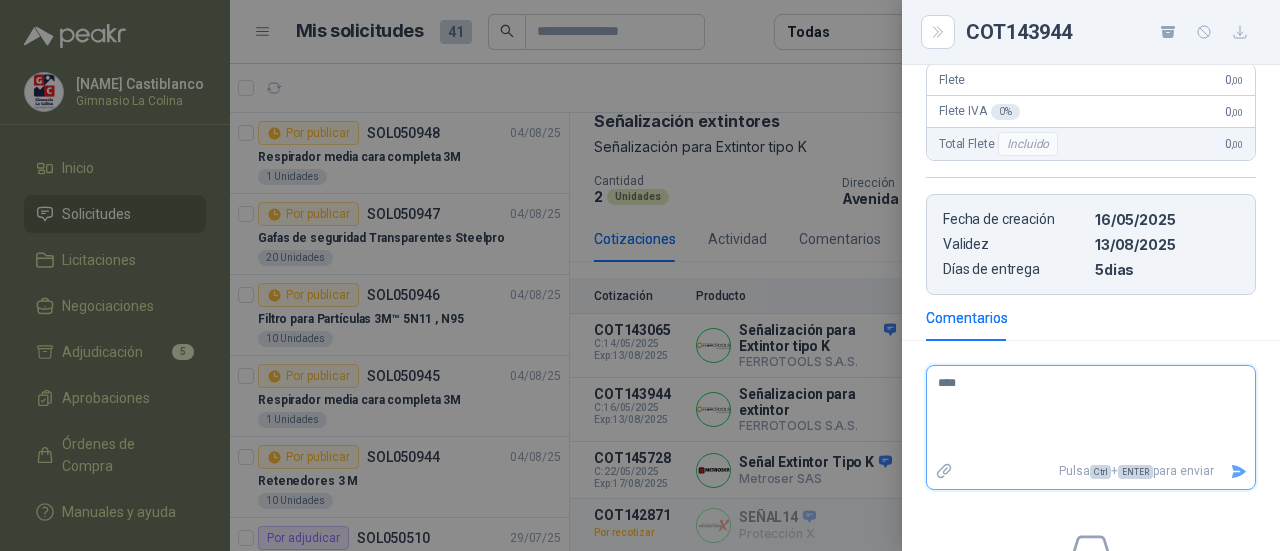 type on "*****" 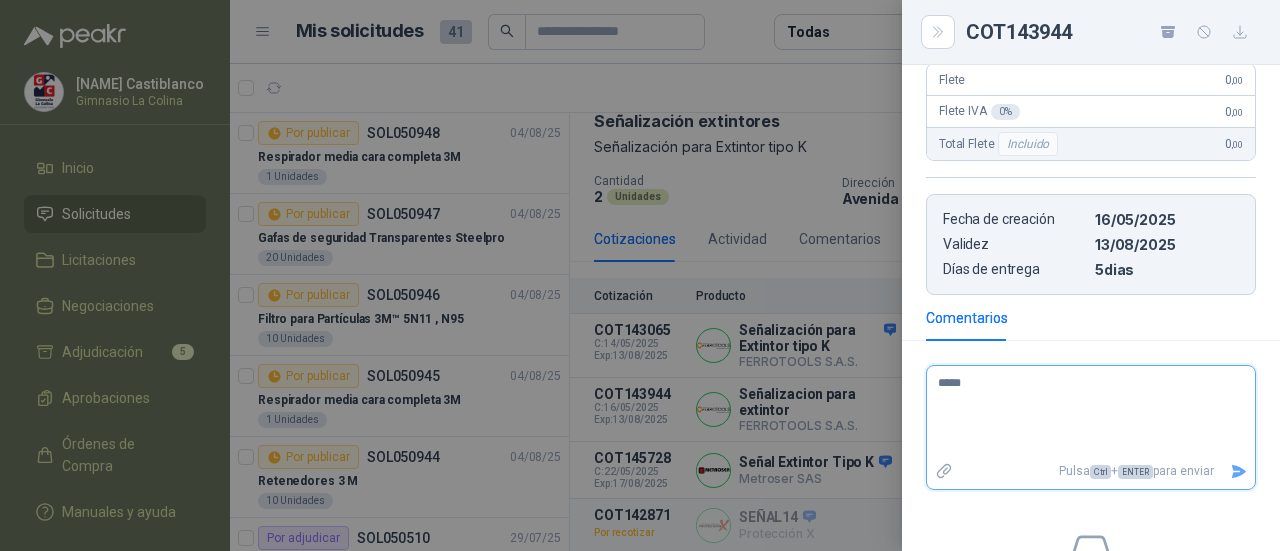 type 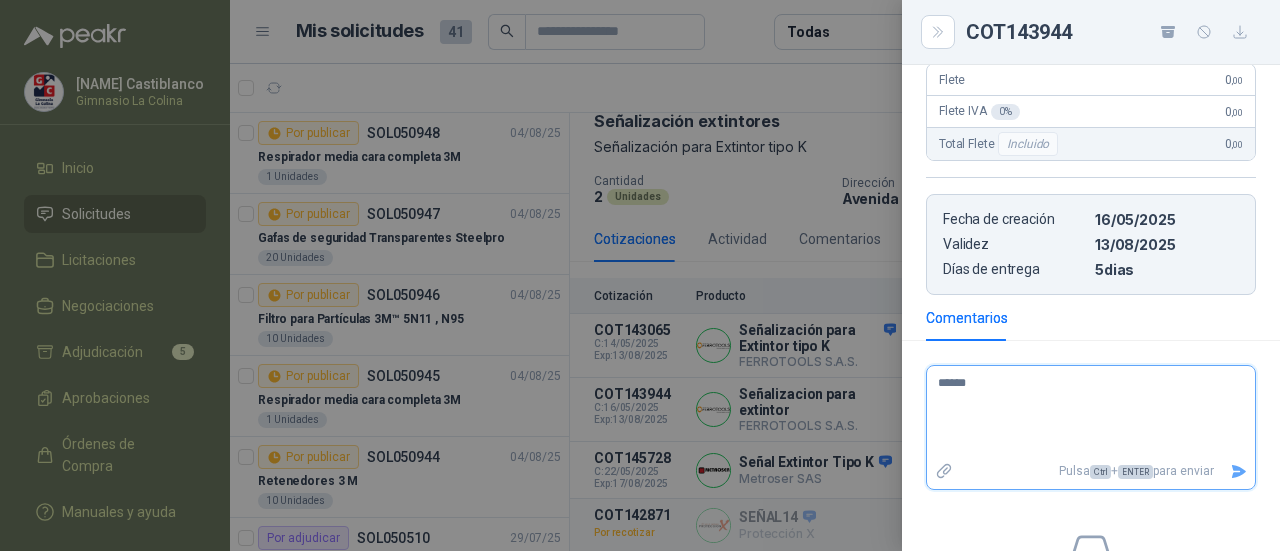 type 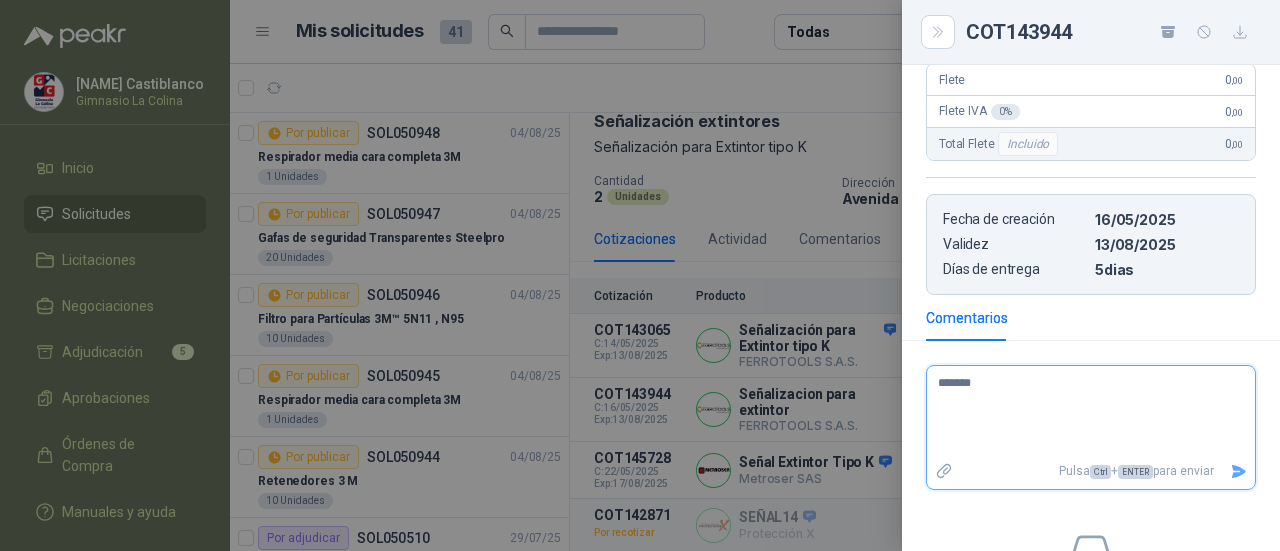 type 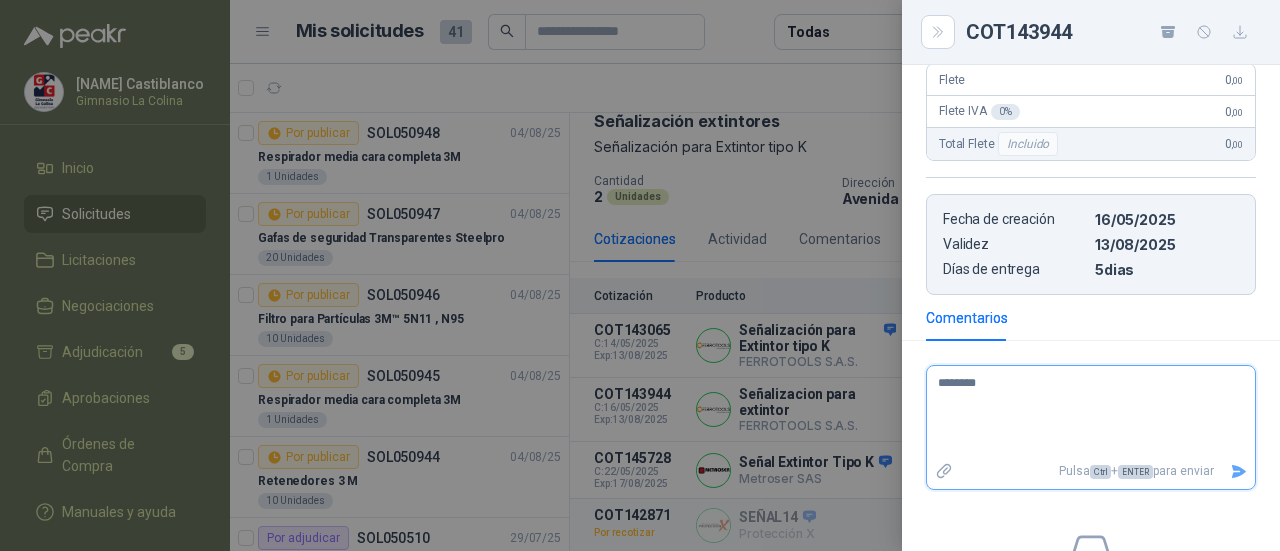 type 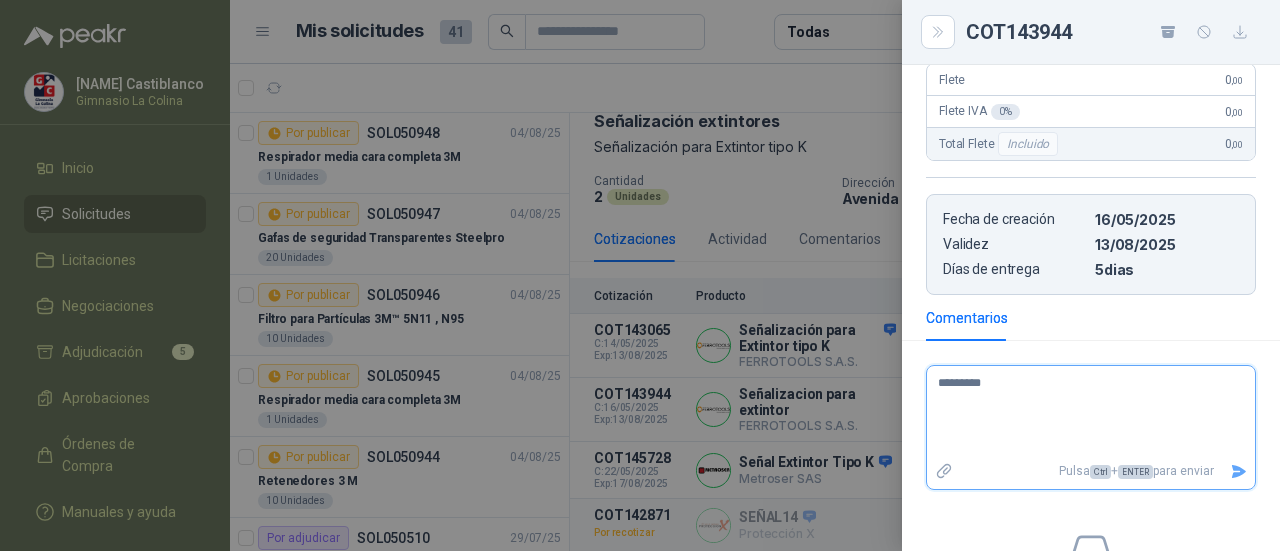 type 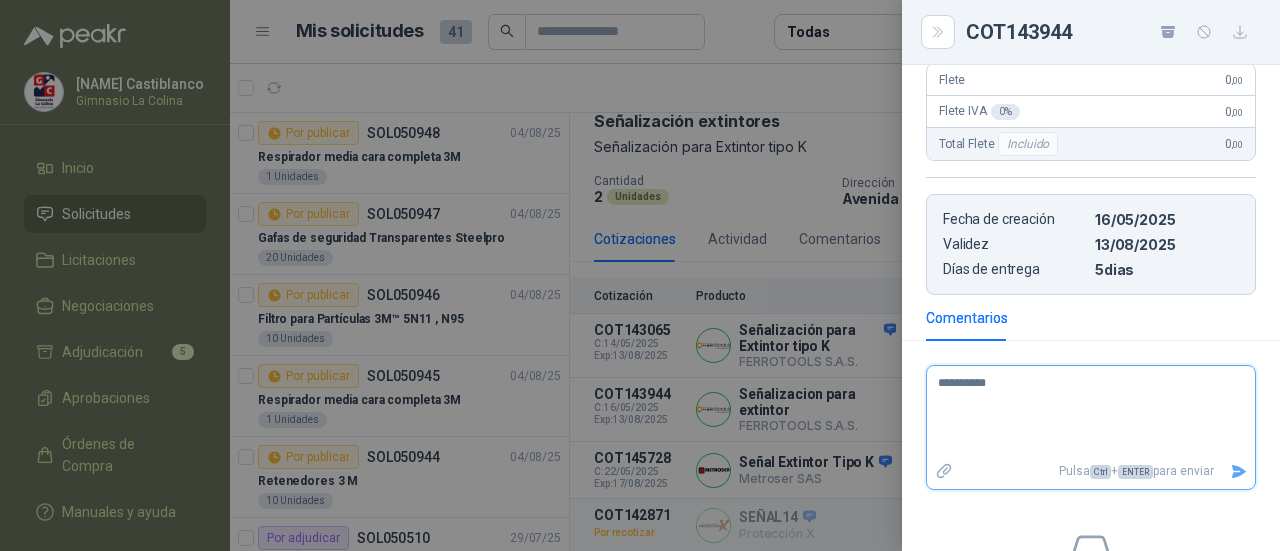 type 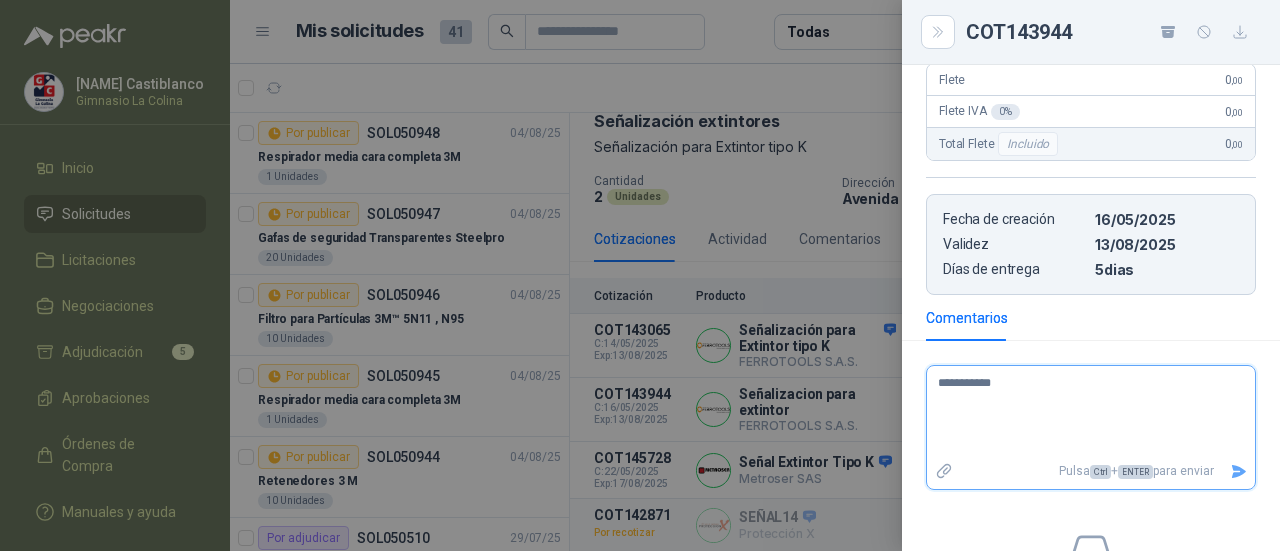 type 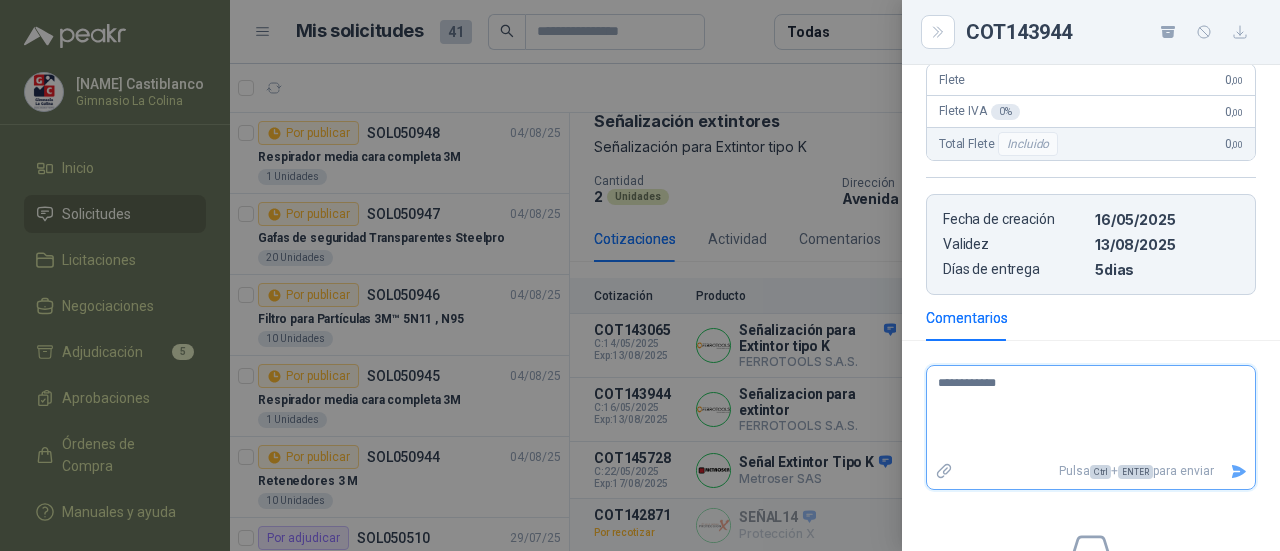 type 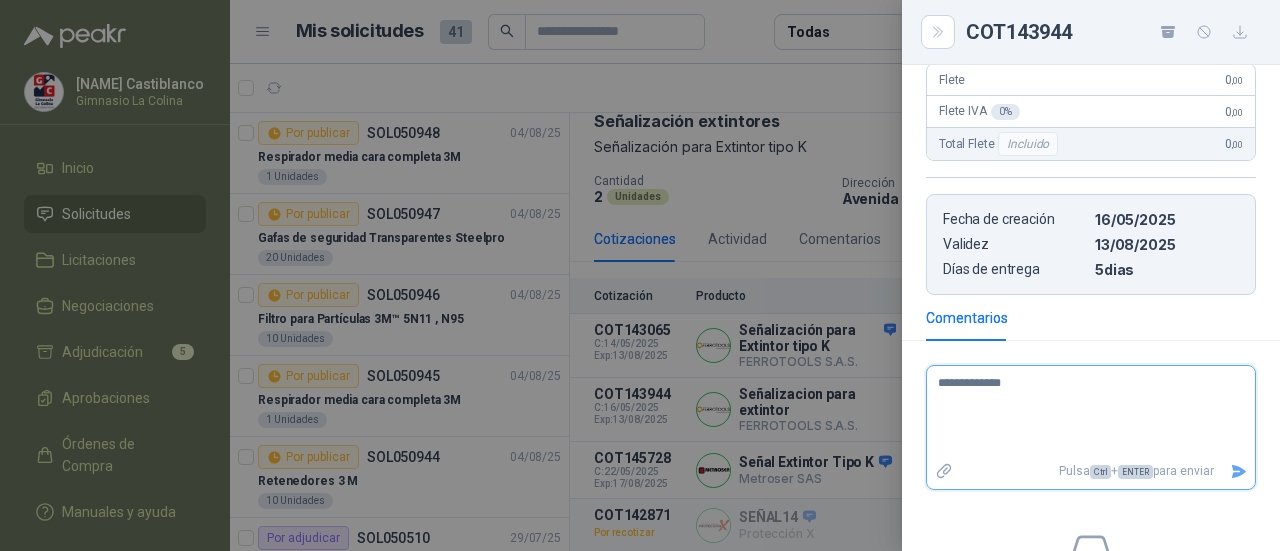 type 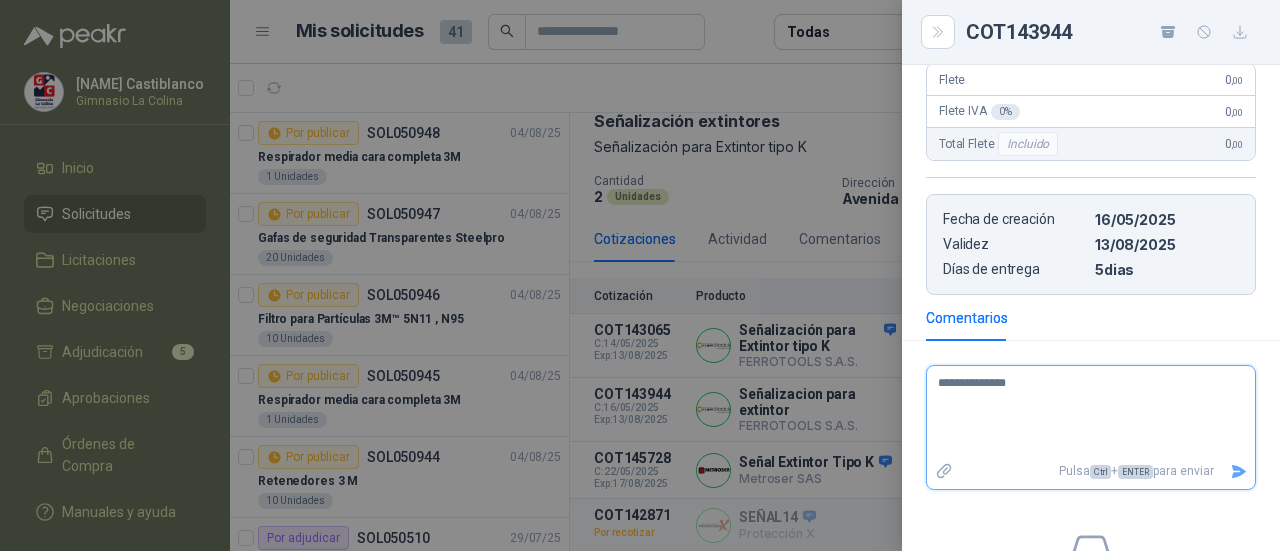 type 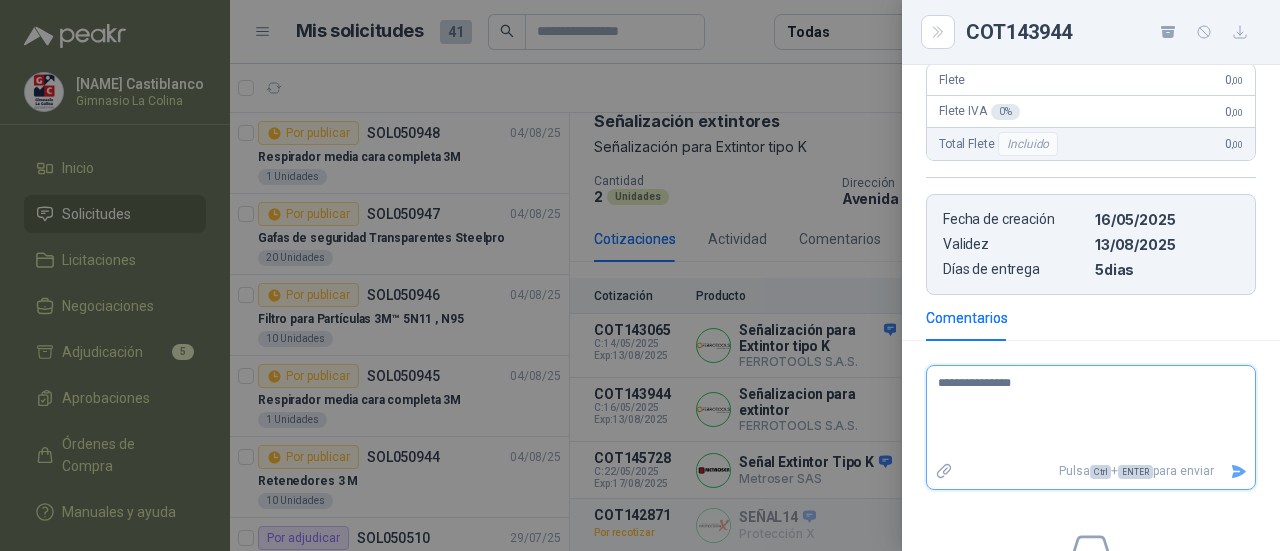 type 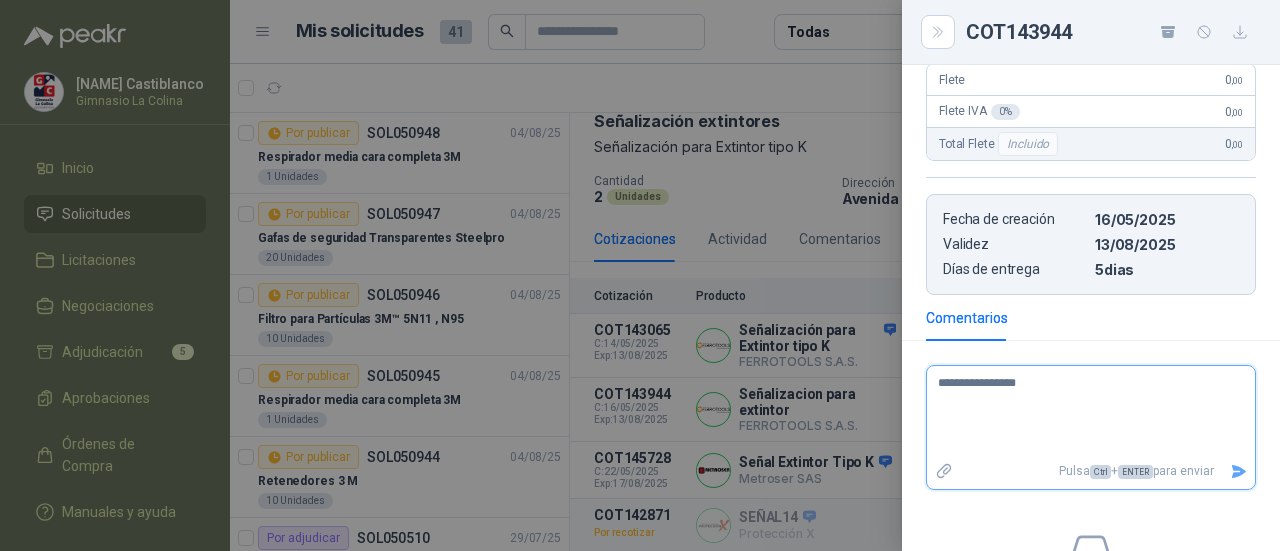 type 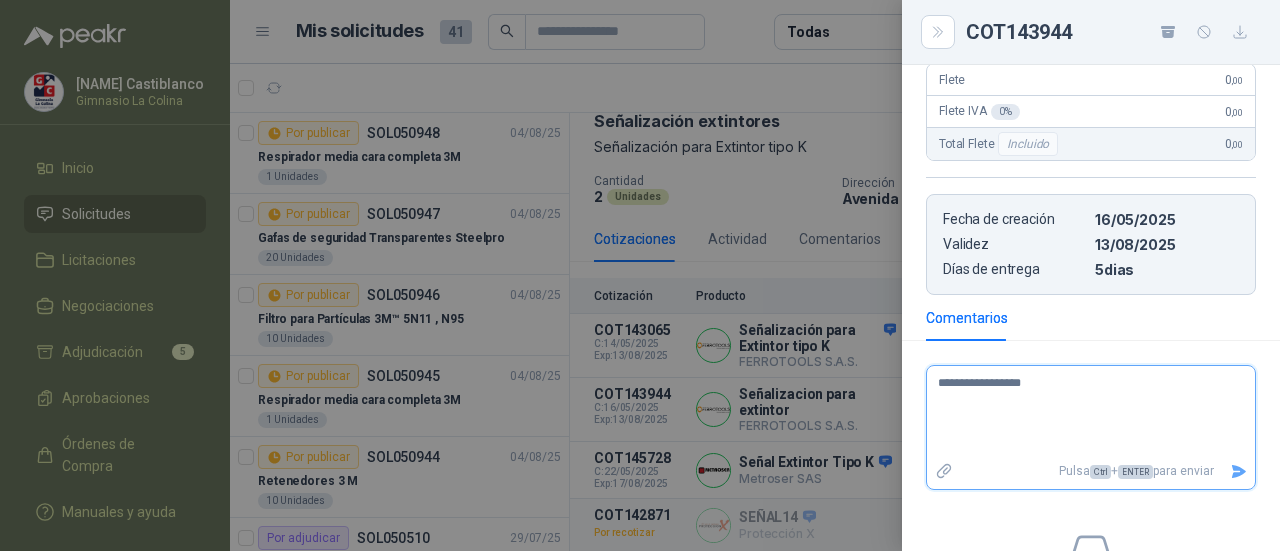 type 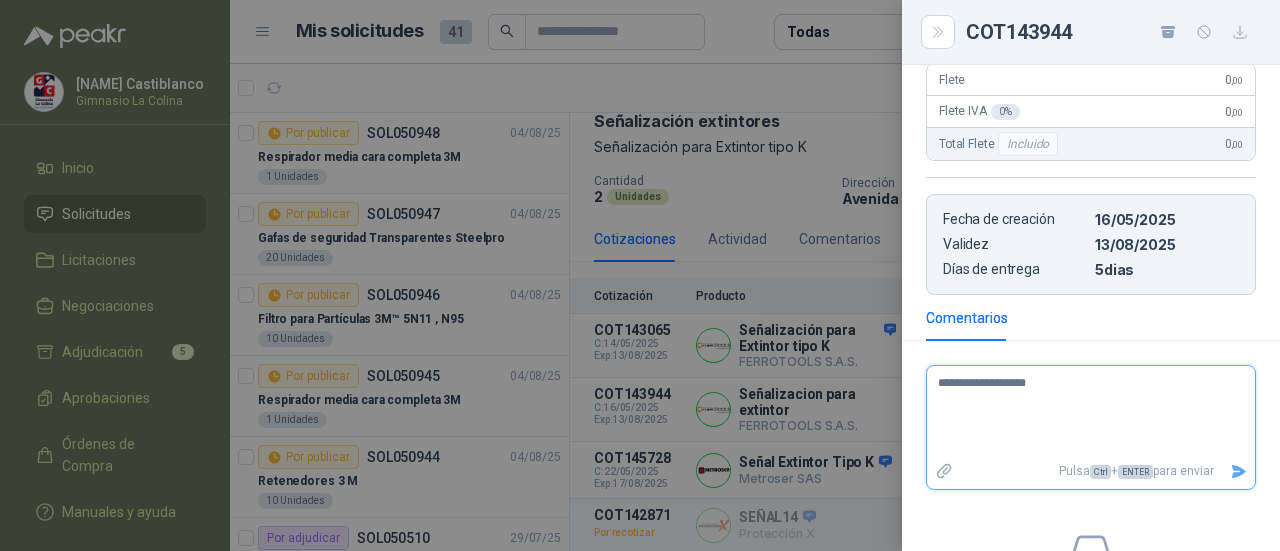 type 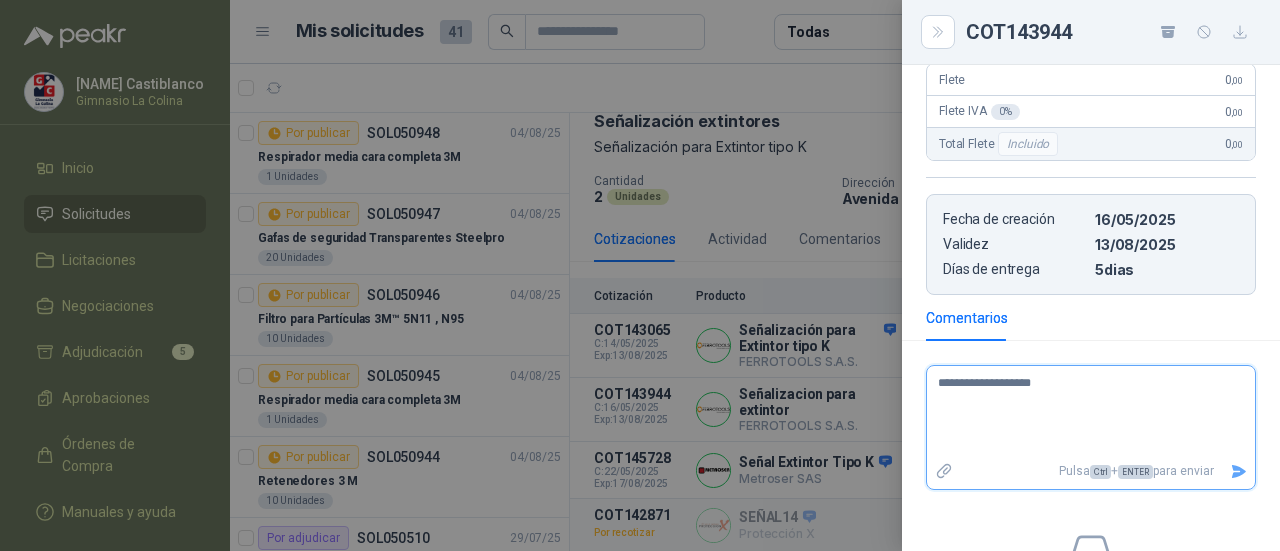 type 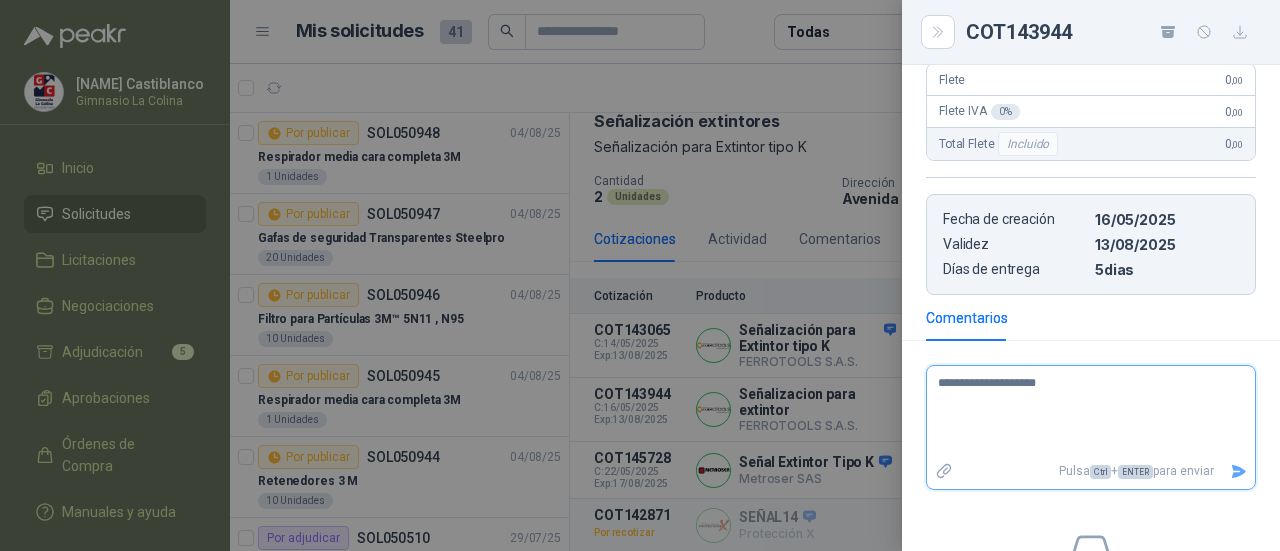 type 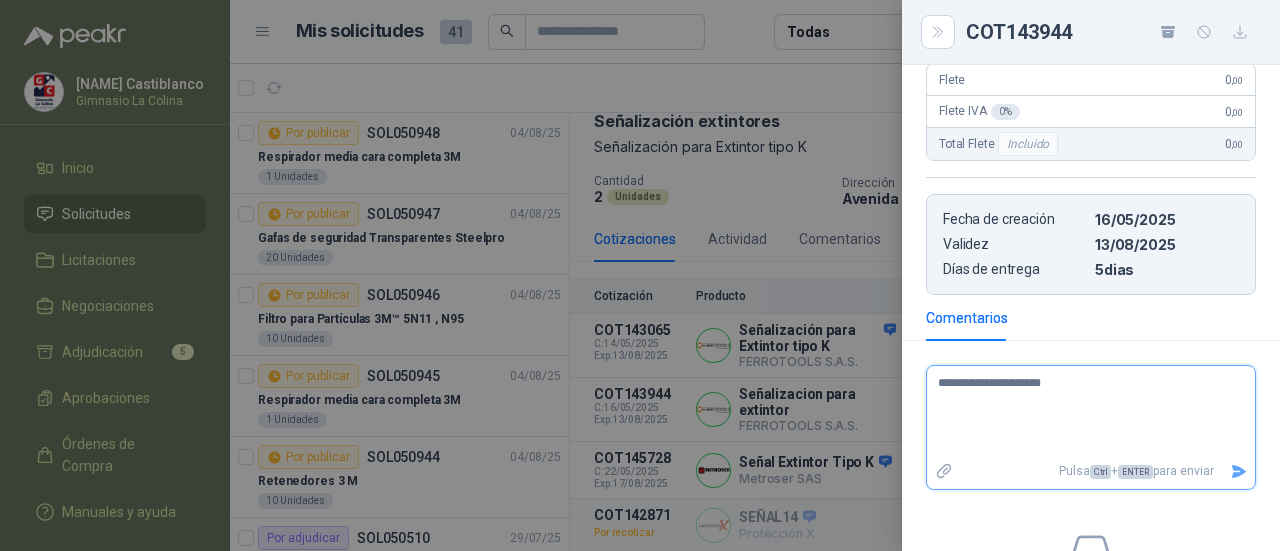 type 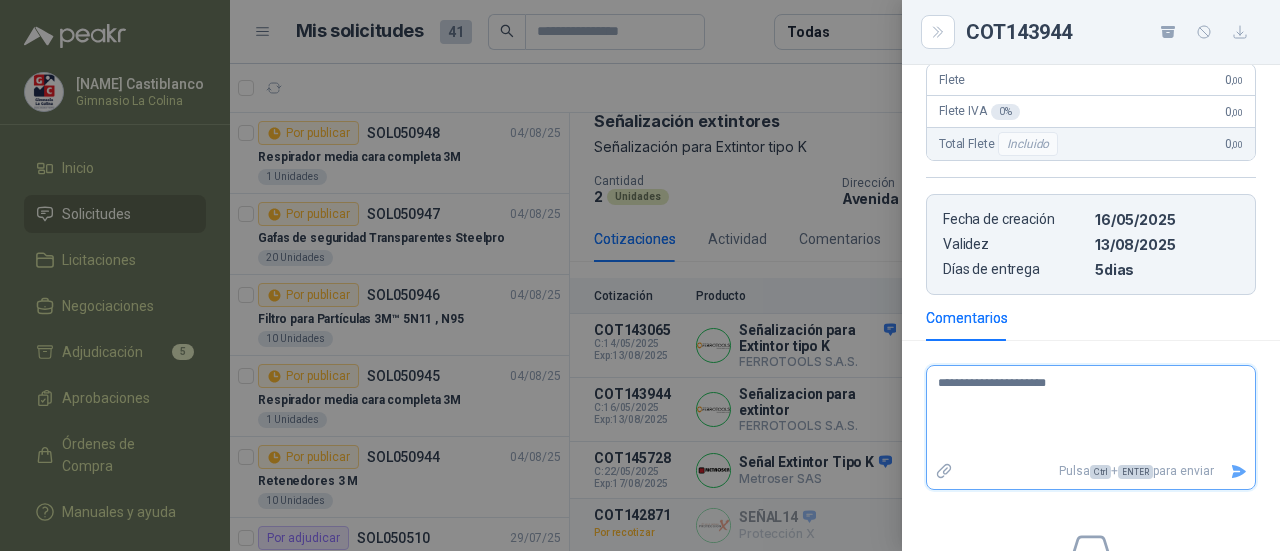 type 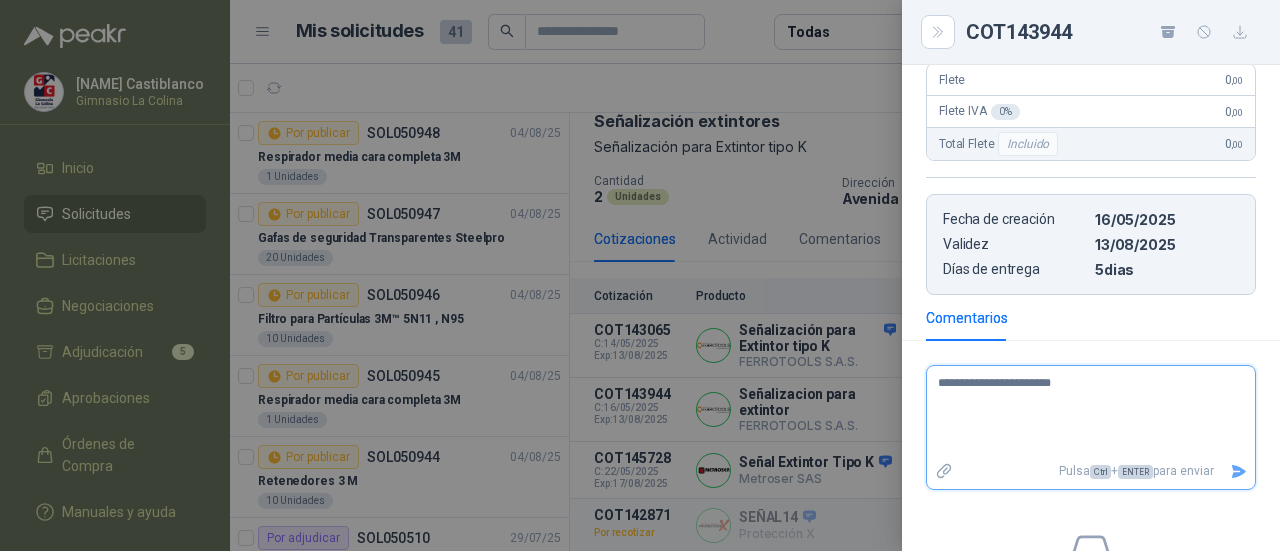 type 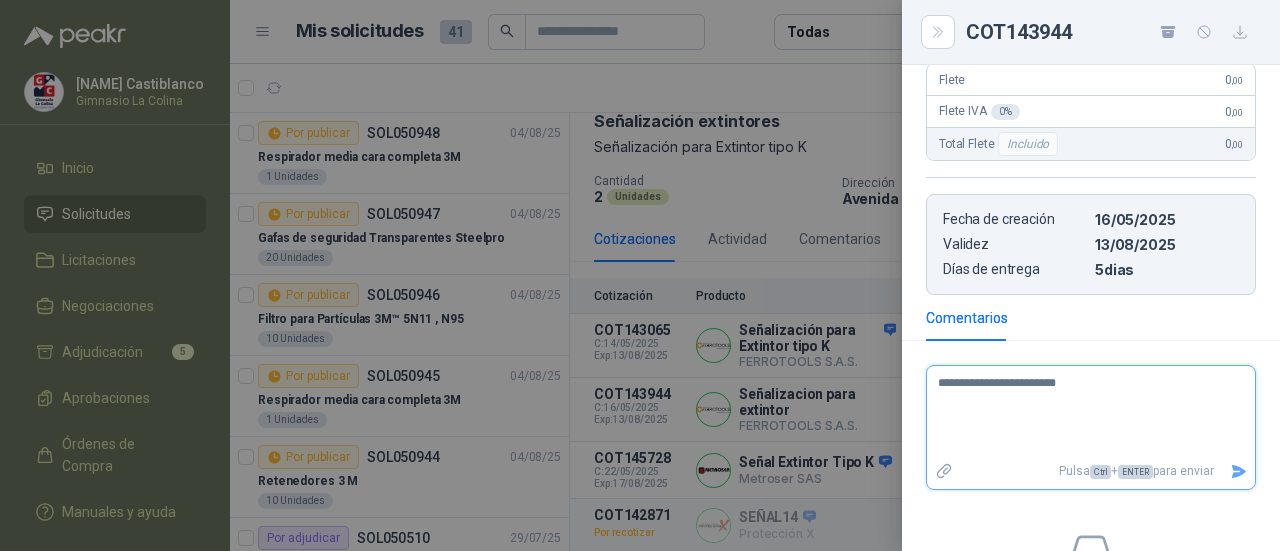 type 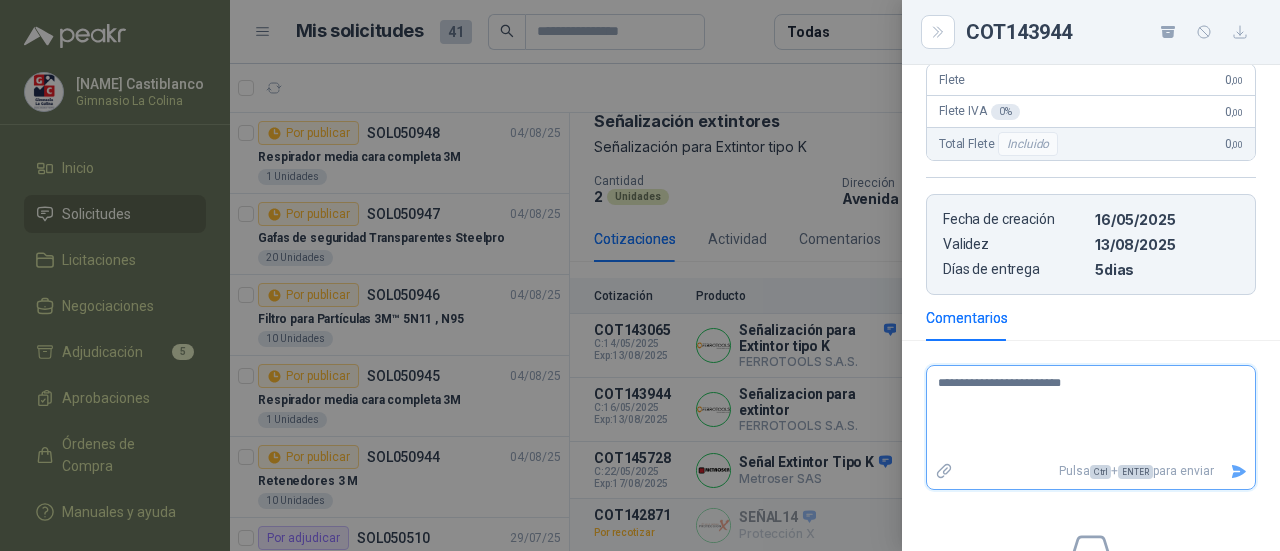type 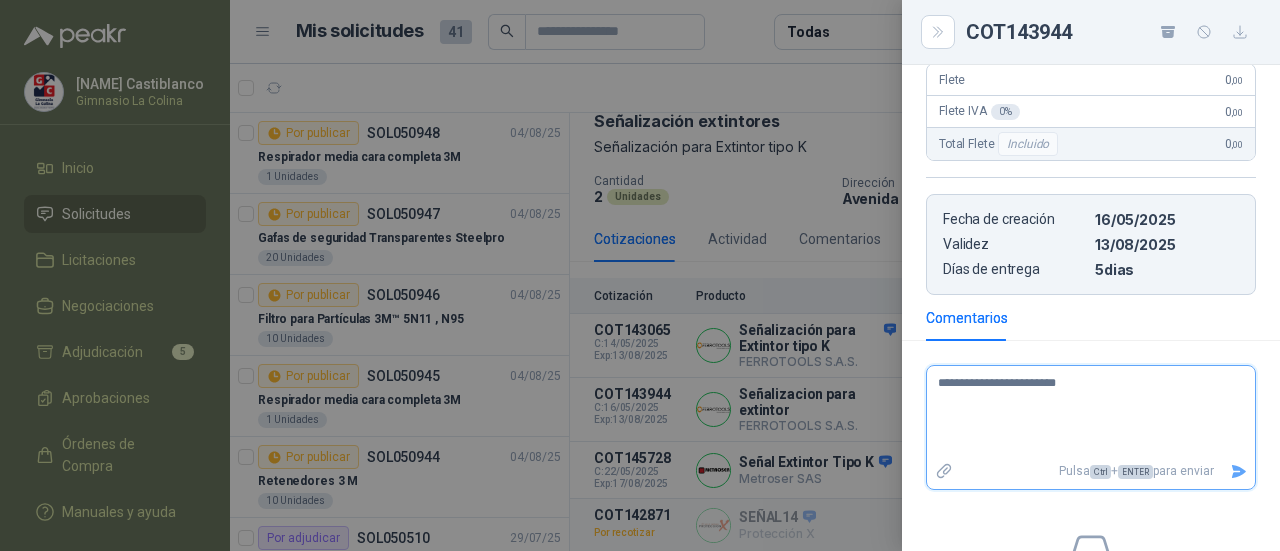 type 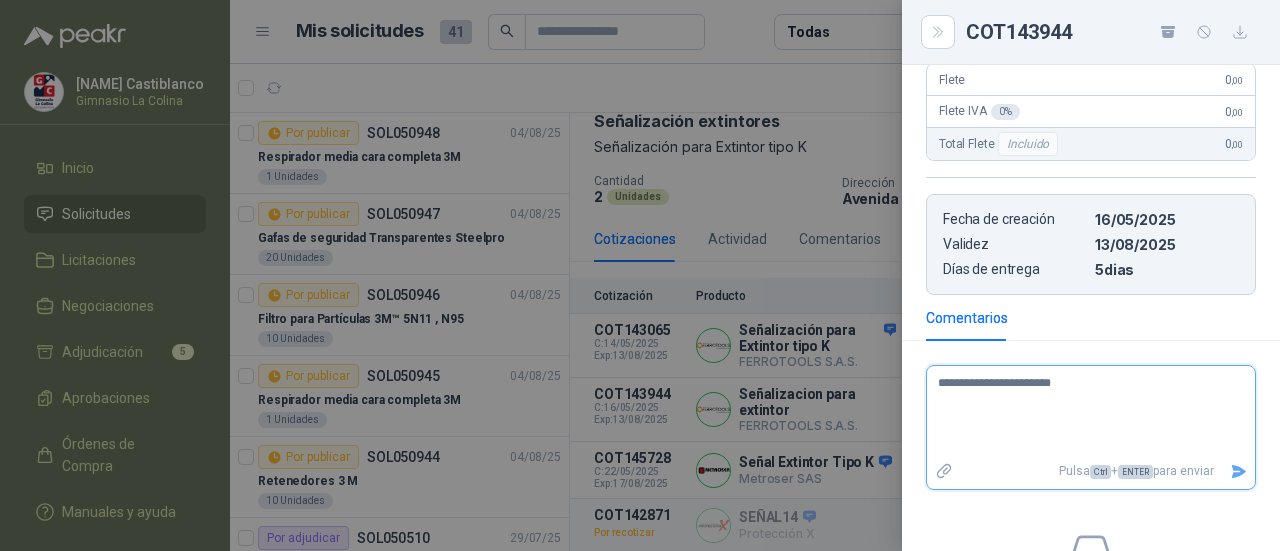 type 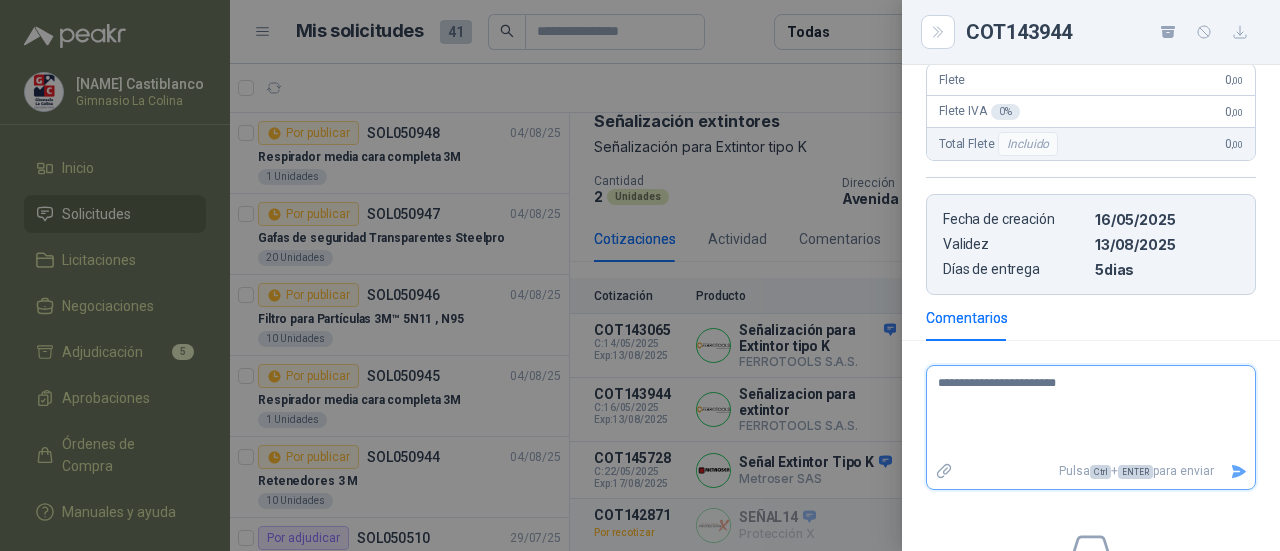 type 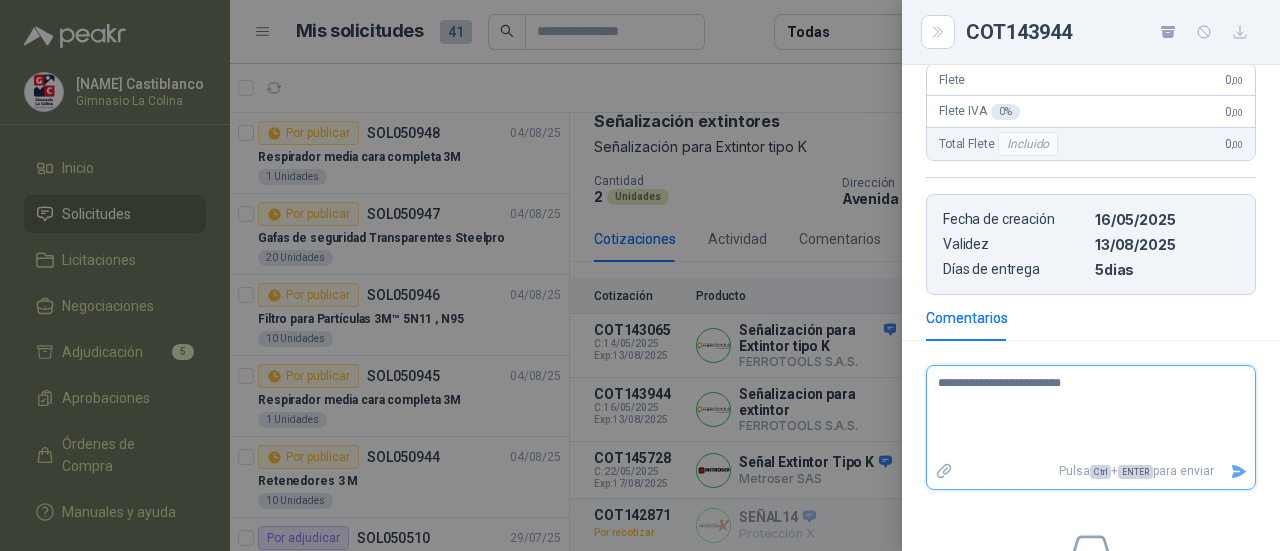 type 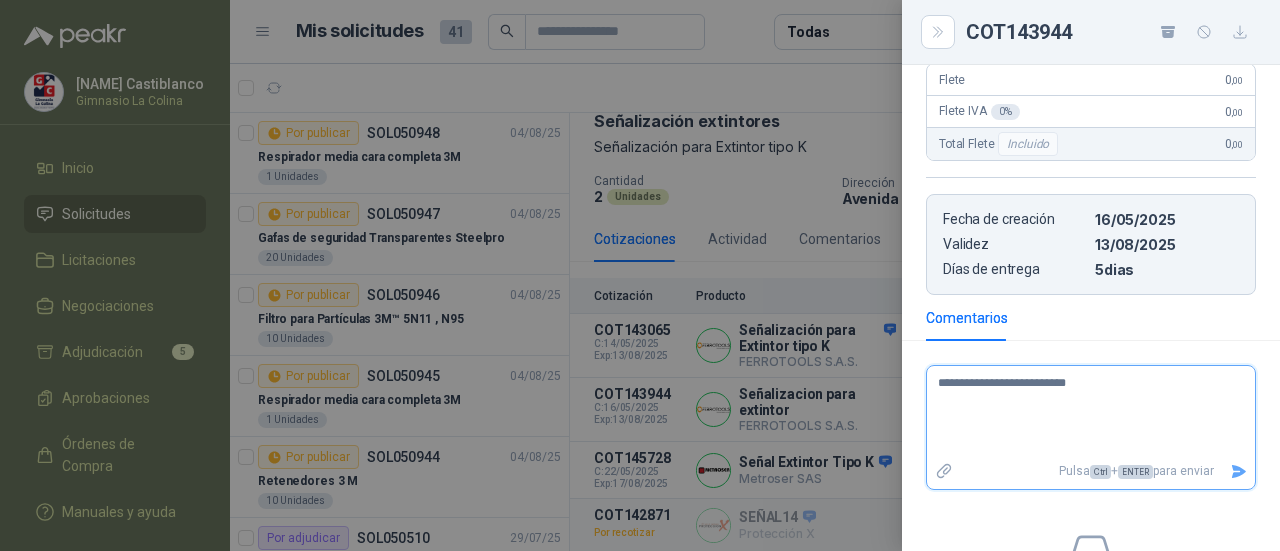 type 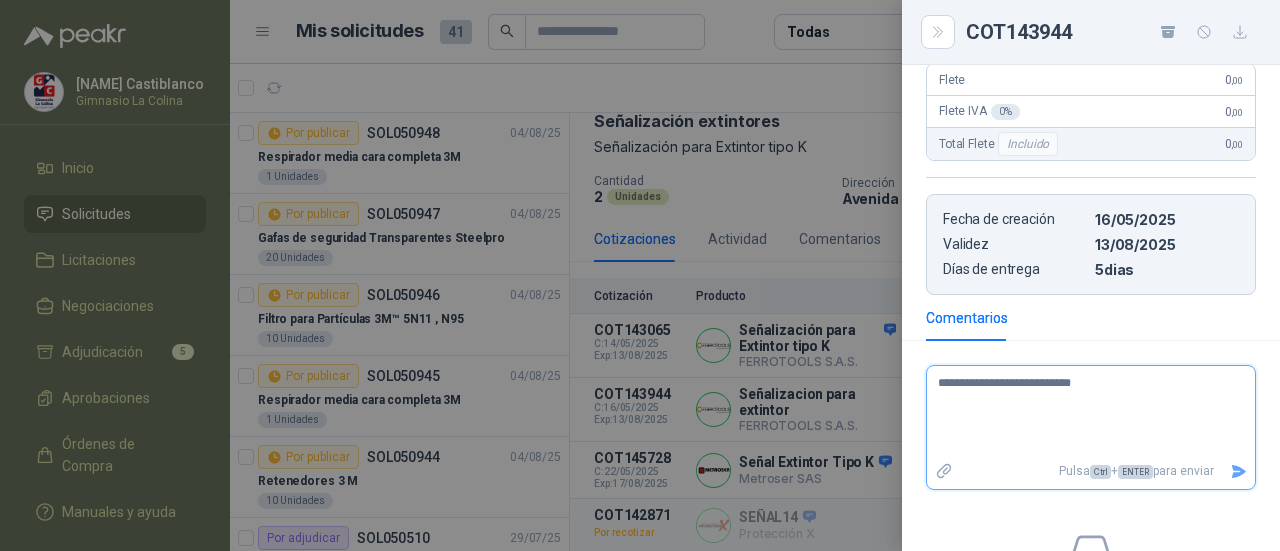 type 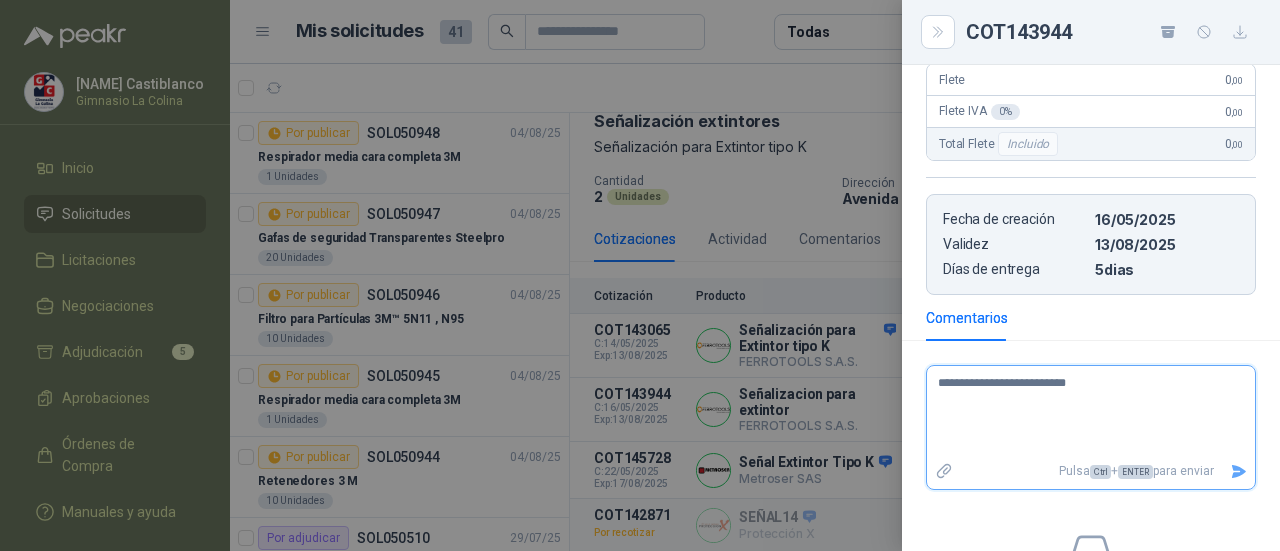 type 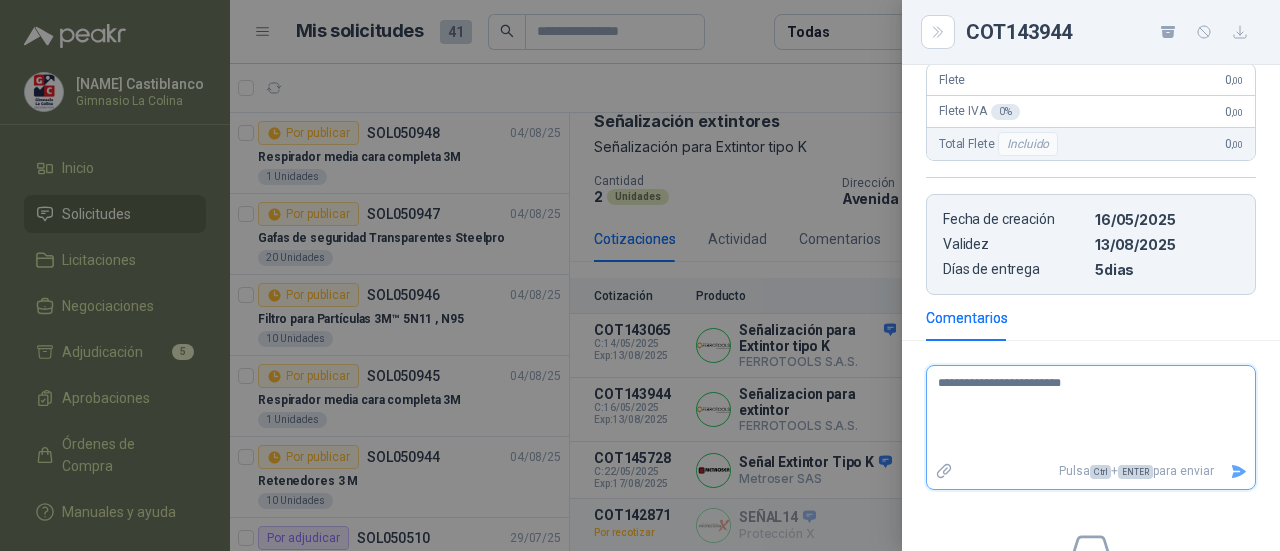 type 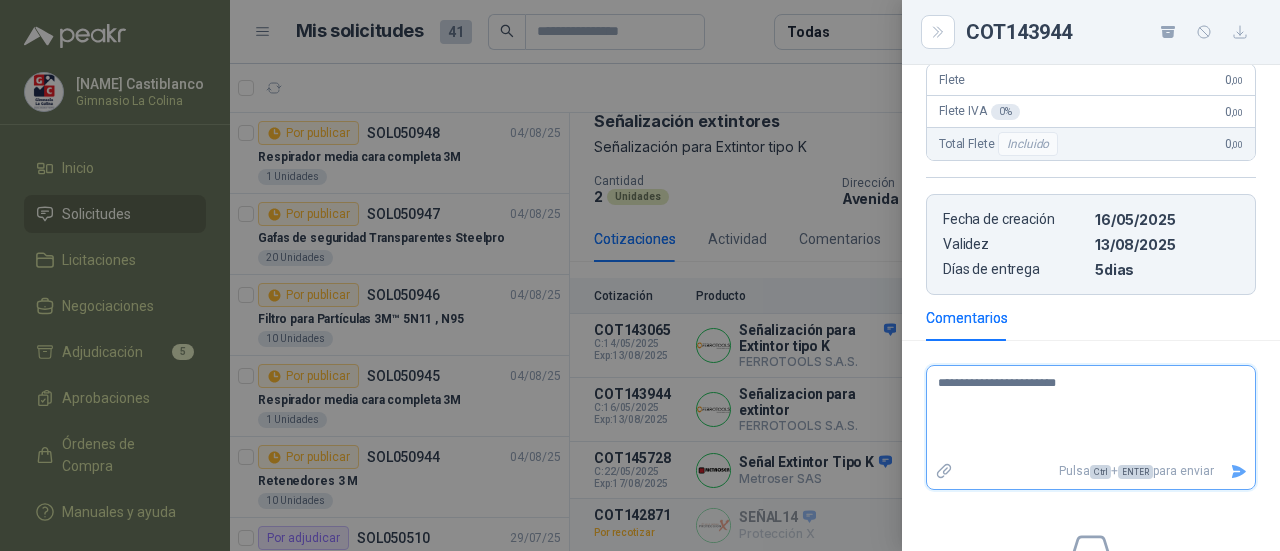 type 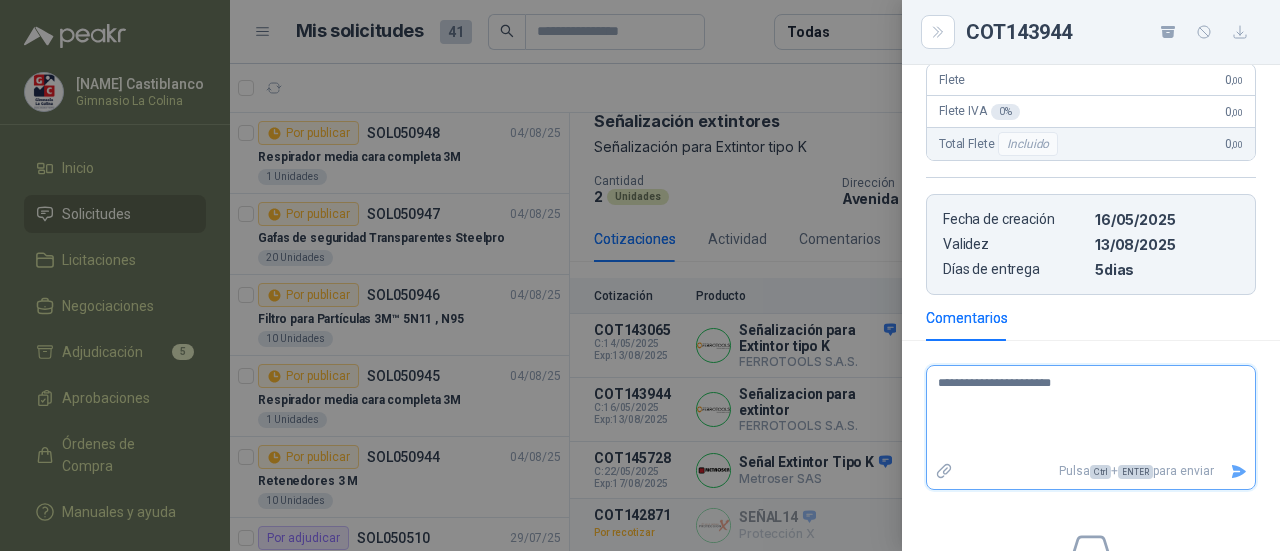 type 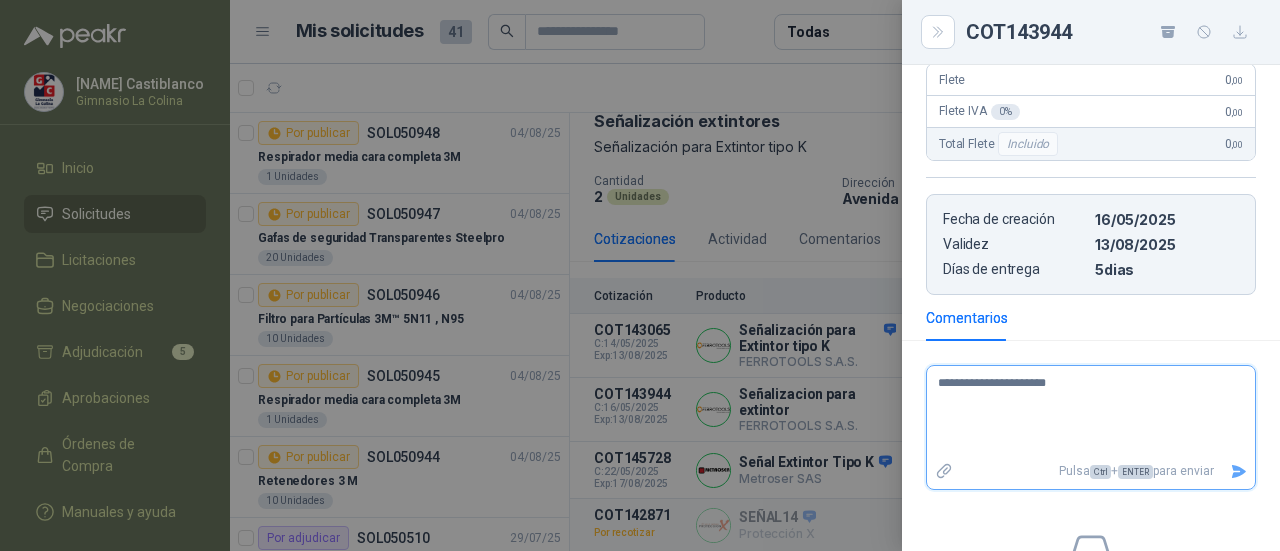 type 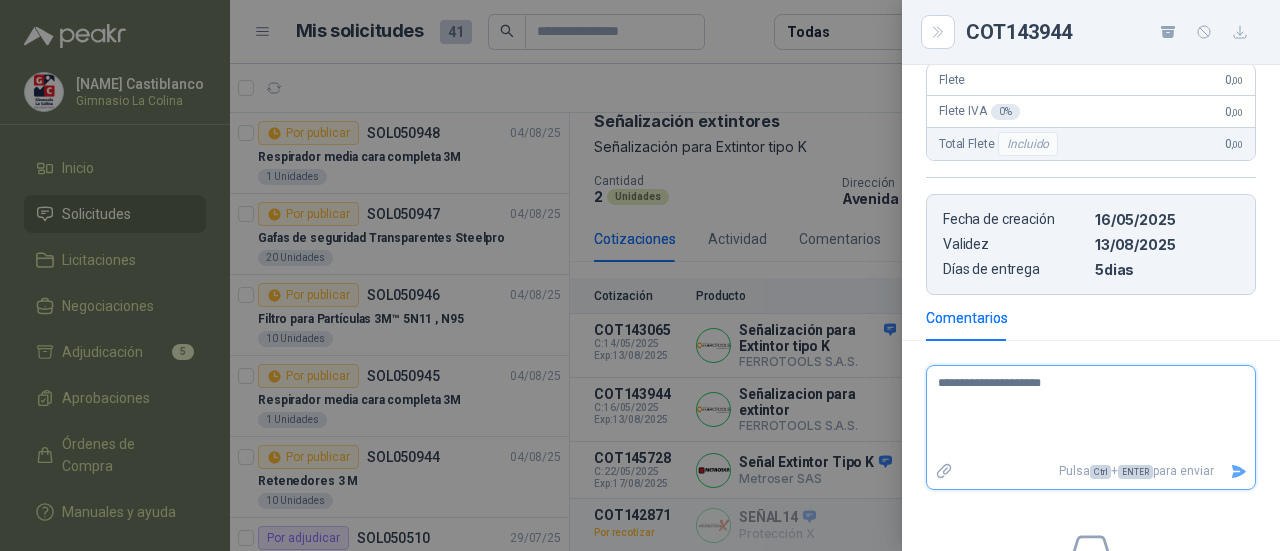 type 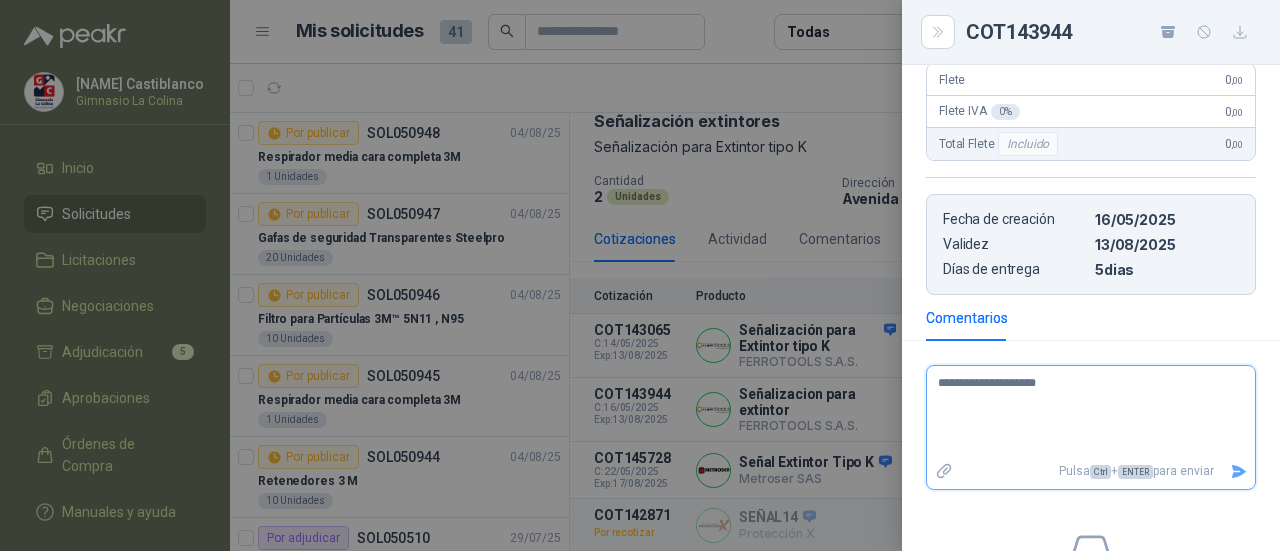 type 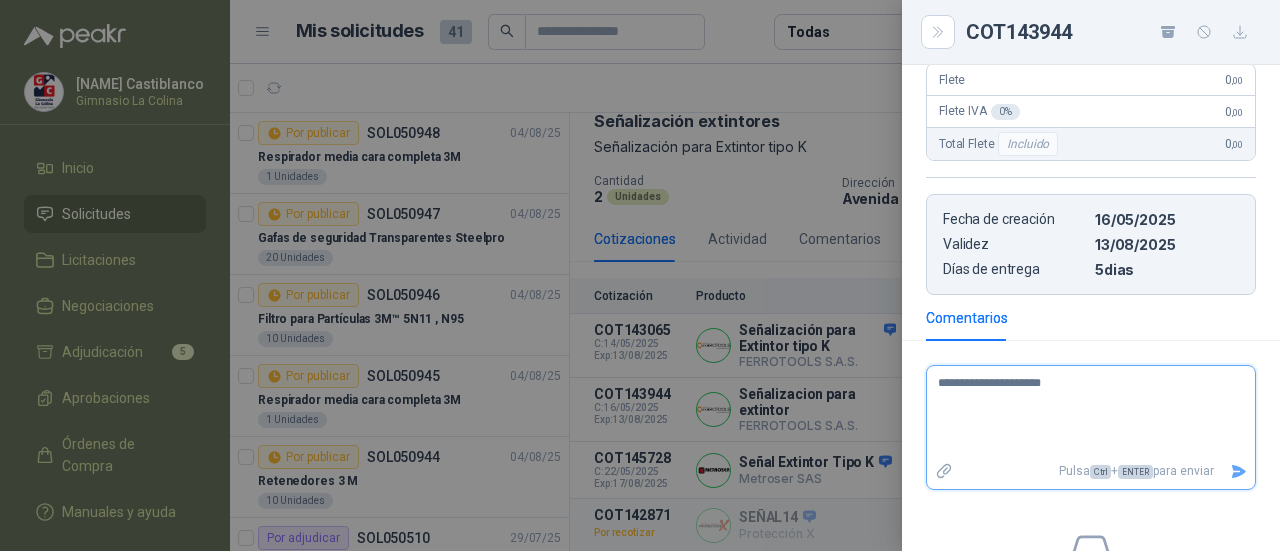 type 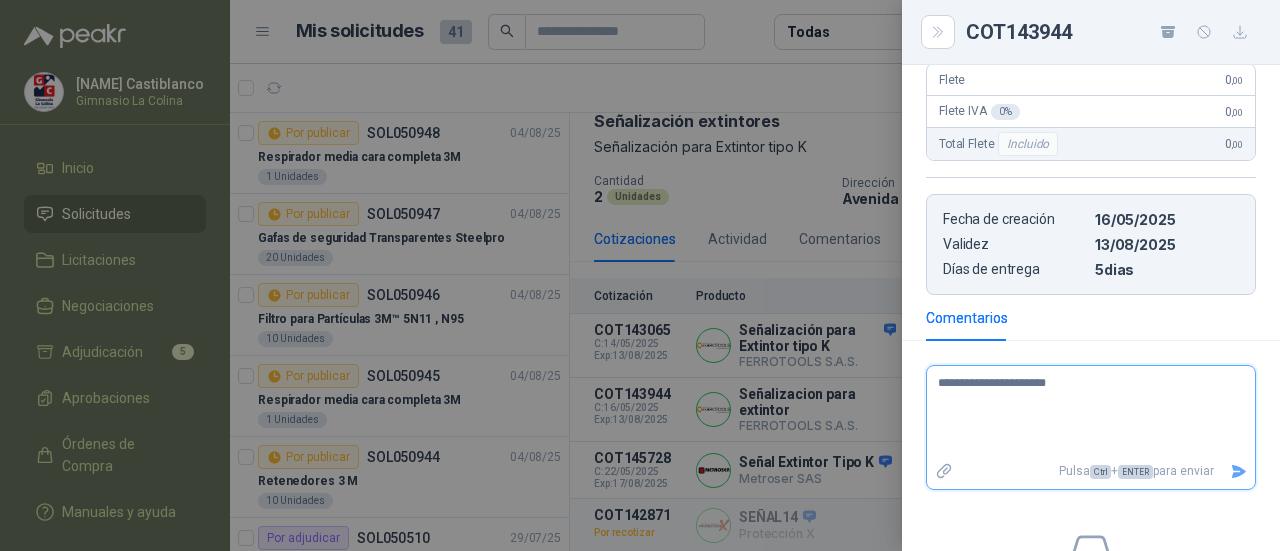 type 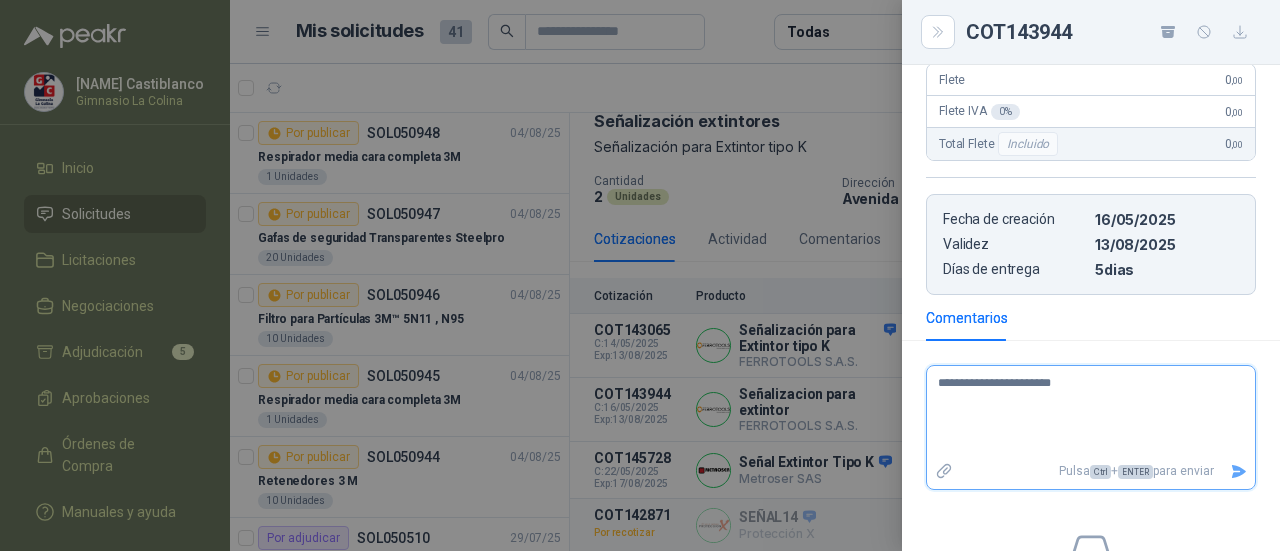 type 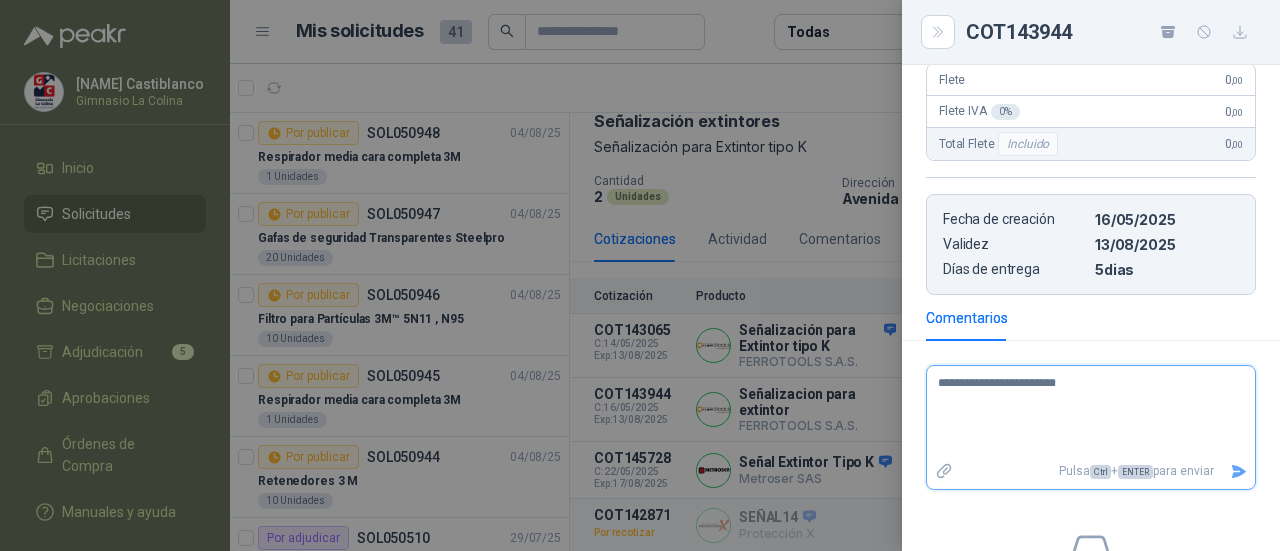 type 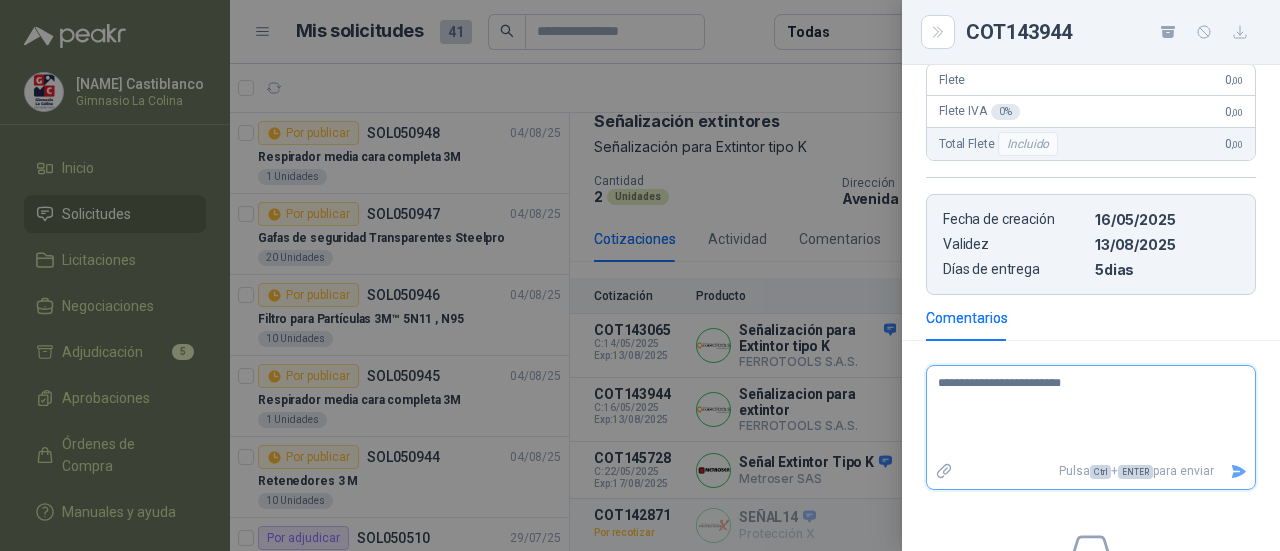 type 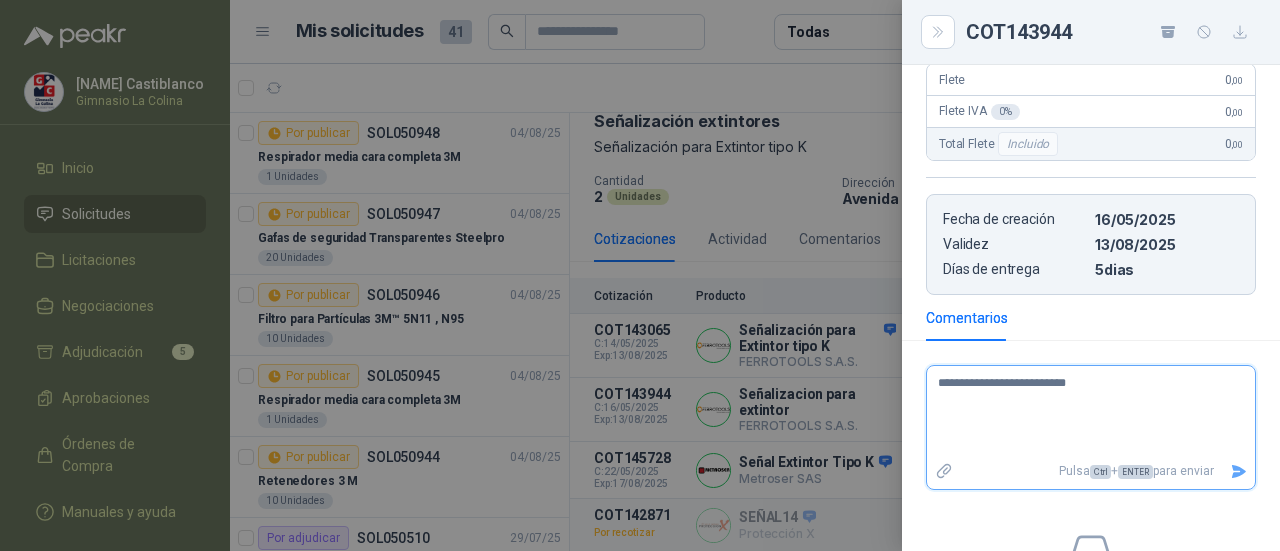 type 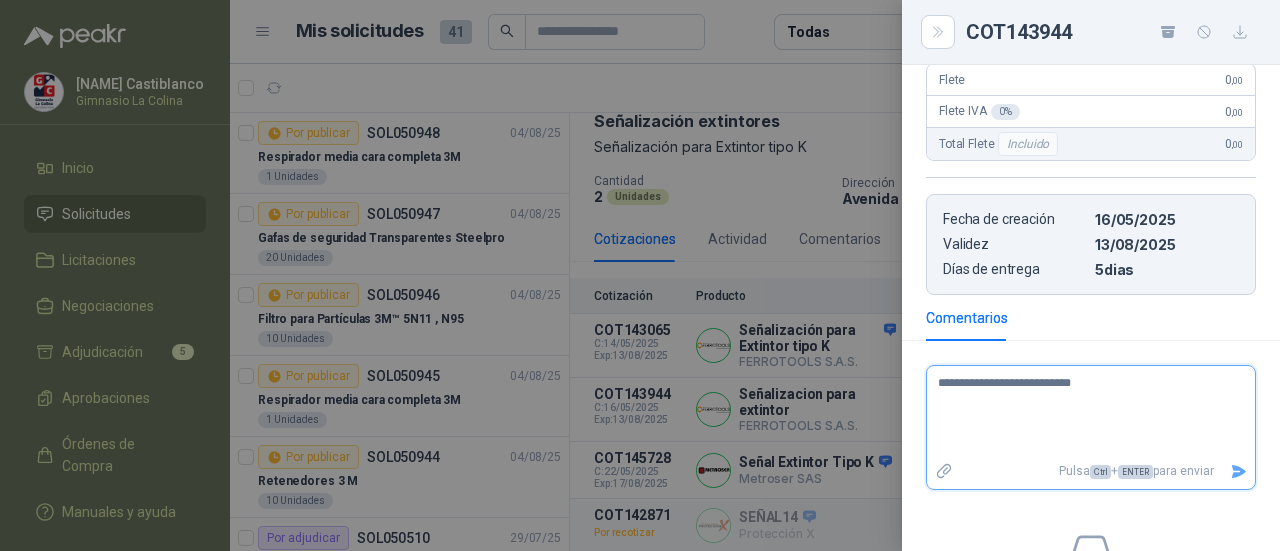 type 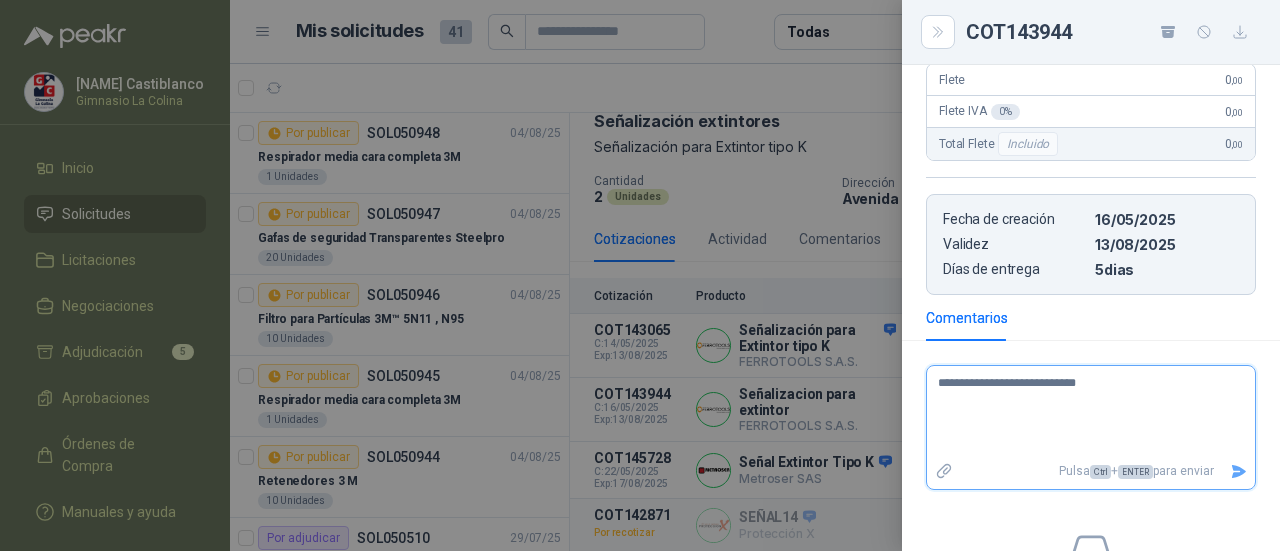 type 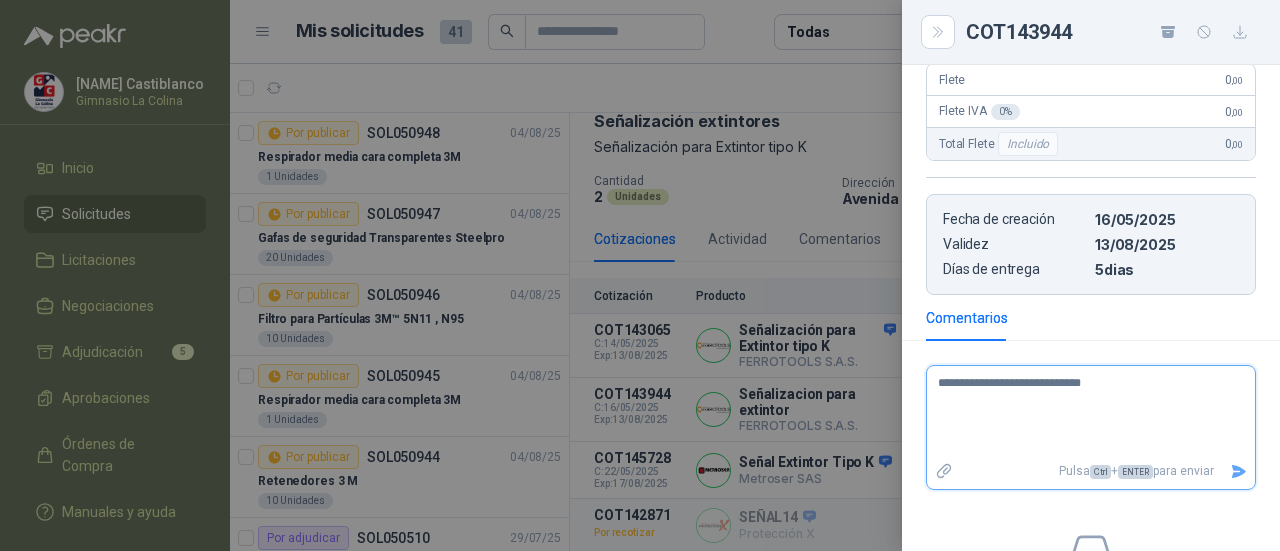 type 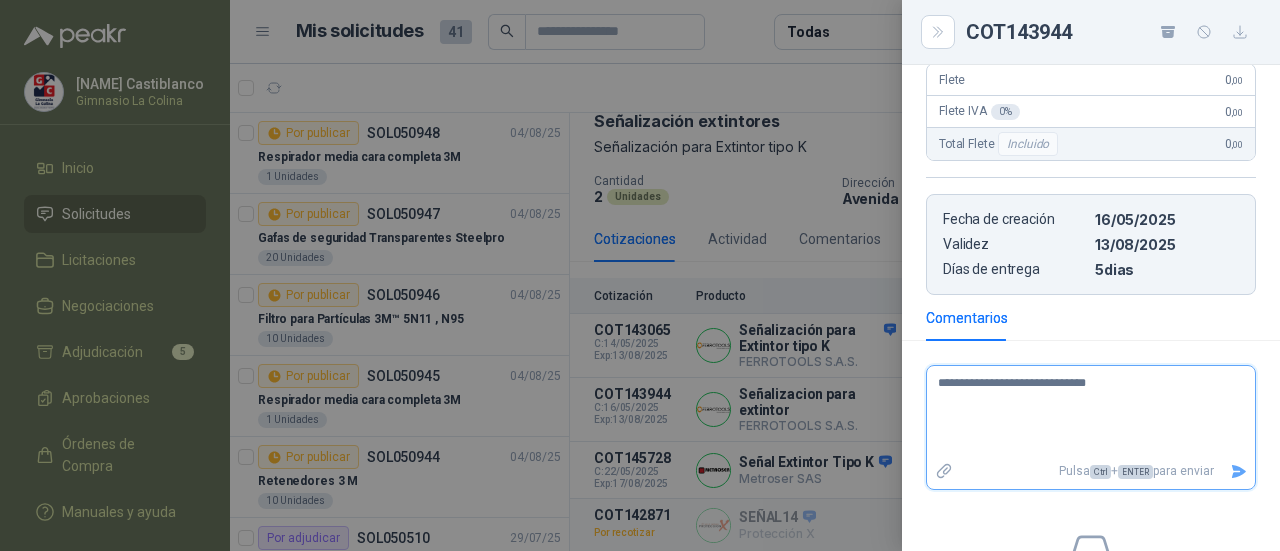 type 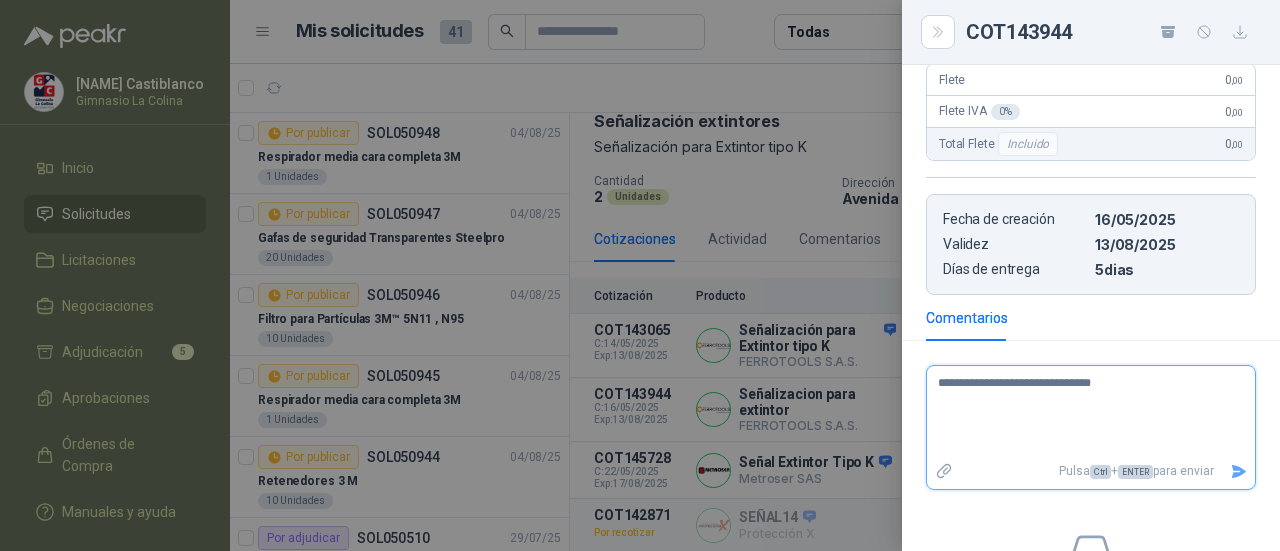 type 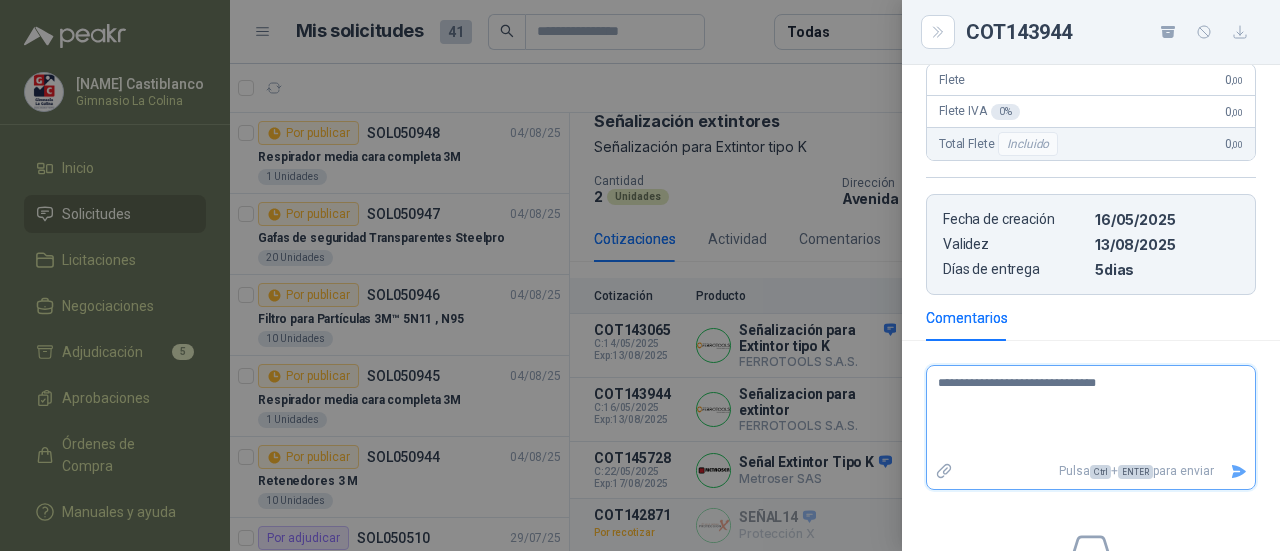 type 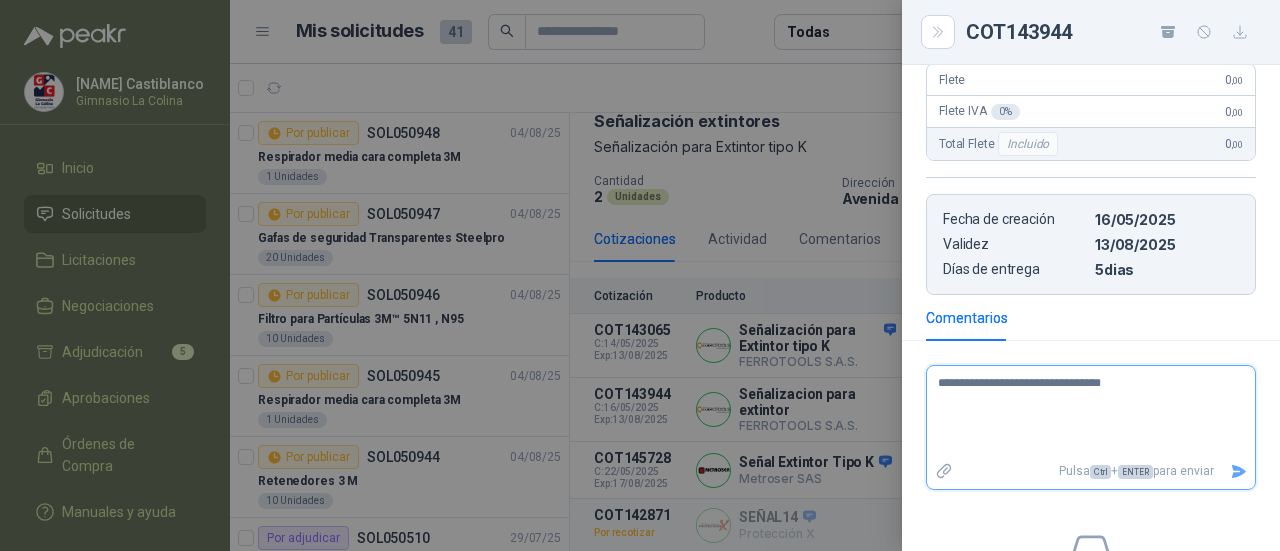 type 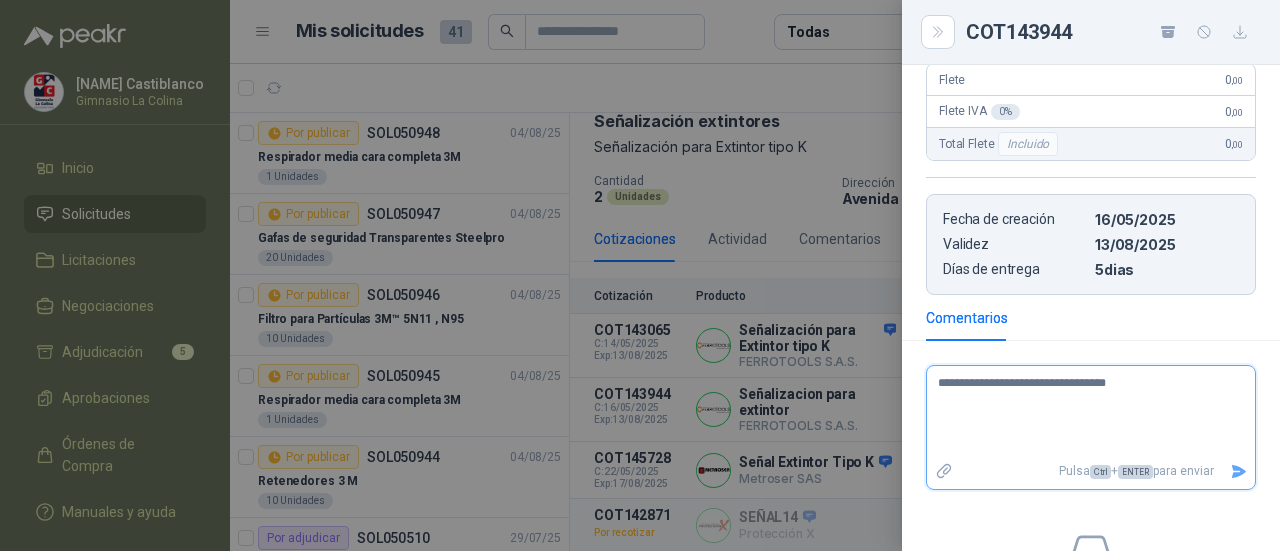 type 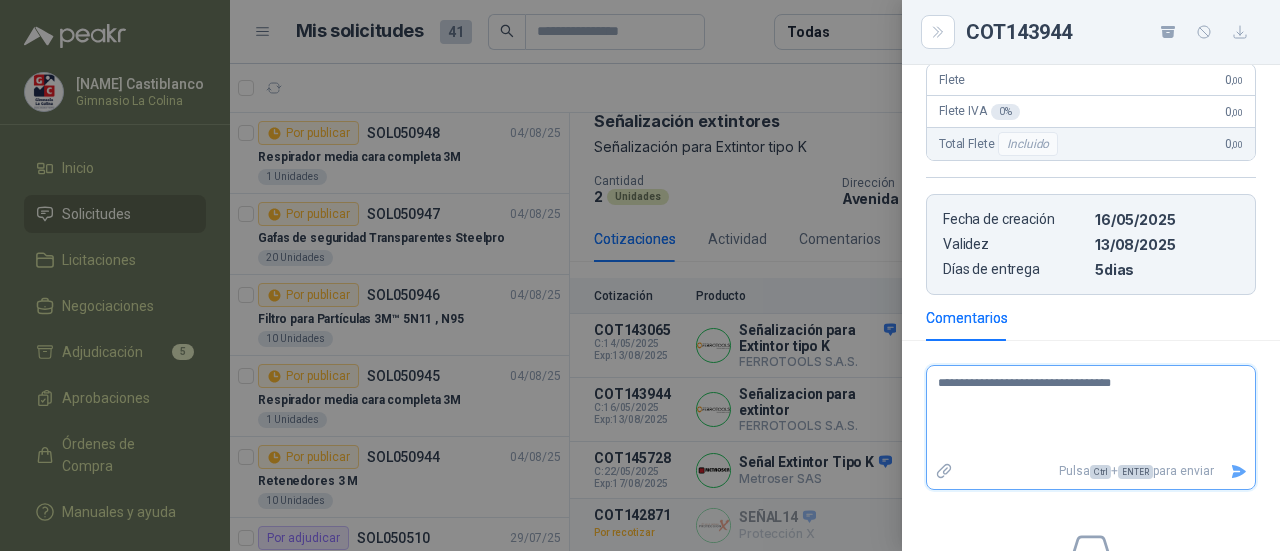 type 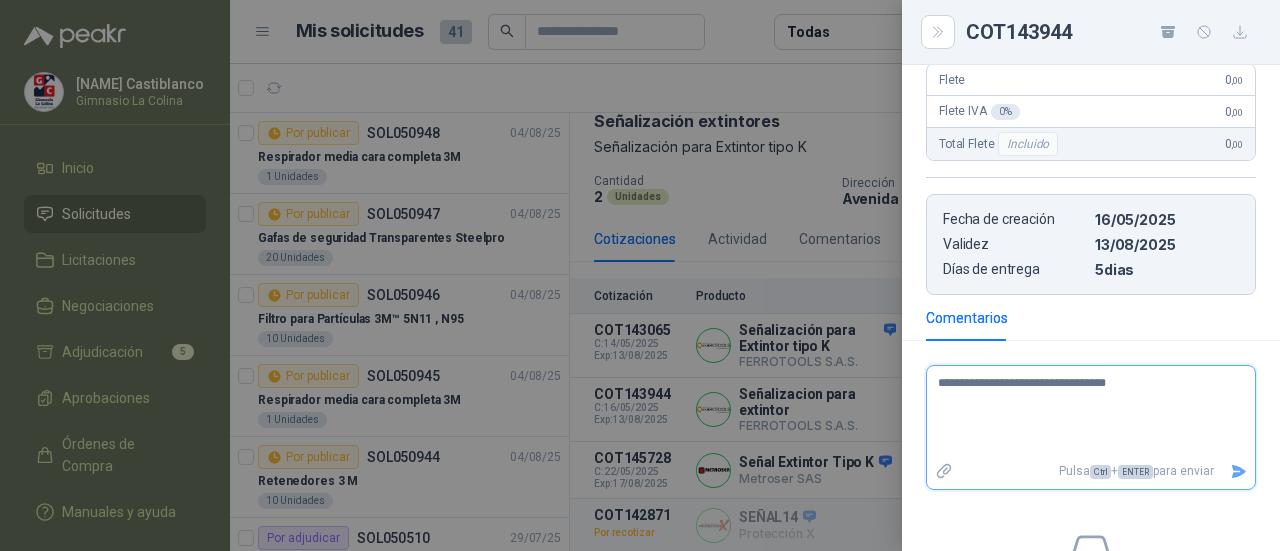 type 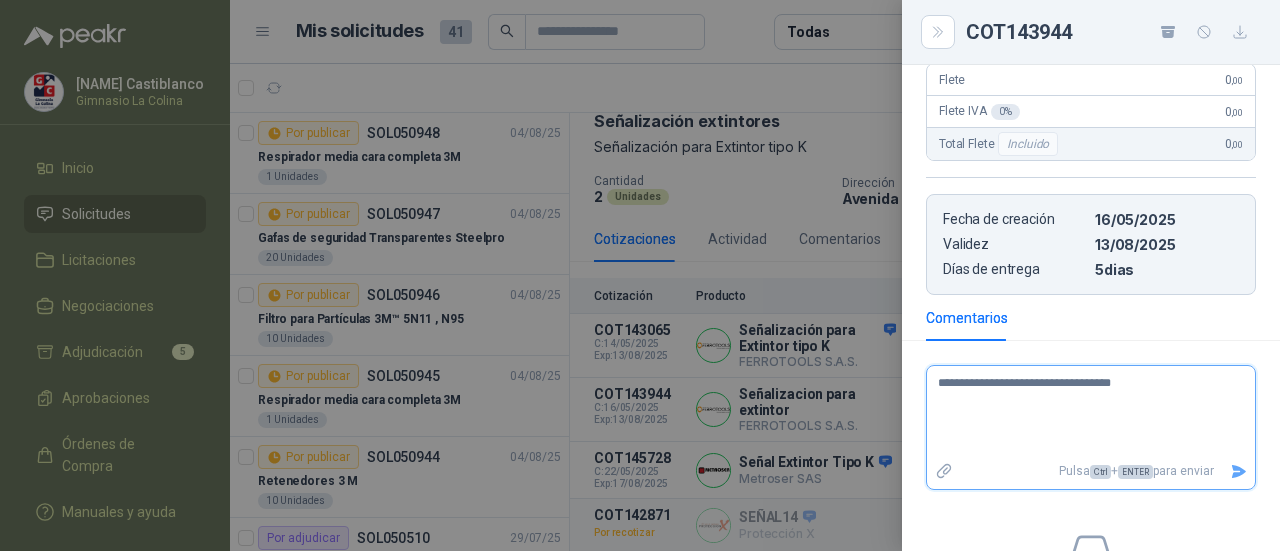 type 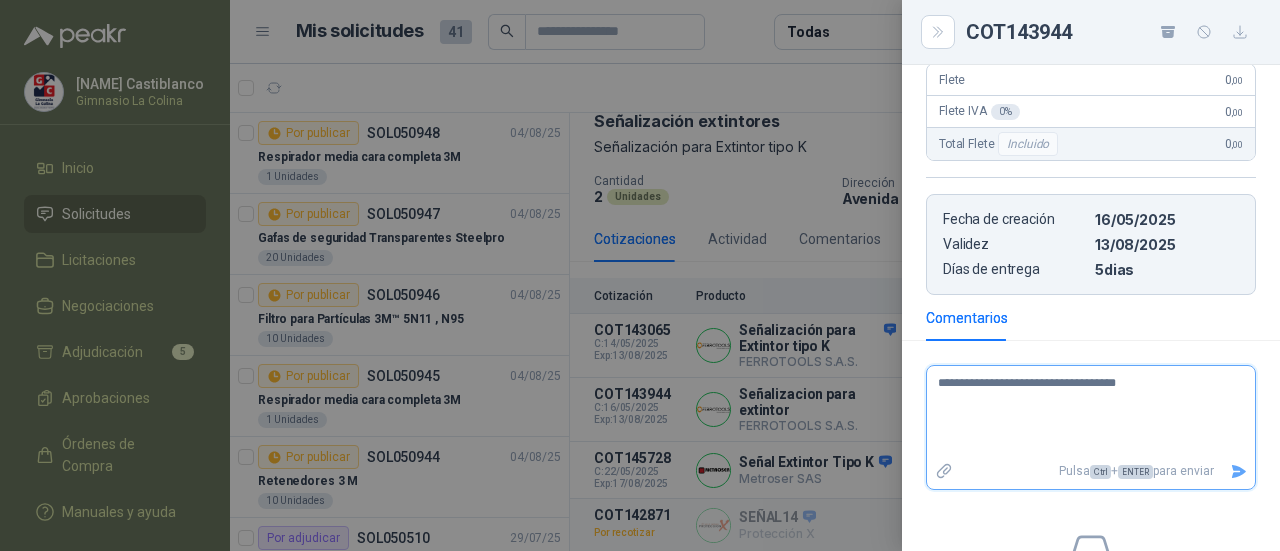 type 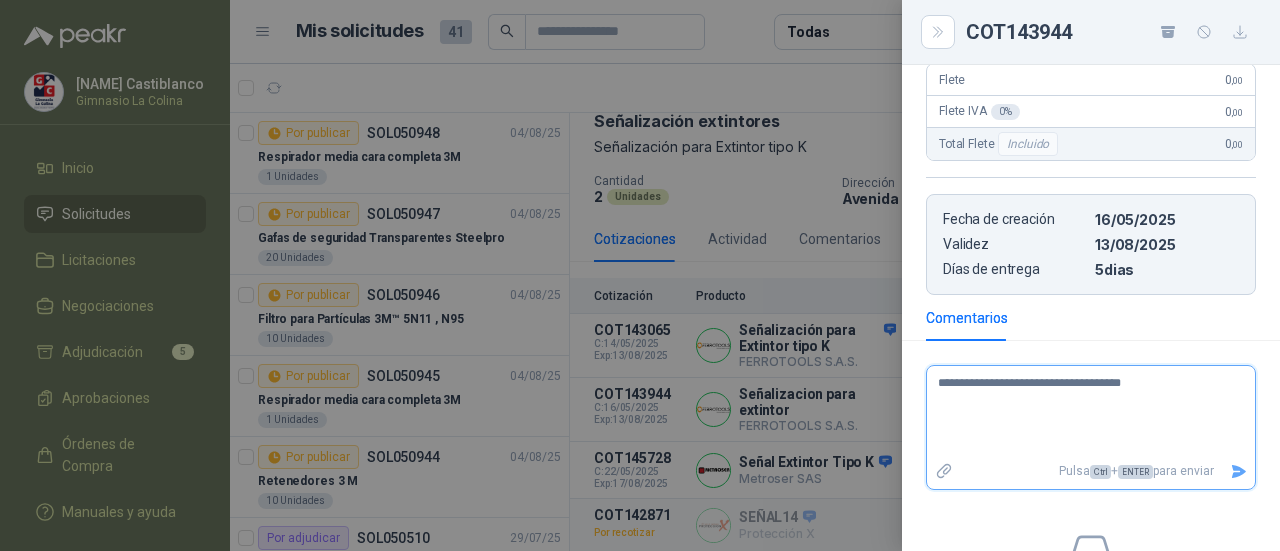 type 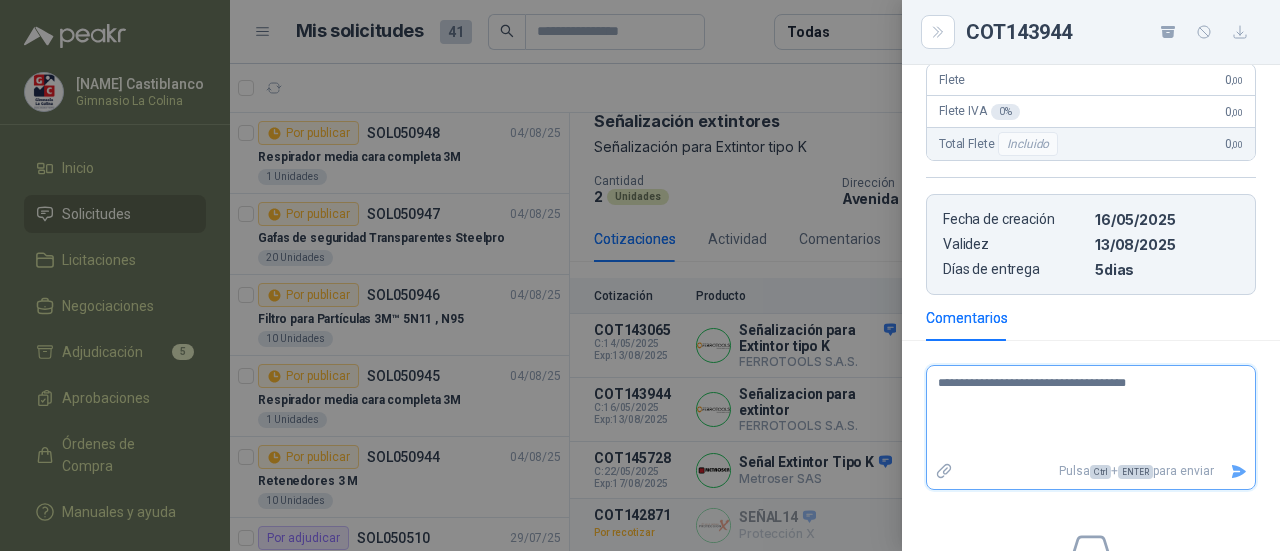 type 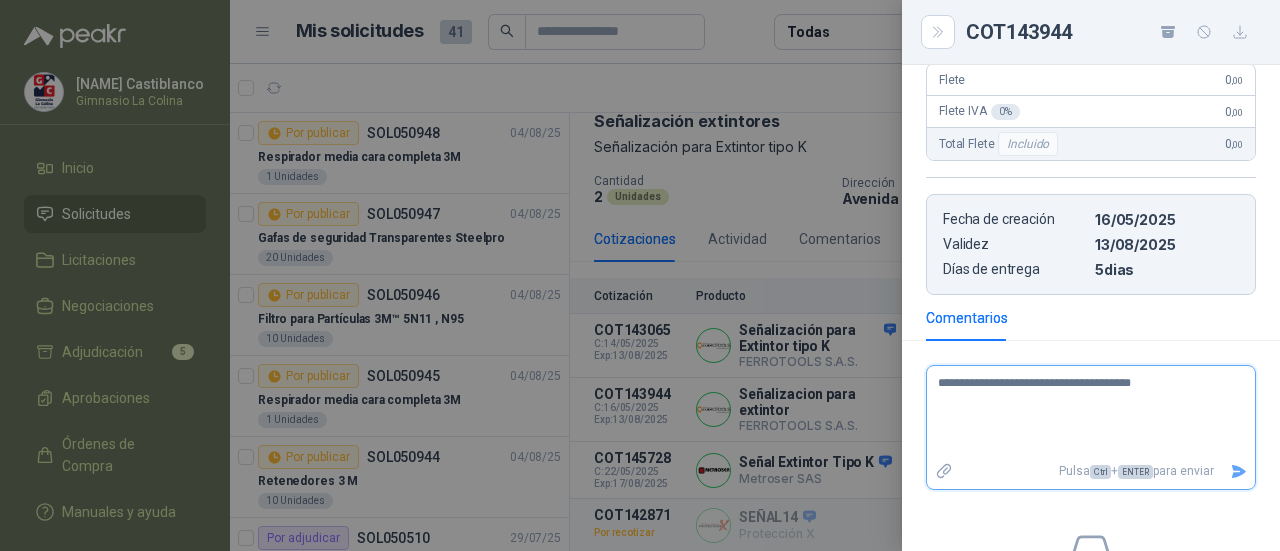 type 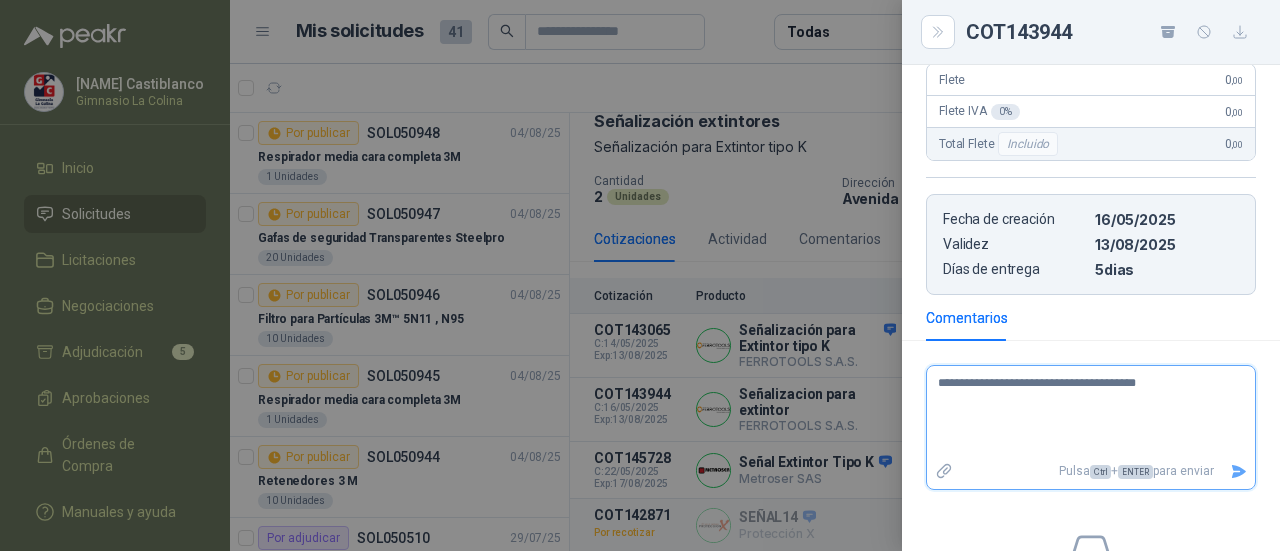 type 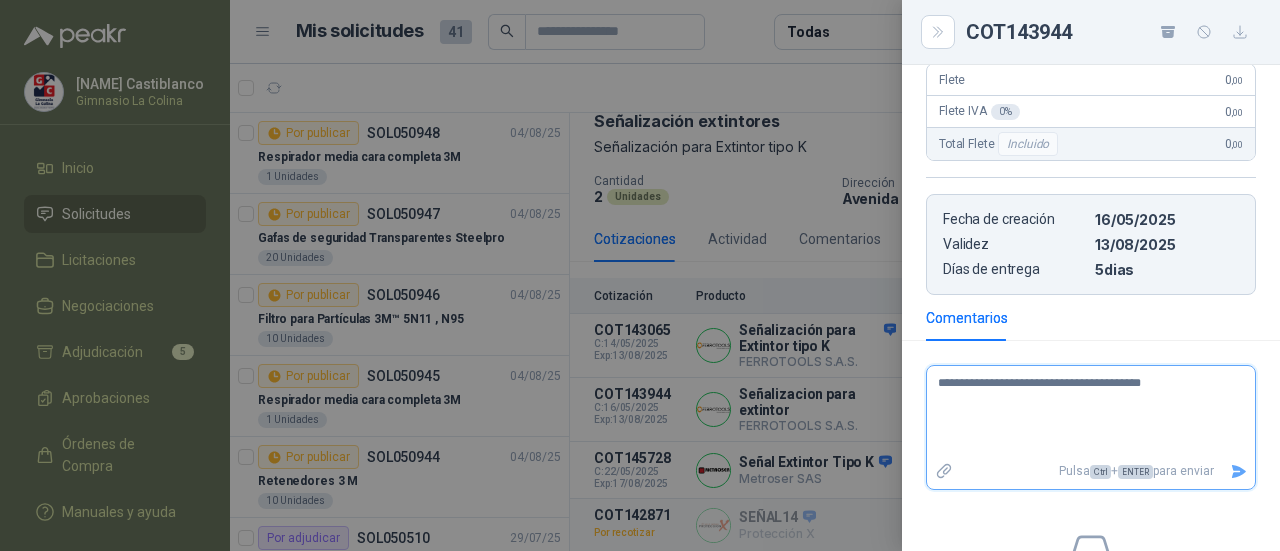 type 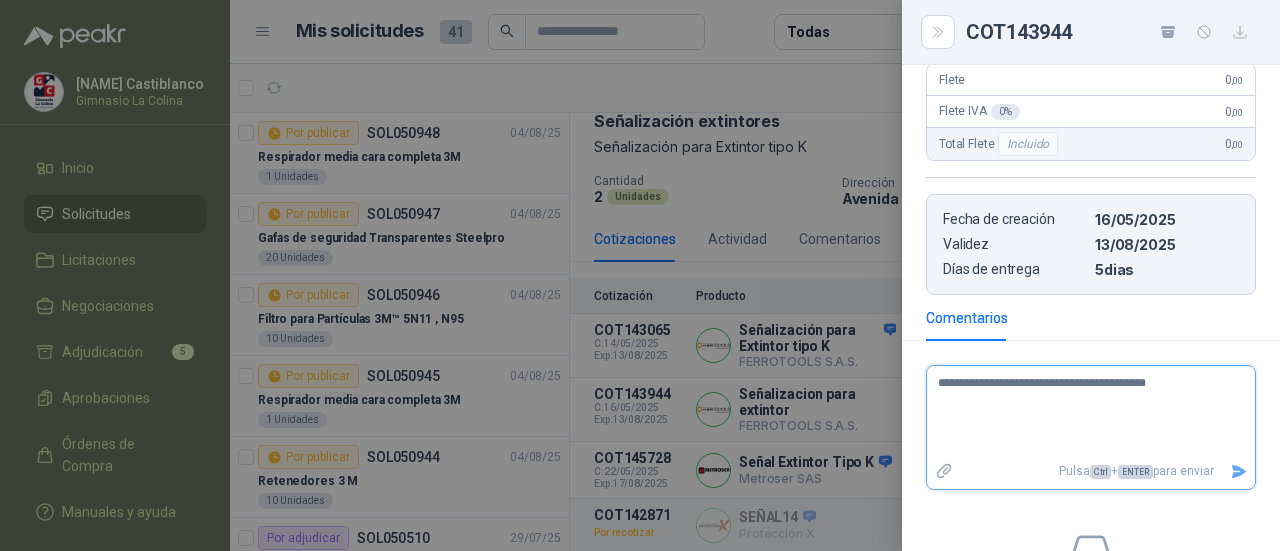 type 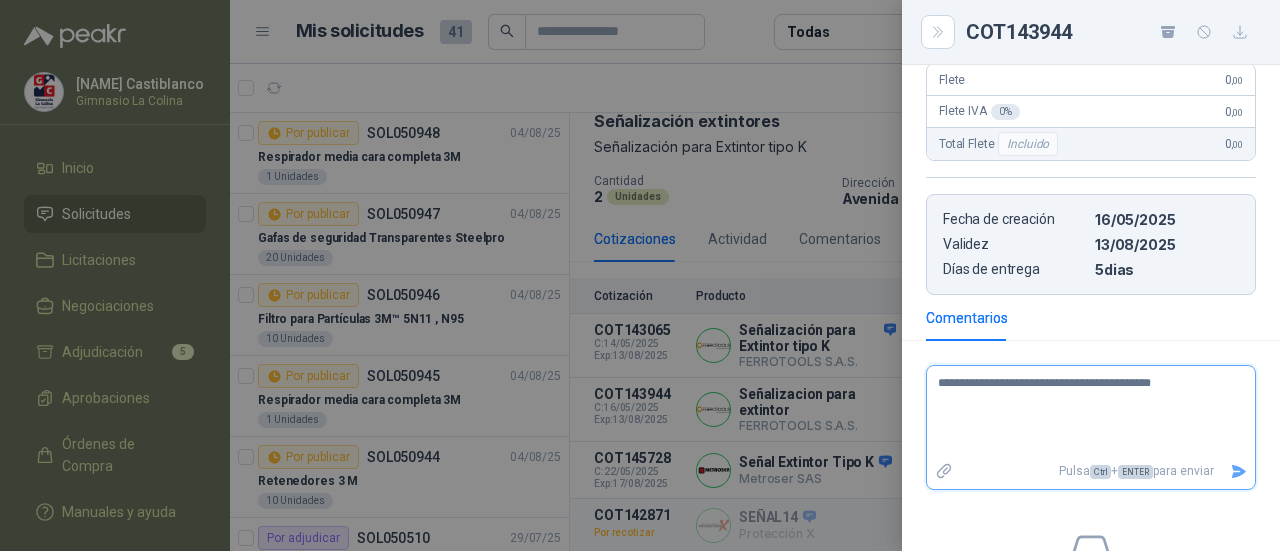 type 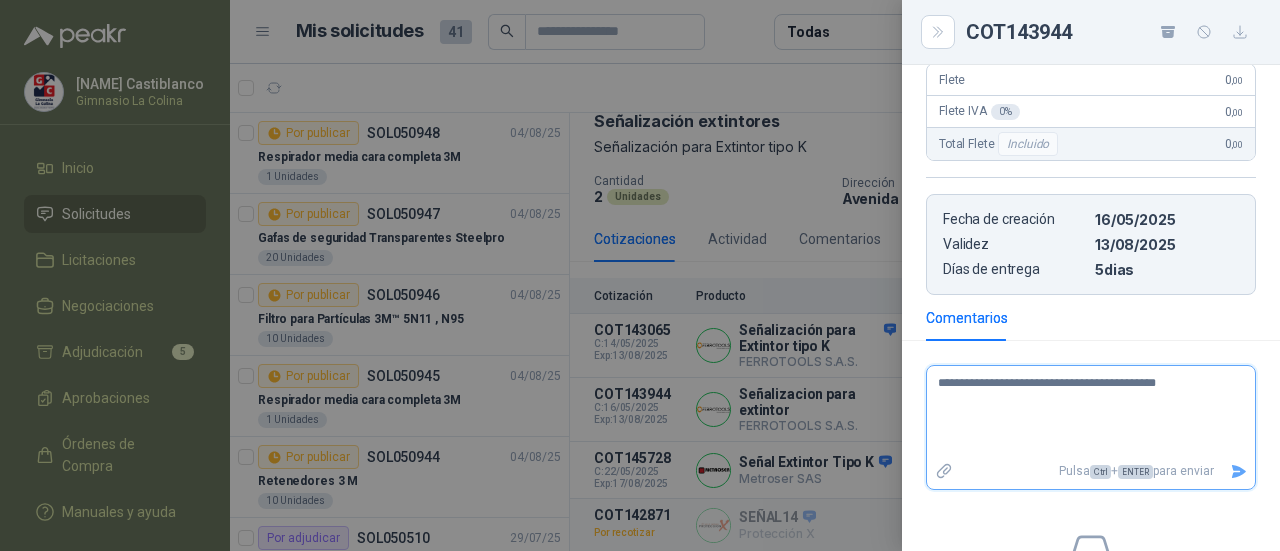 type 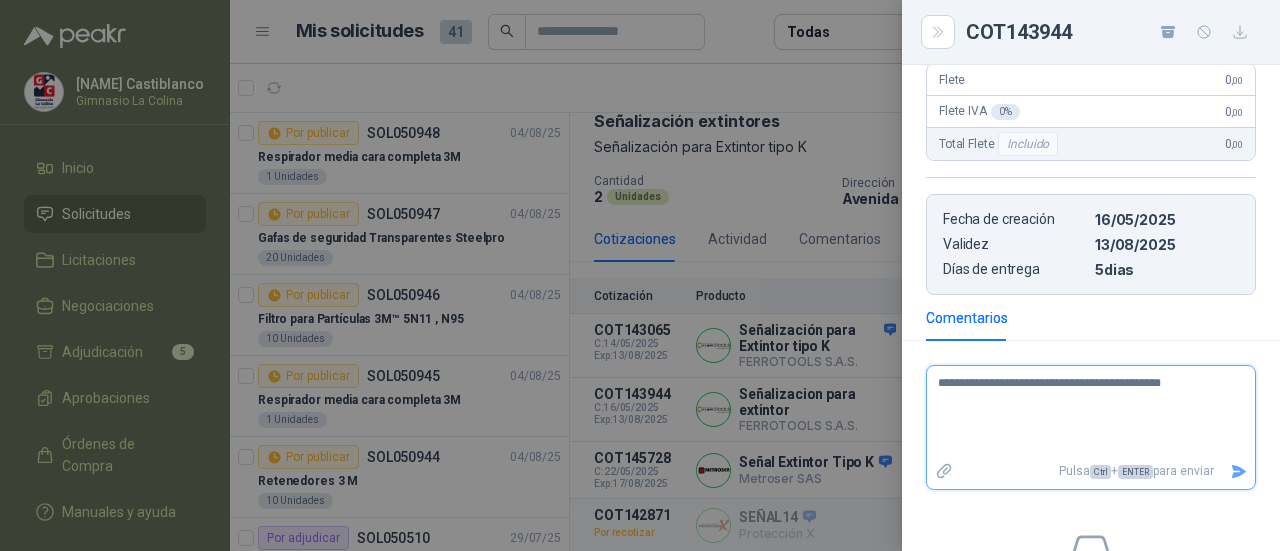 type 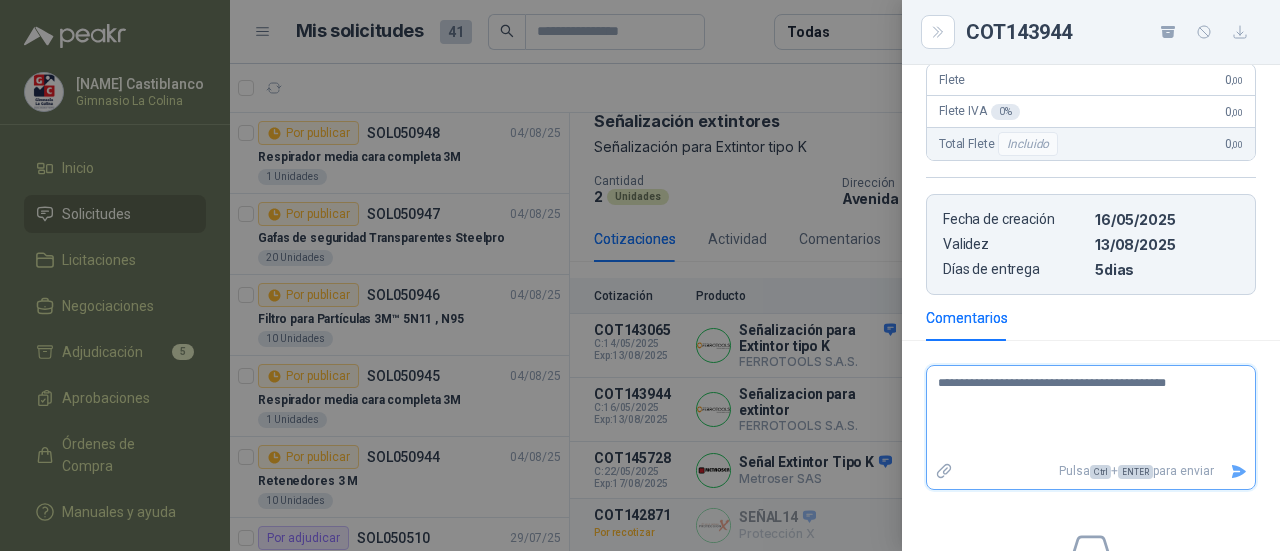 type 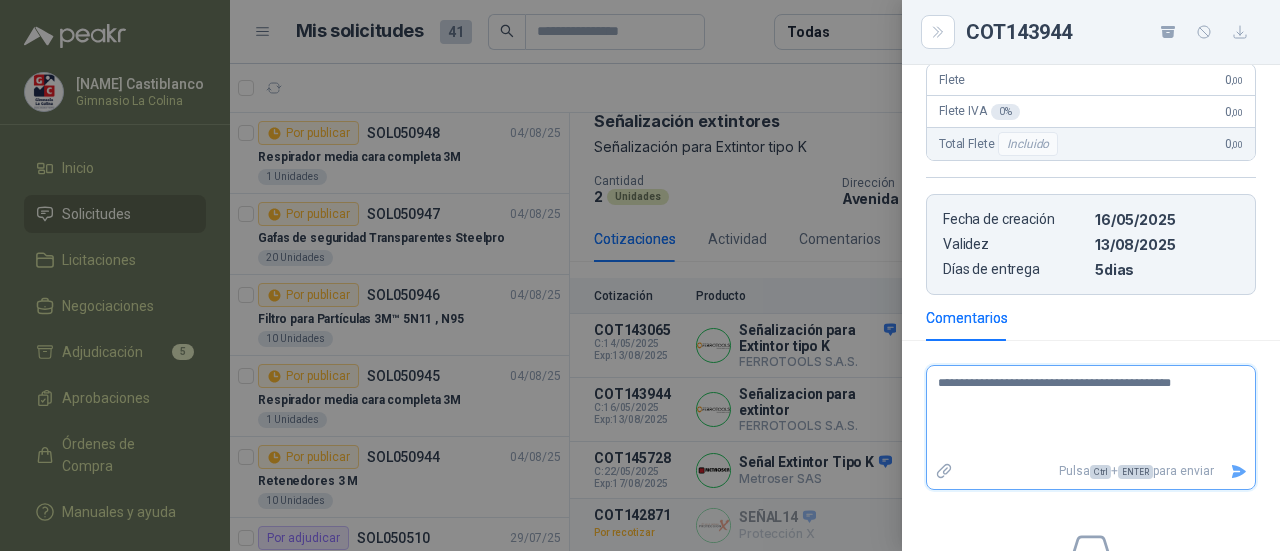 type 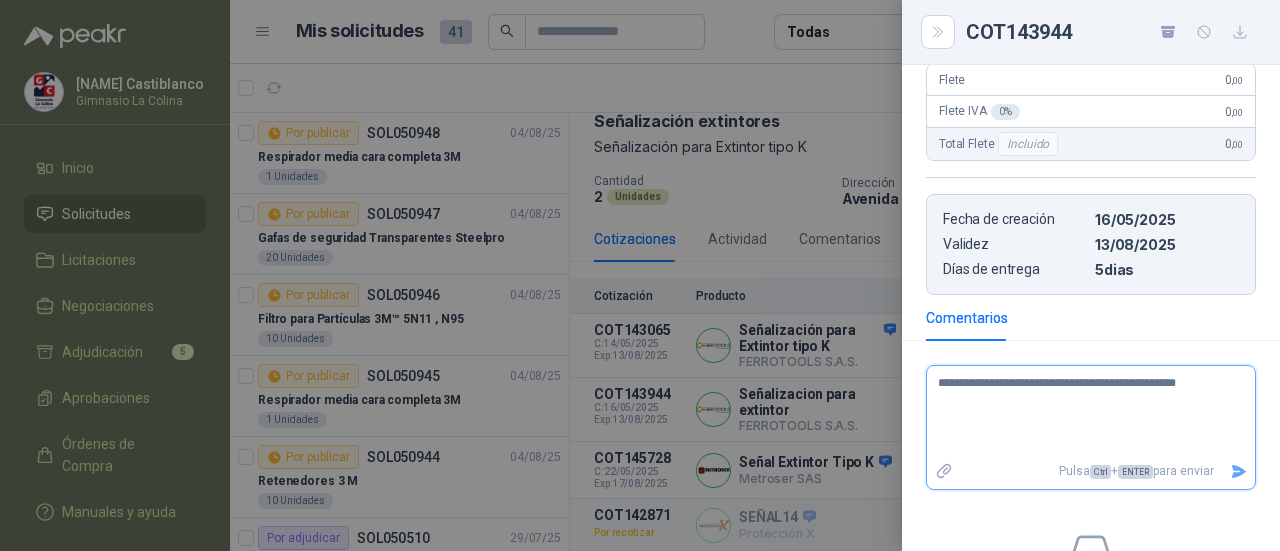type 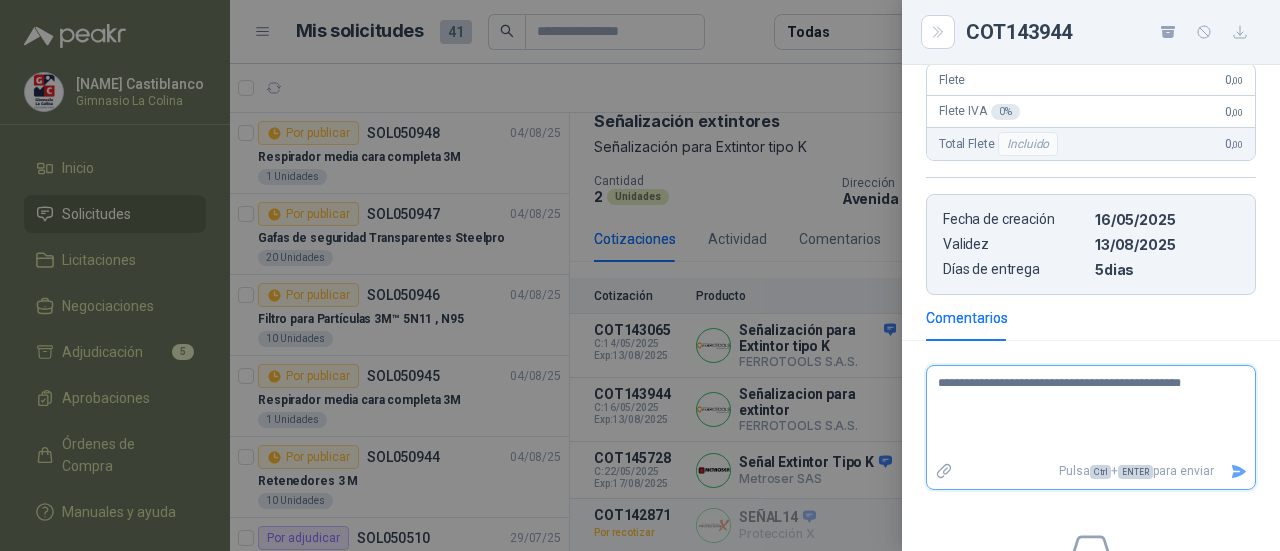 type 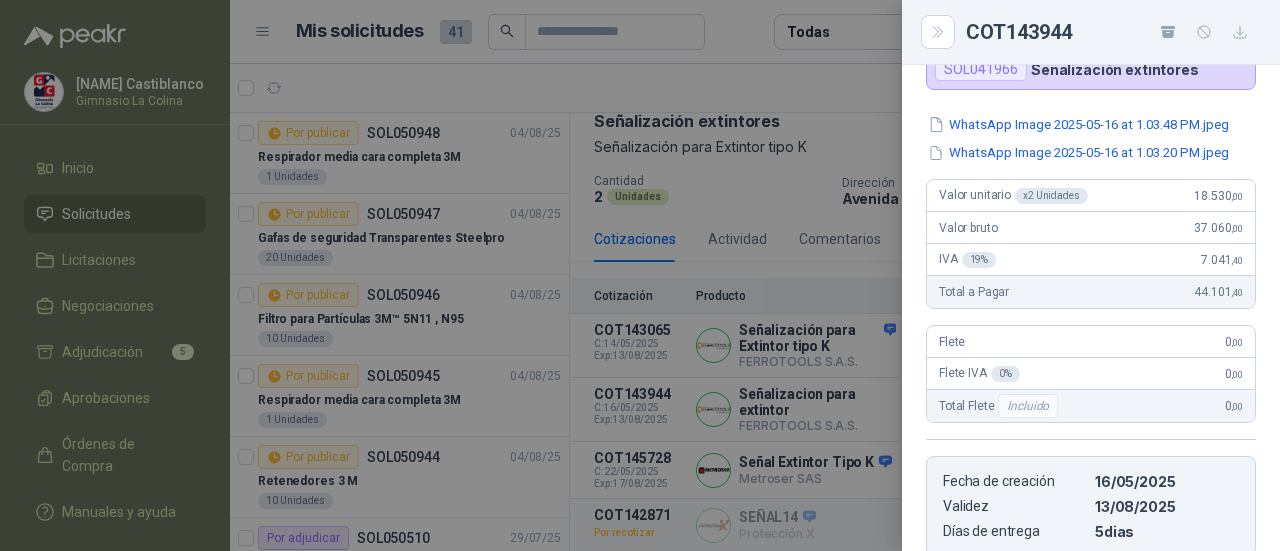 scroll, scrollTop: 104, scrollLeft: 0, axis: vertical 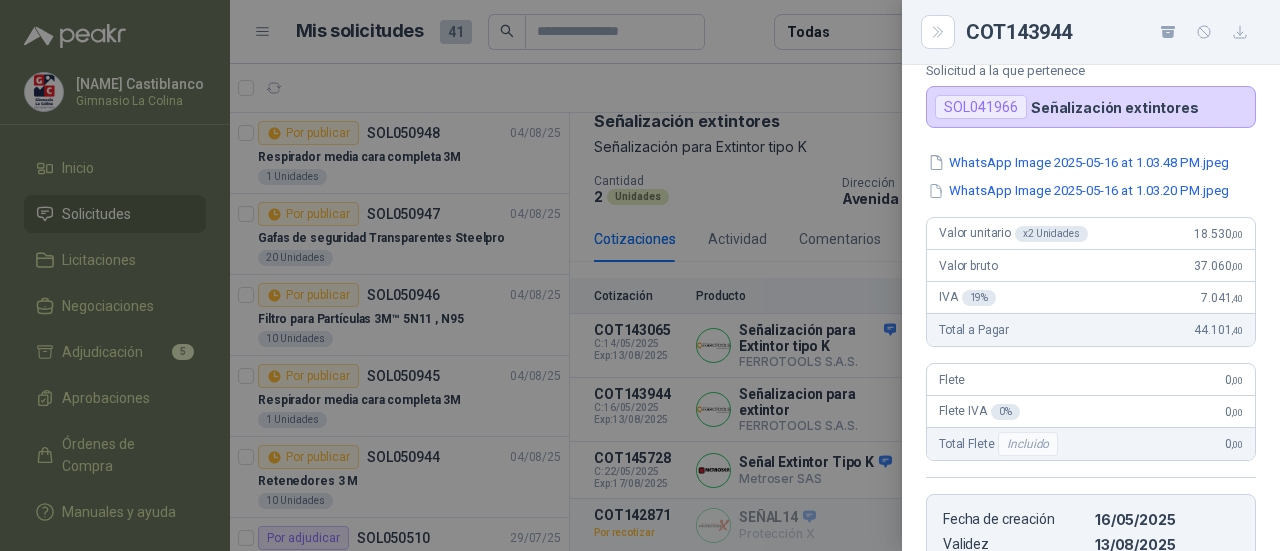 type on "**********" 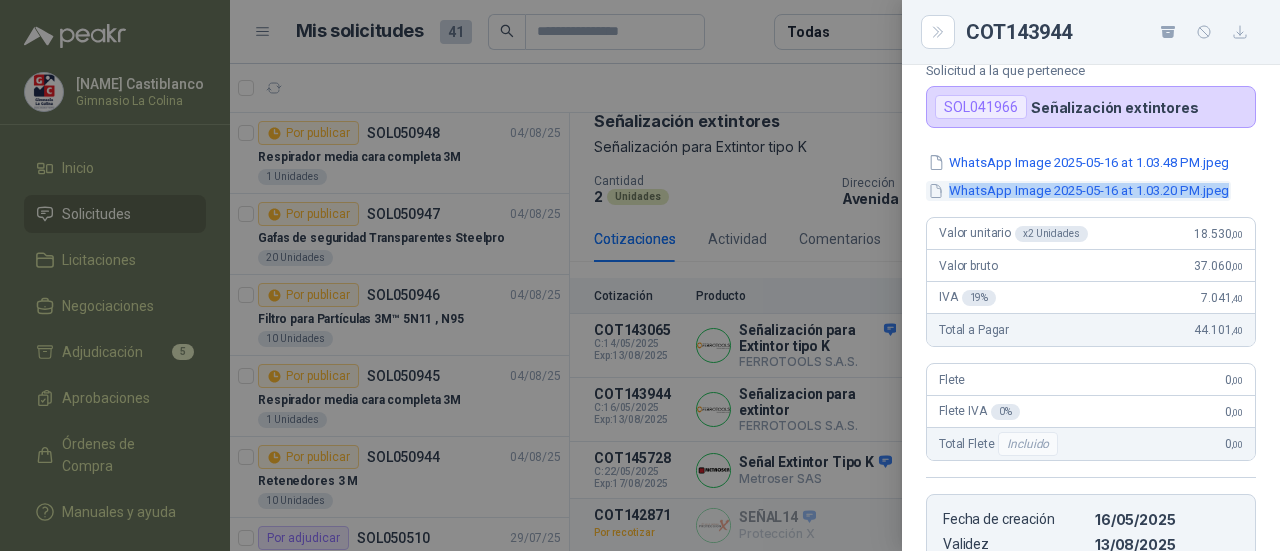 drag, startPoint x: 1244, startPoint y: 198, endPoint x: 1234, endPoint y: 191, distance: 12.206555 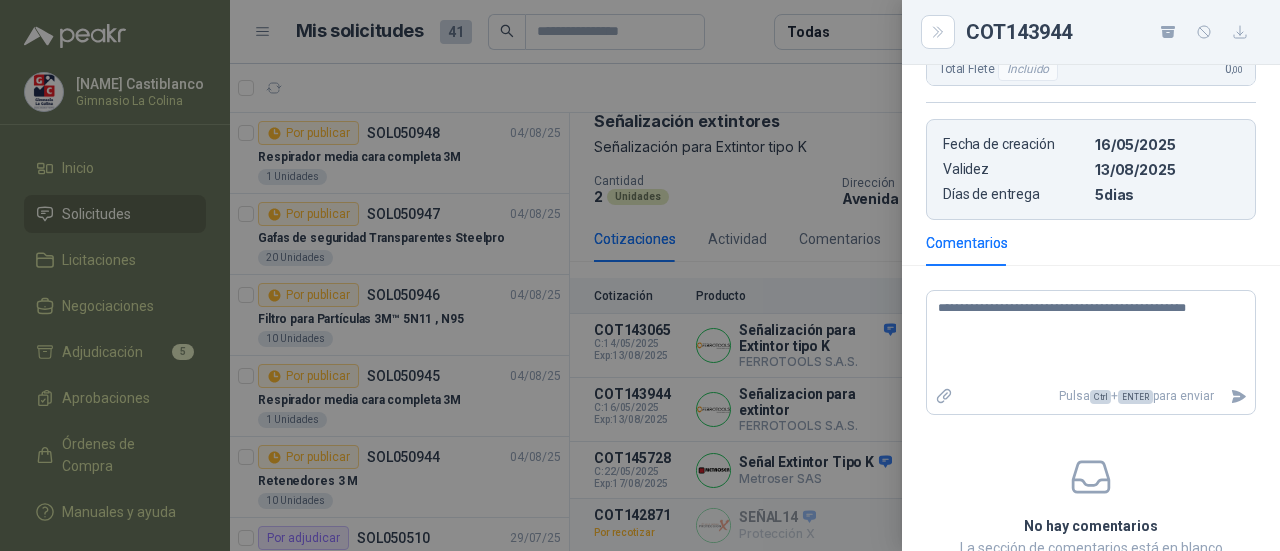 scroll, scrollTop: 504, scrollLeft: 0, axis: vertical 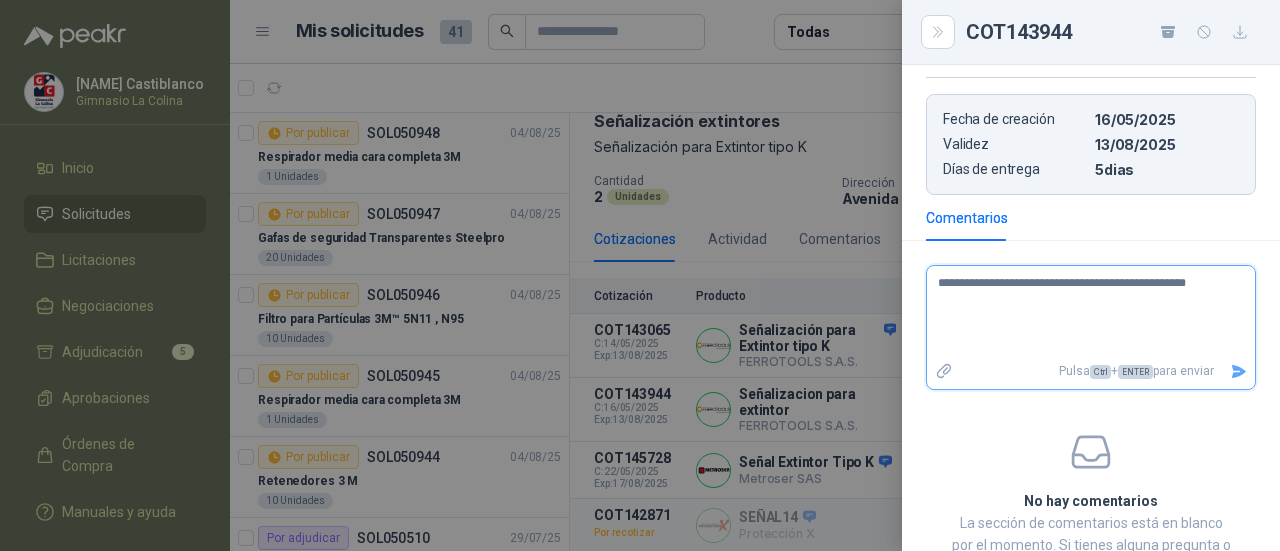 click on "**********" at bounding box center (1083, 312) 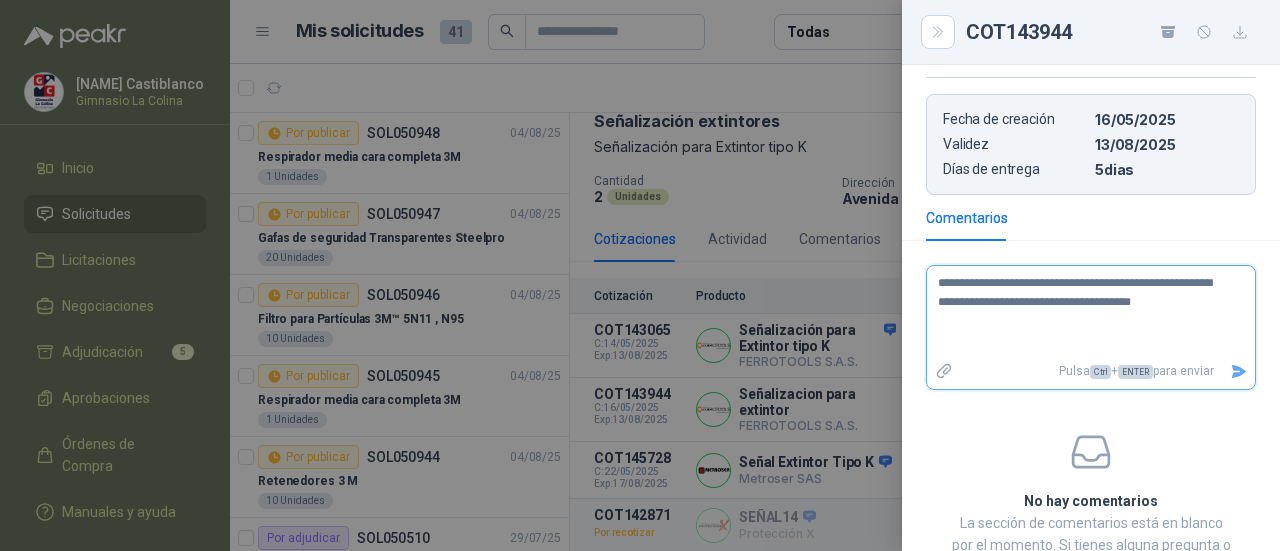 type on "**********" 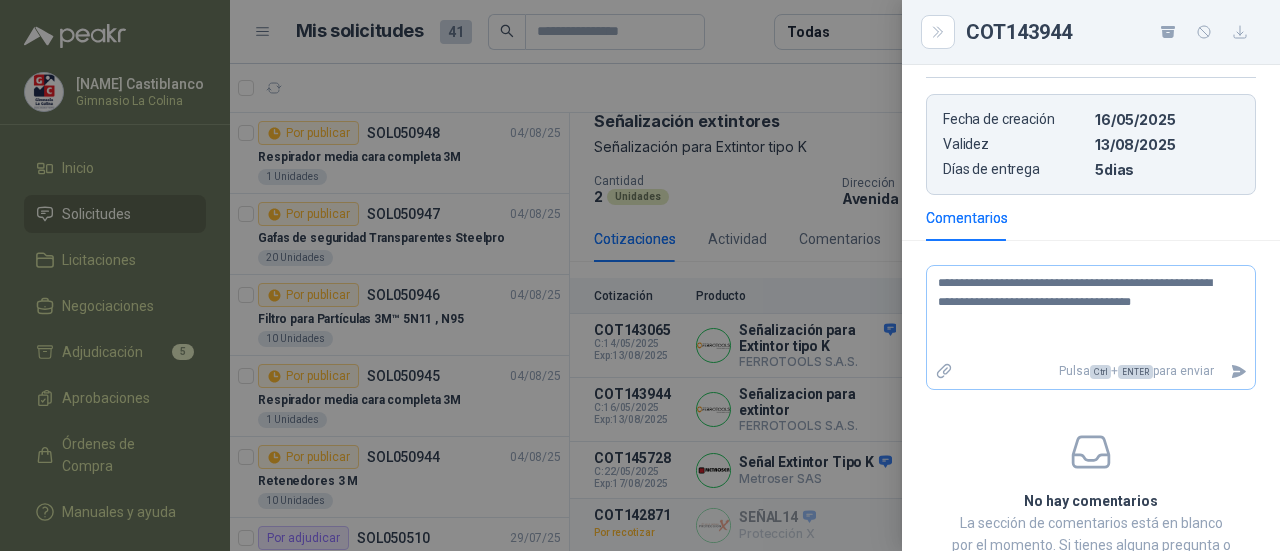 drag, startPoint x: 1247, startPoint y: 357, endPoint x: 1228, endPoint y: 367, distance: 21.470911 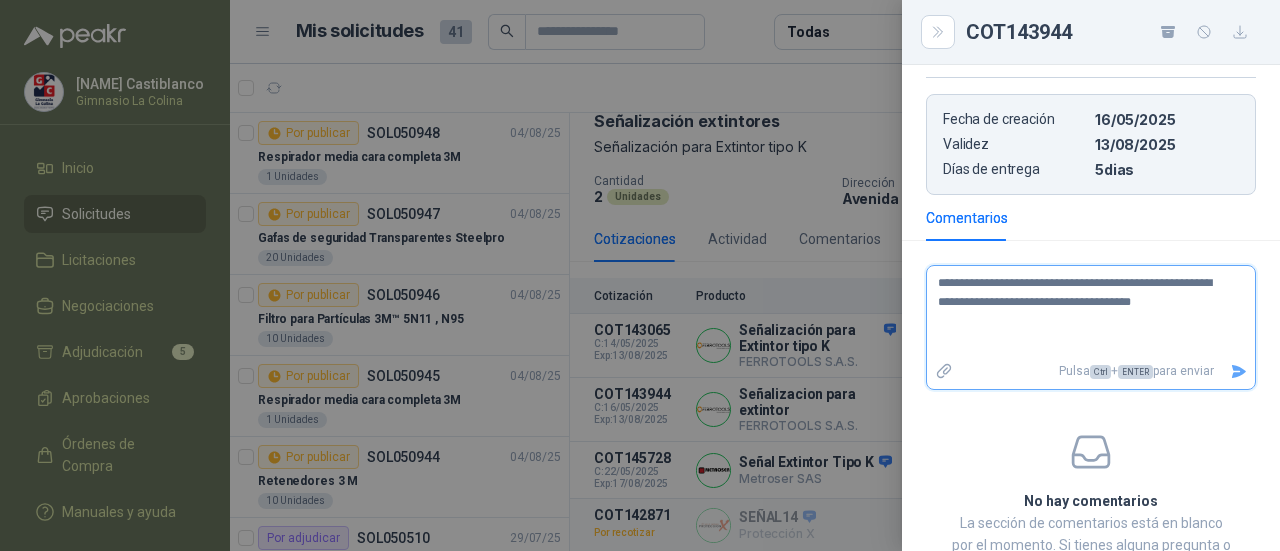 click 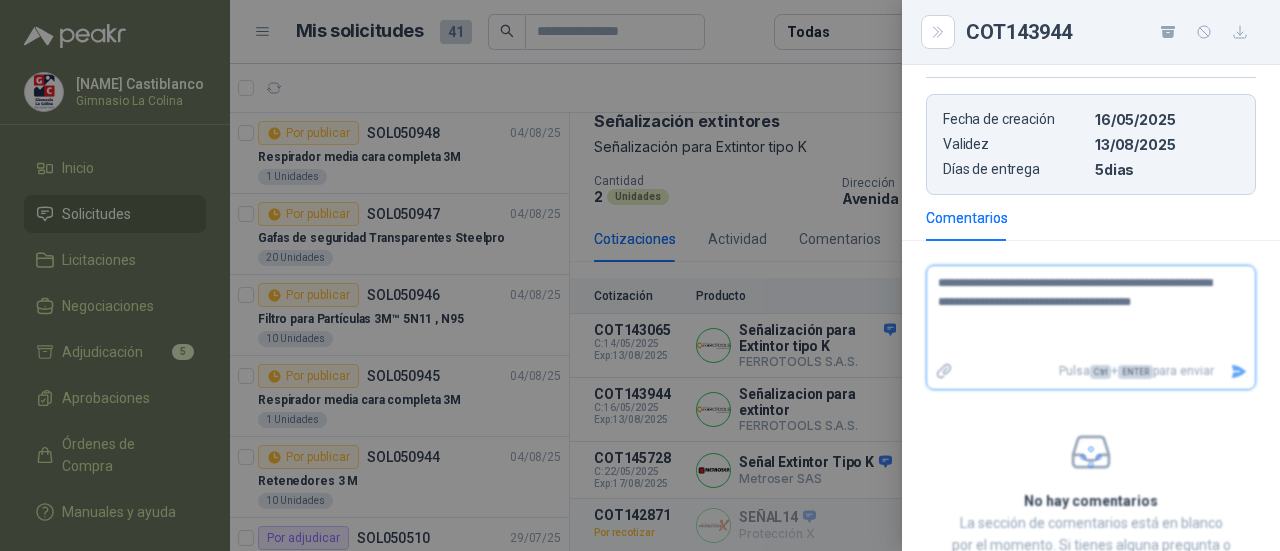 type 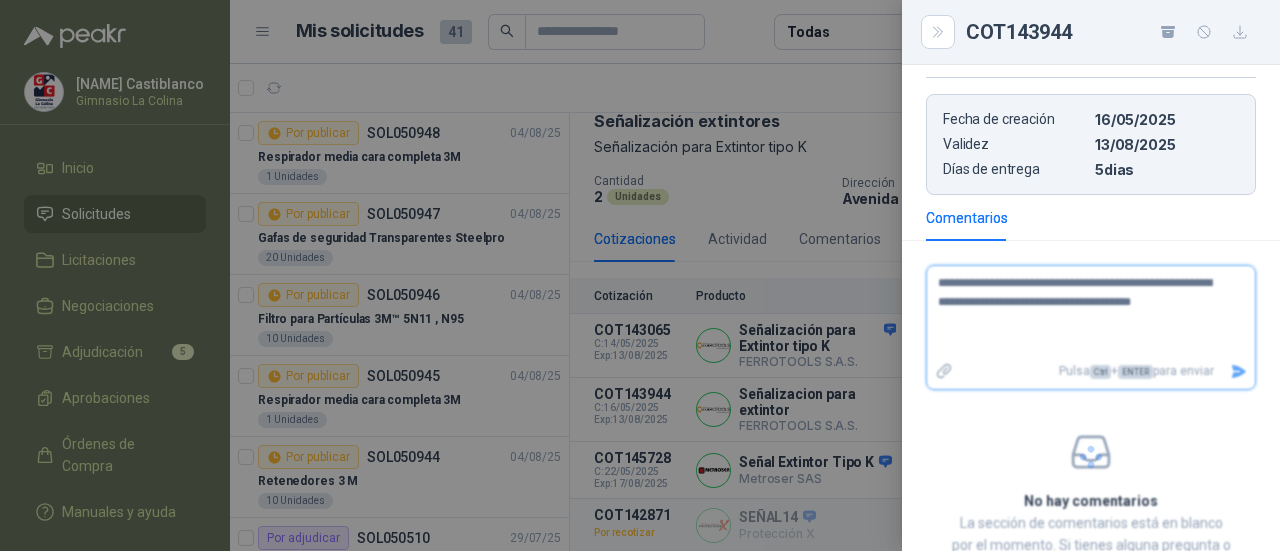 type 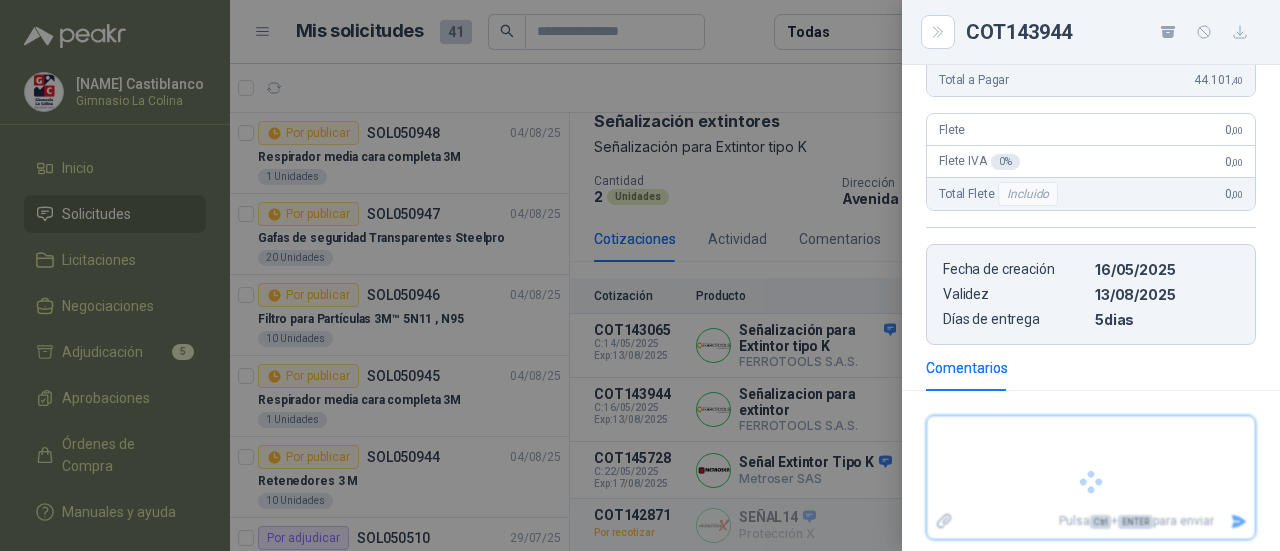 scroll, scrollTop: 487, scrollLeft: 0, axis: vertical 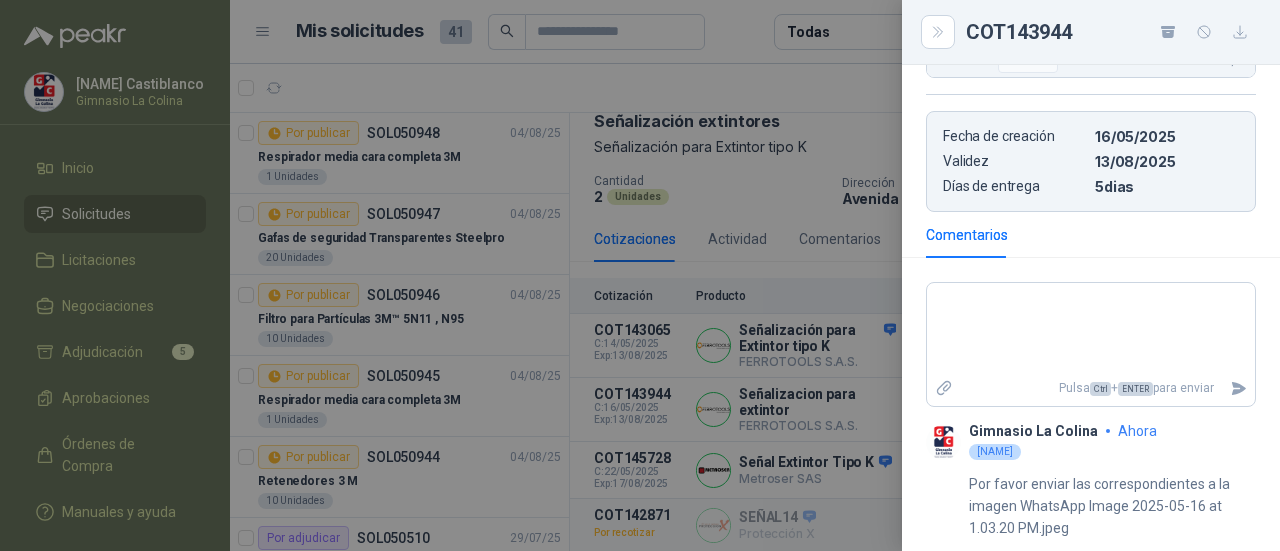 click at bounding box center (640, 275) 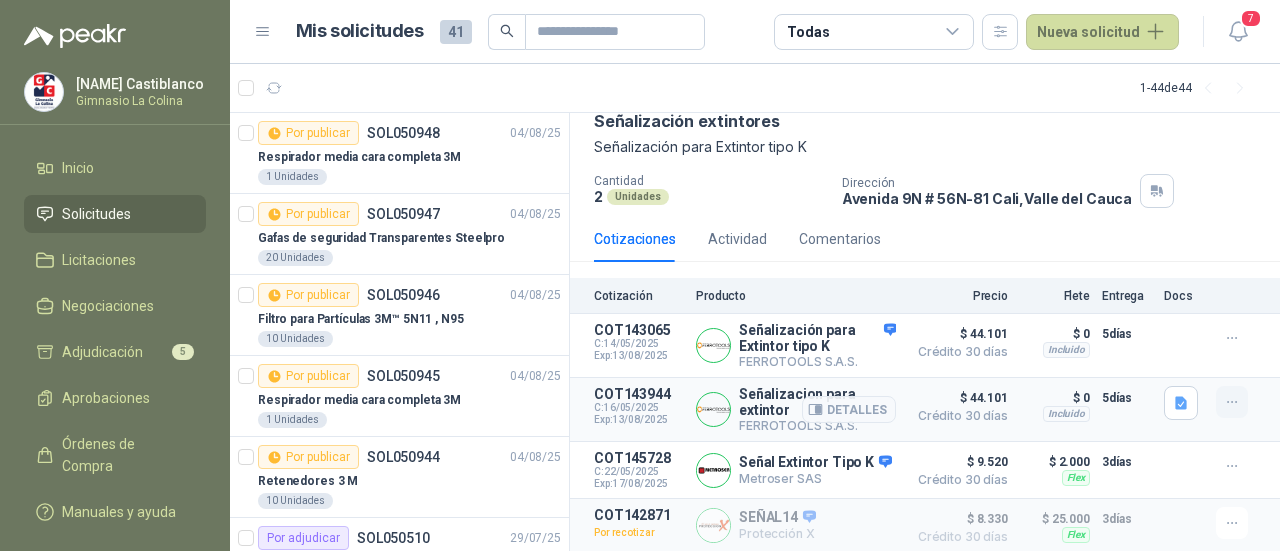click 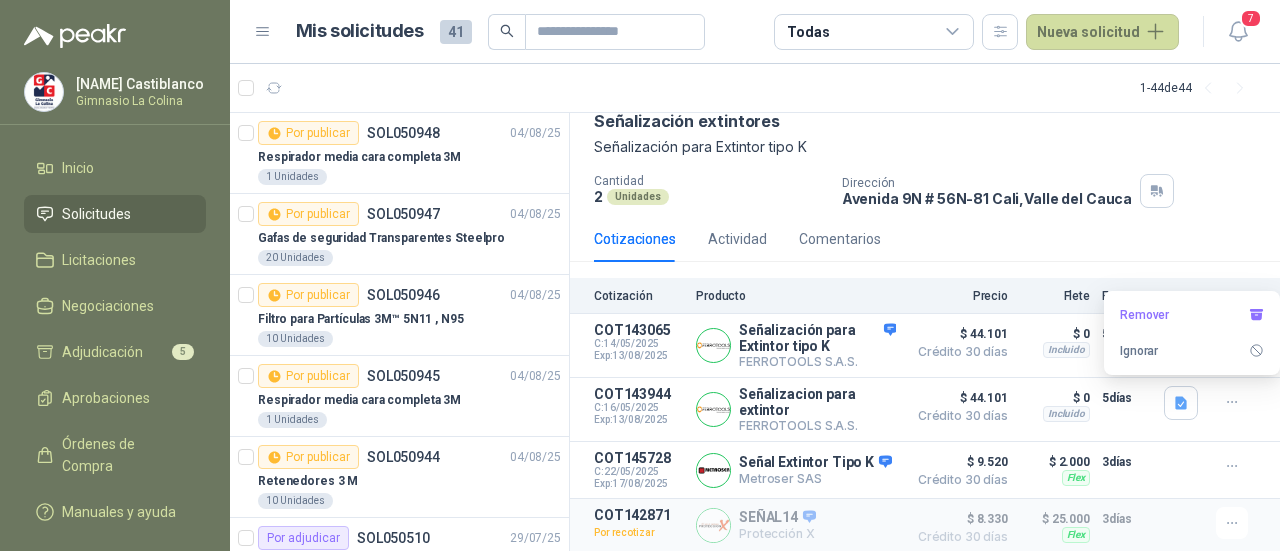 click on "Señalización para Extintor tipo K" at bounding box center (925, 147) 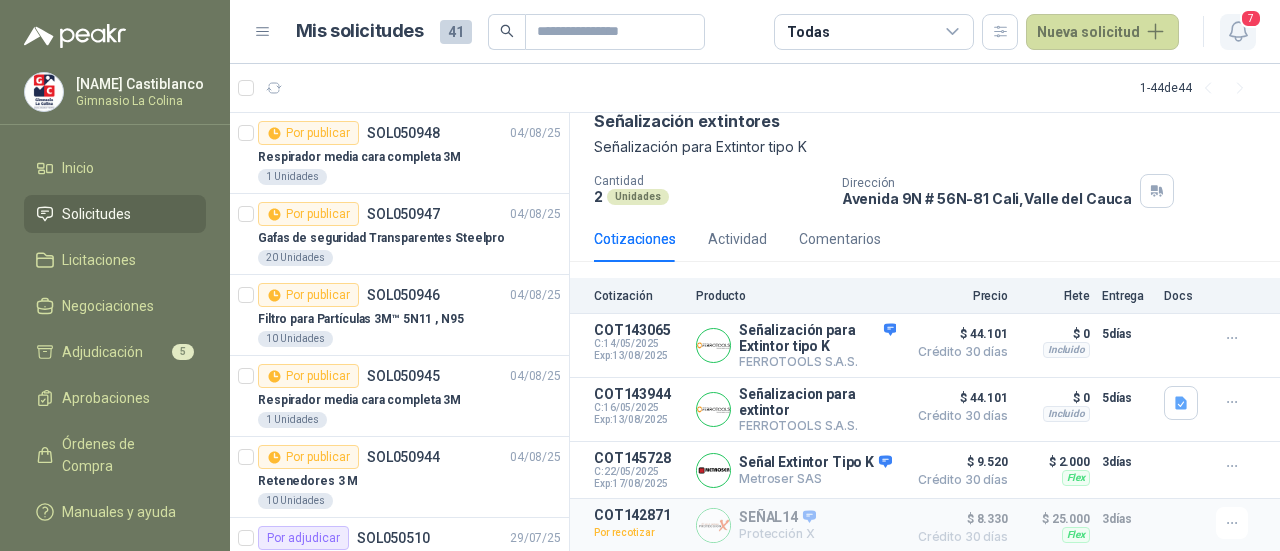 click on "7" at bounding box center (1251, 18) 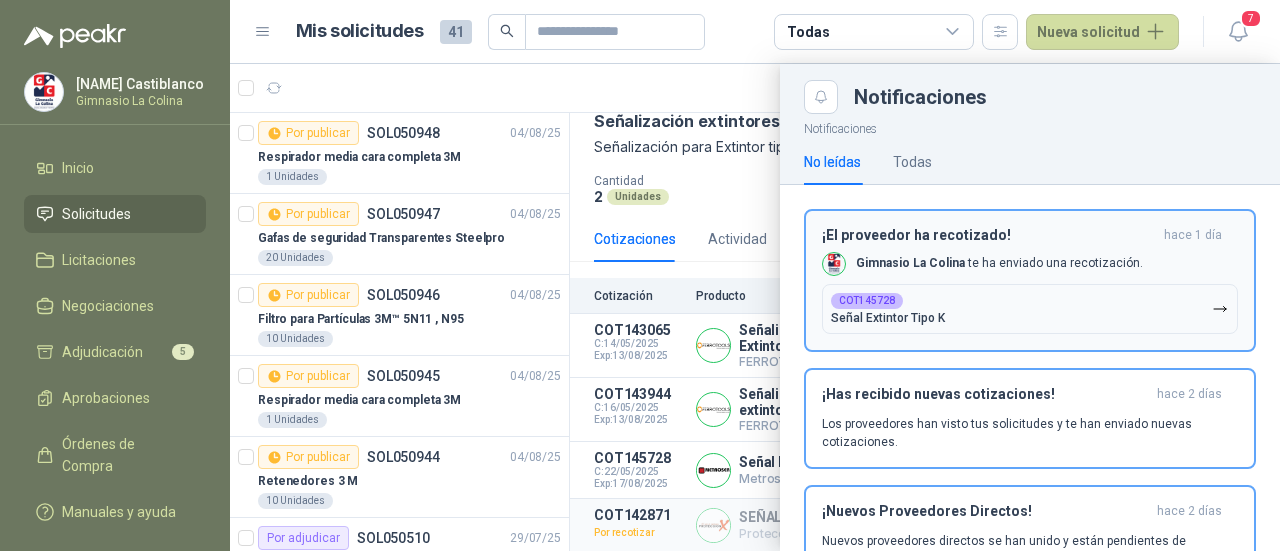 click on "¡El proveedor ha recotizado! hace 1 día   [COMPANY]    te ha enviado una recotización. COT145728 Señal  Extintor Tipo K" at bounding box center [1030, 280] 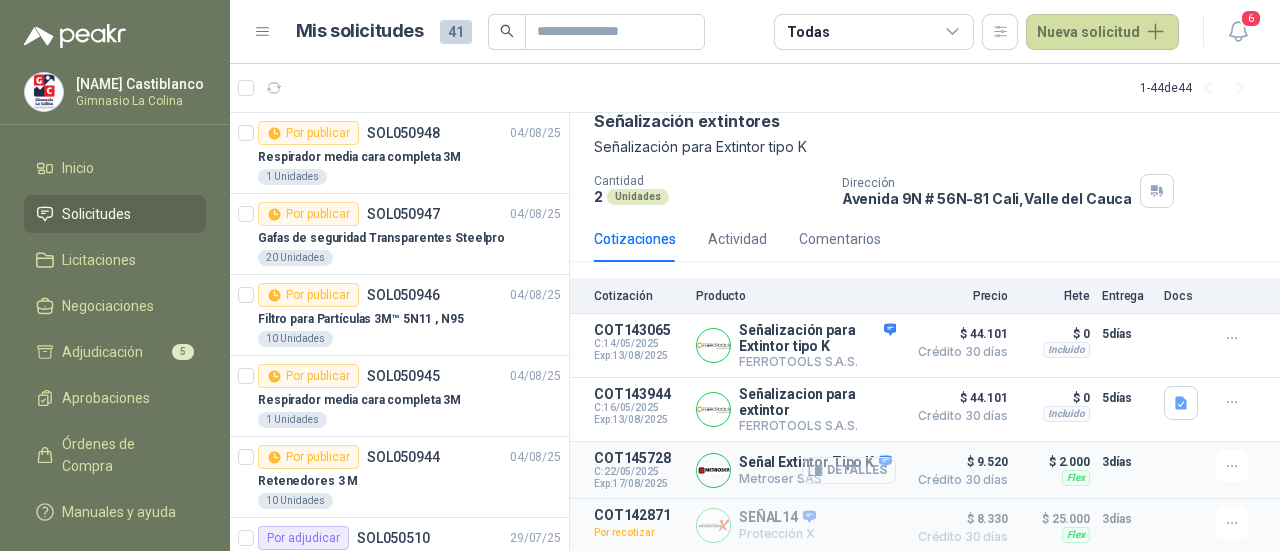 click on "Detalles" at bounding box center (849, 470) 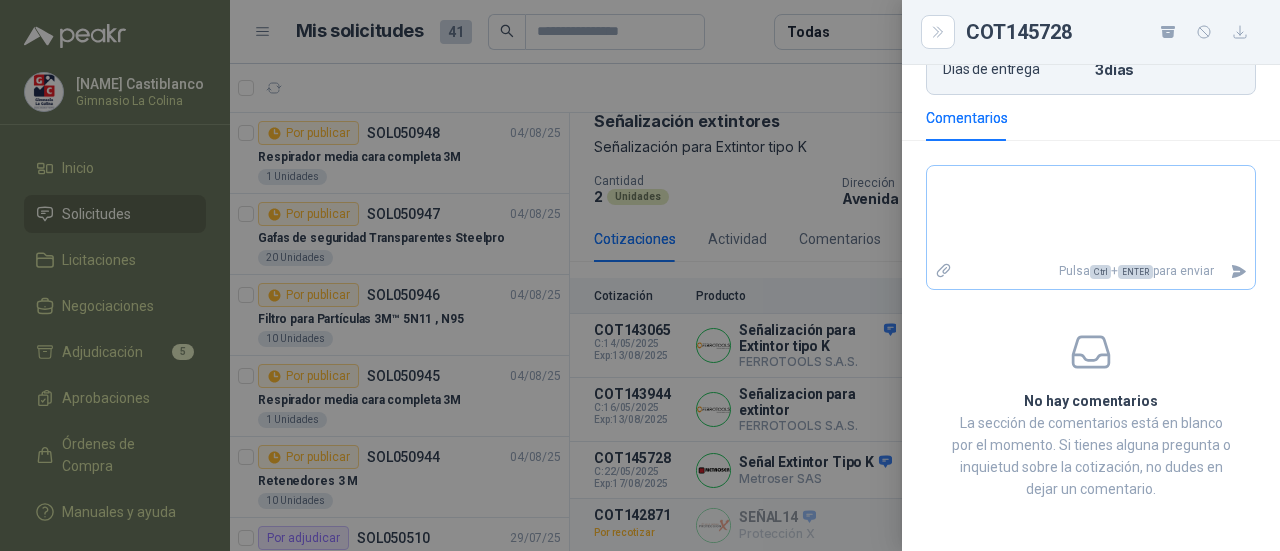 scroll, scrollTop: 618, scrollLeft: 0, axis: vertical 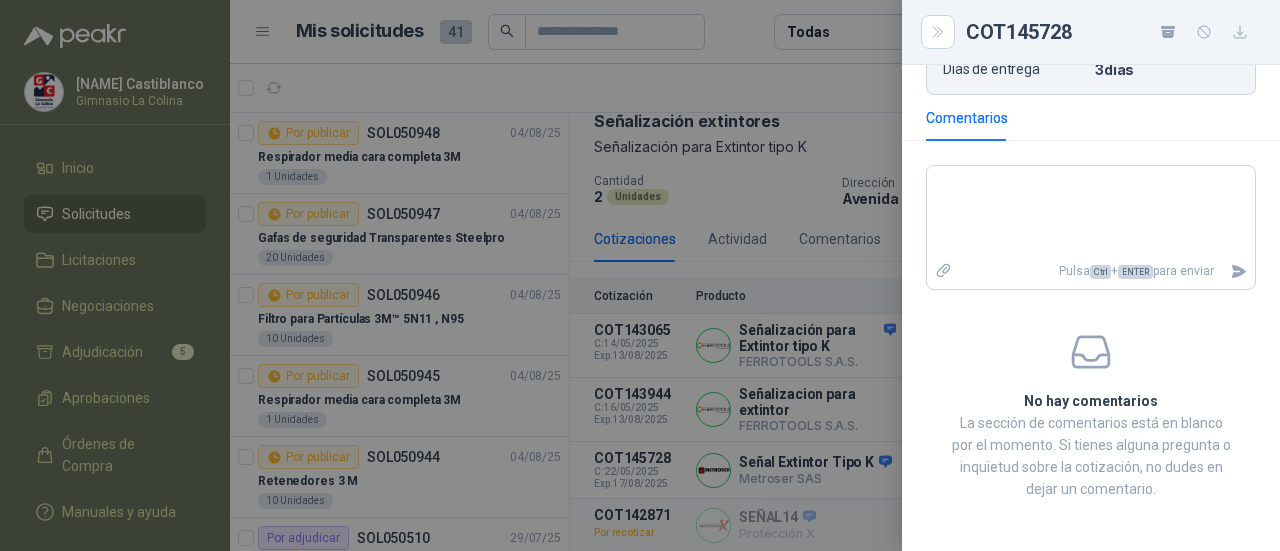 click at bounding box center (640, 275) 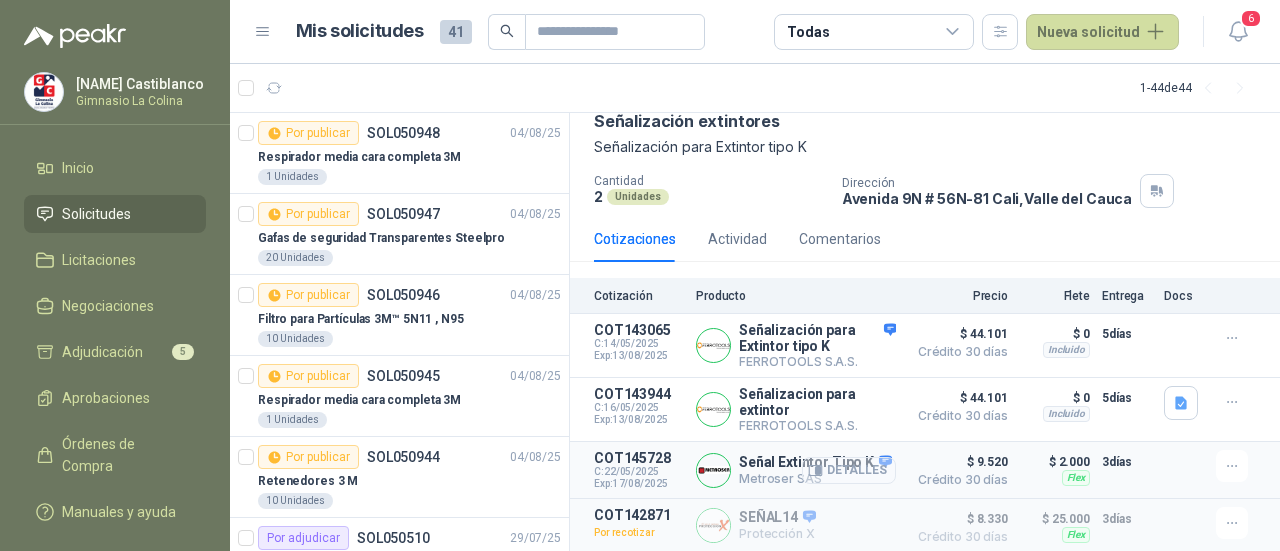 click on "Detalles" at bounding box center (849, 470) 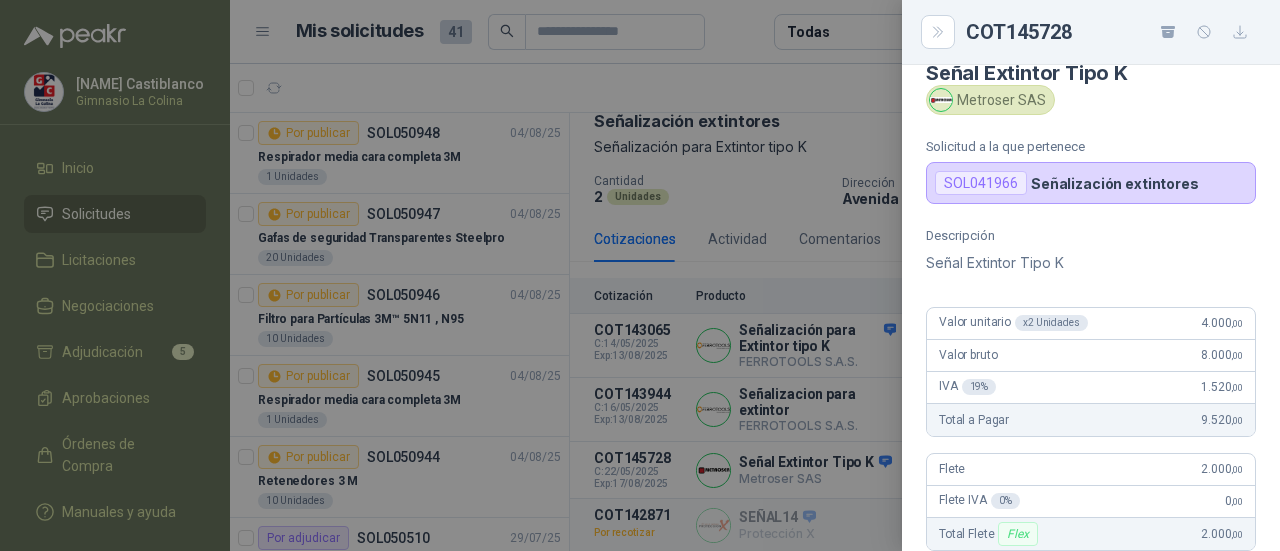 scroll, scrollTop: 0, scrollLeft: 0, axis: both 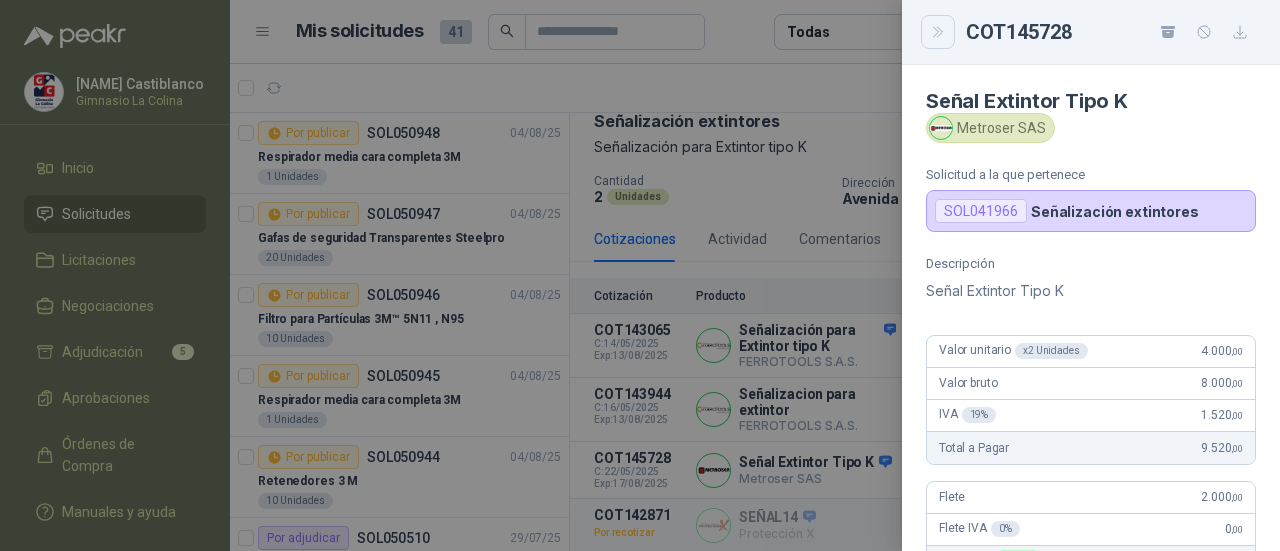 click 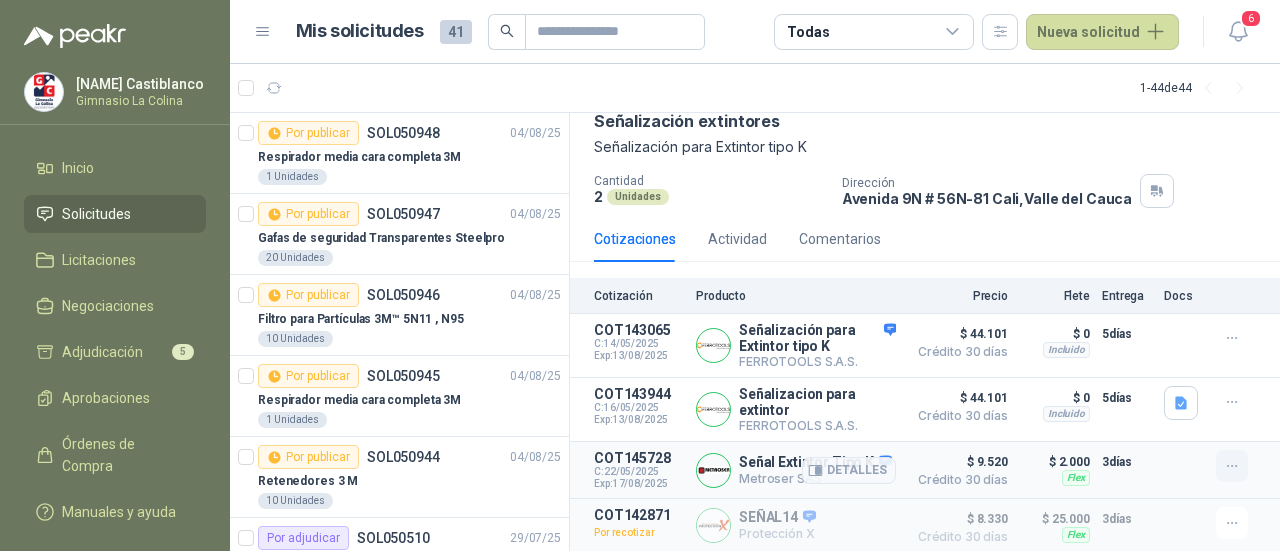 click 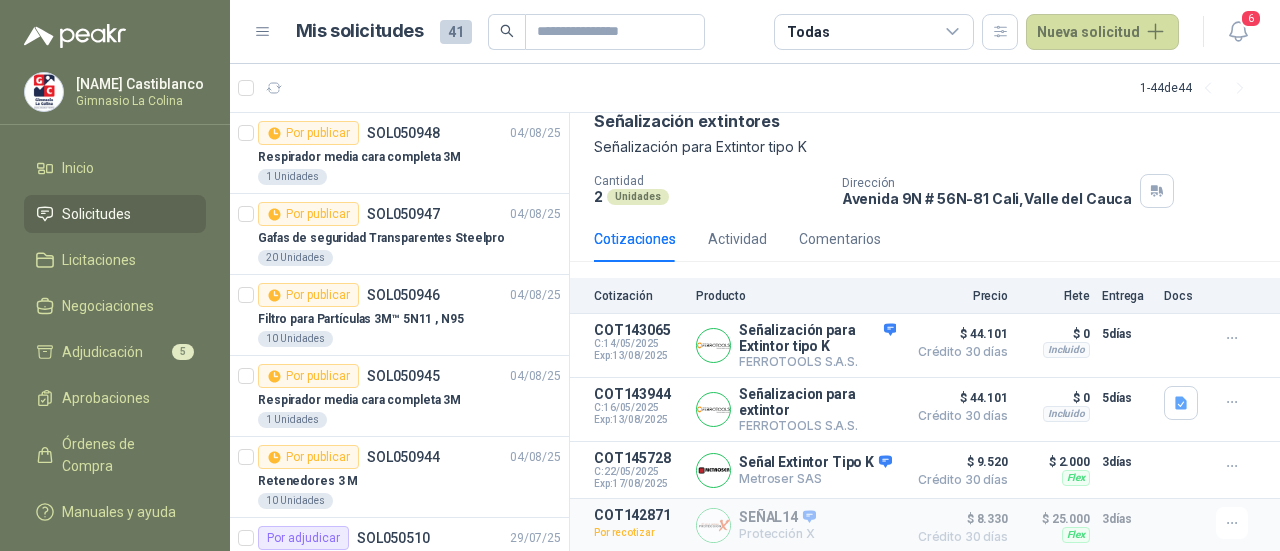 click on "Cotizaciones Actividad Comentarios" at bounding box center (925, 239) 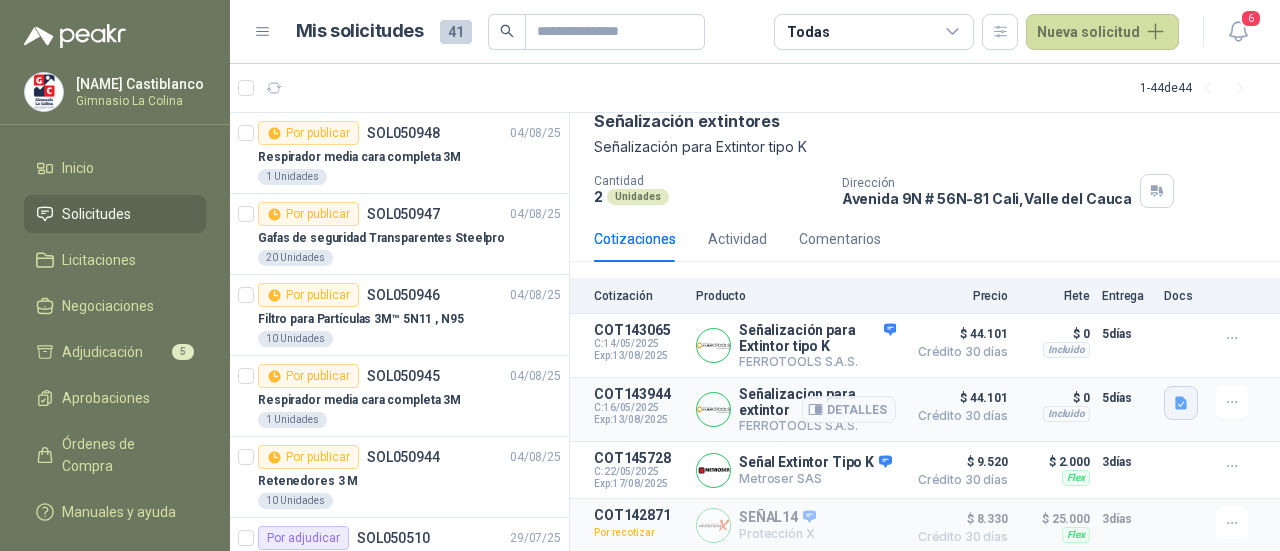 click 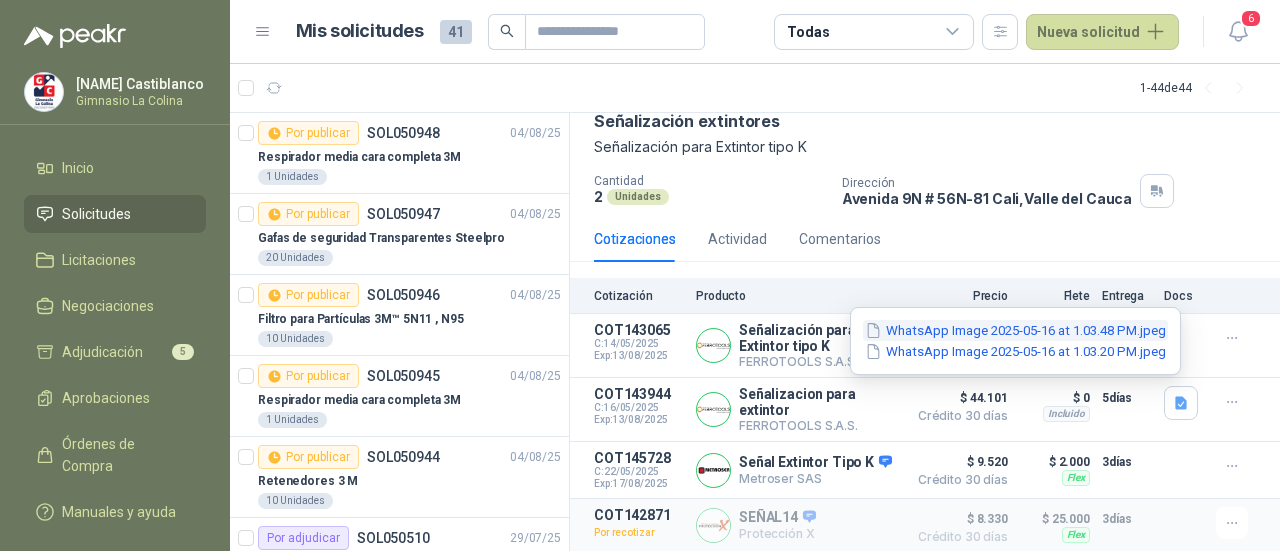 click on "WhatsApp Image 2025-05-16 at 1.03.48 PM.jpeg" at bounding box center (1015, 330) 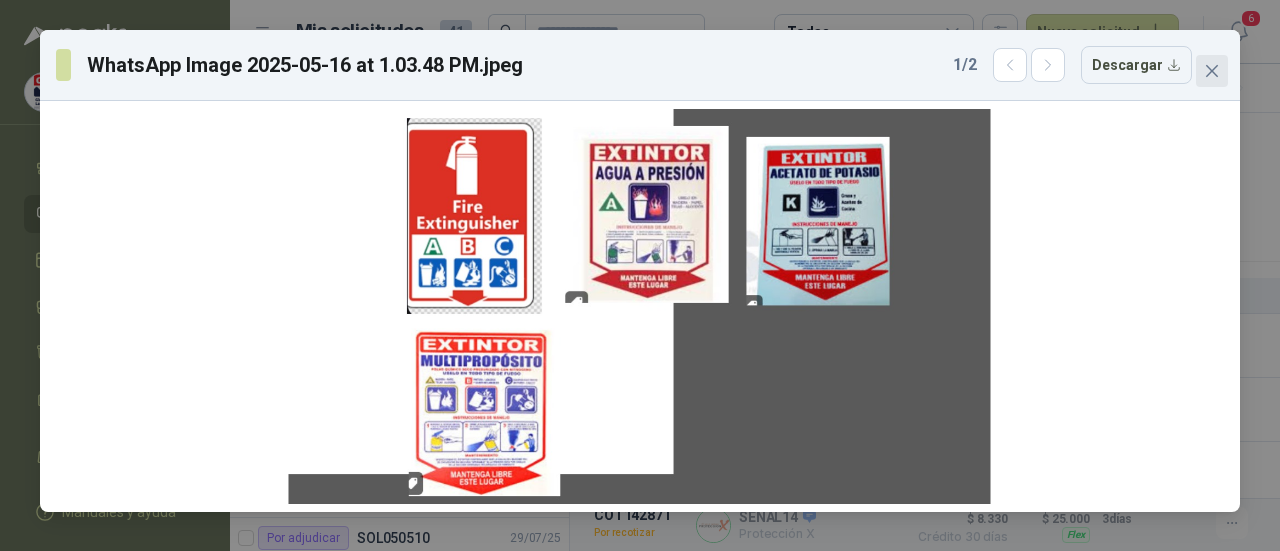 click 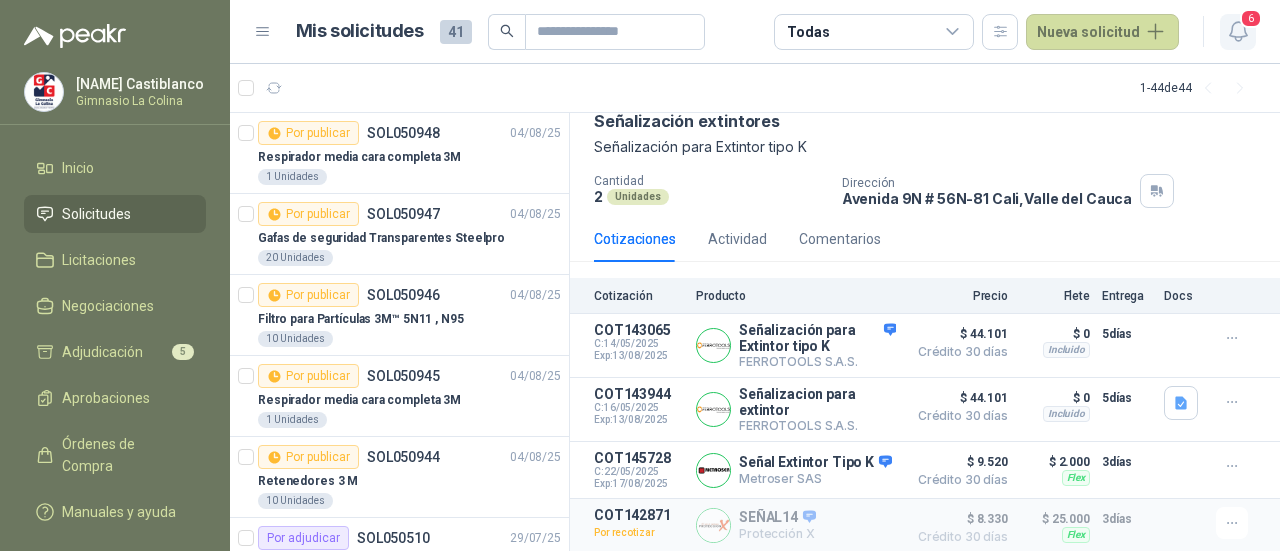 click 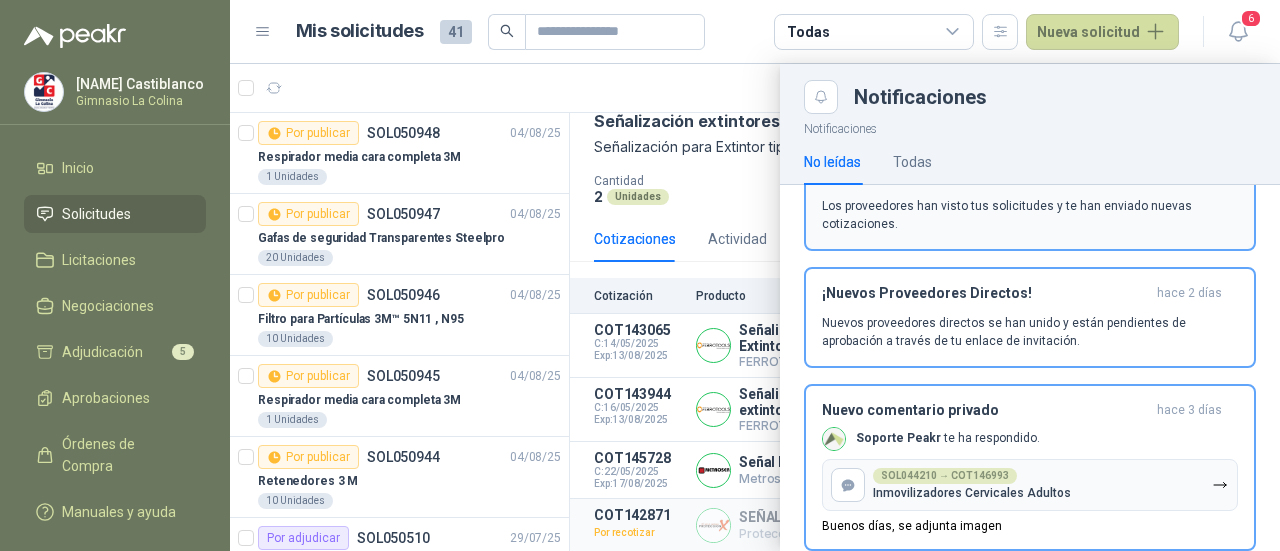 scroll, scrollTop: 100, scrollLeft: 0, axis: vertical 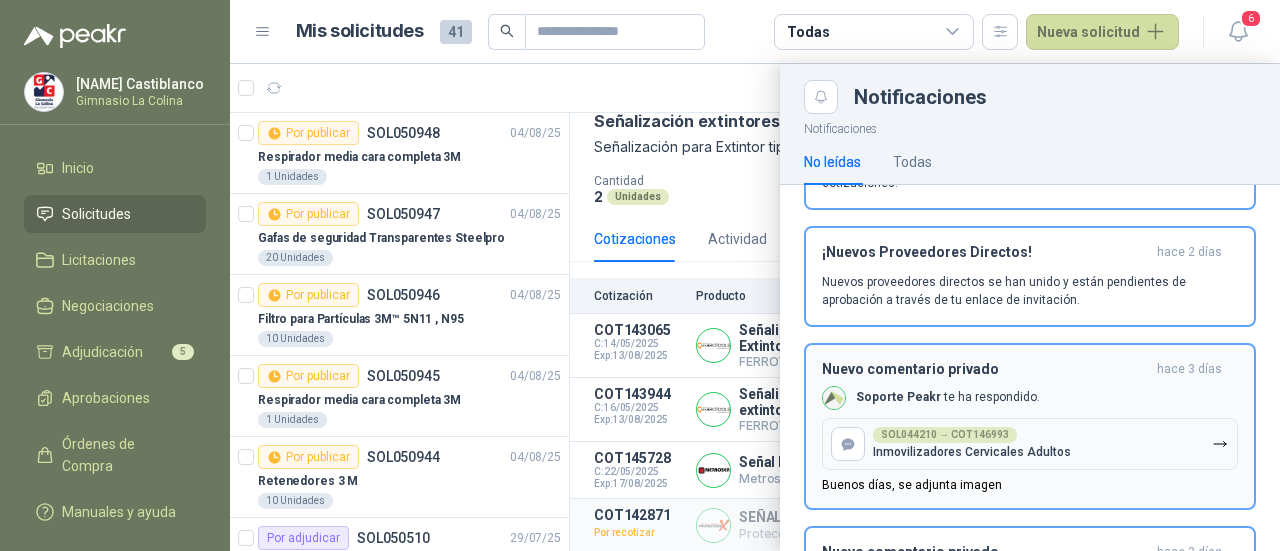 click on "Nuevo comentario privado hace 3 días   [COMPANY]    te ha respondido. SOL044210 → COT146993 Inmovilizadores Cervicales Adultos Buenos días, se adjunta imagen" at bounding box center (1030, 426) 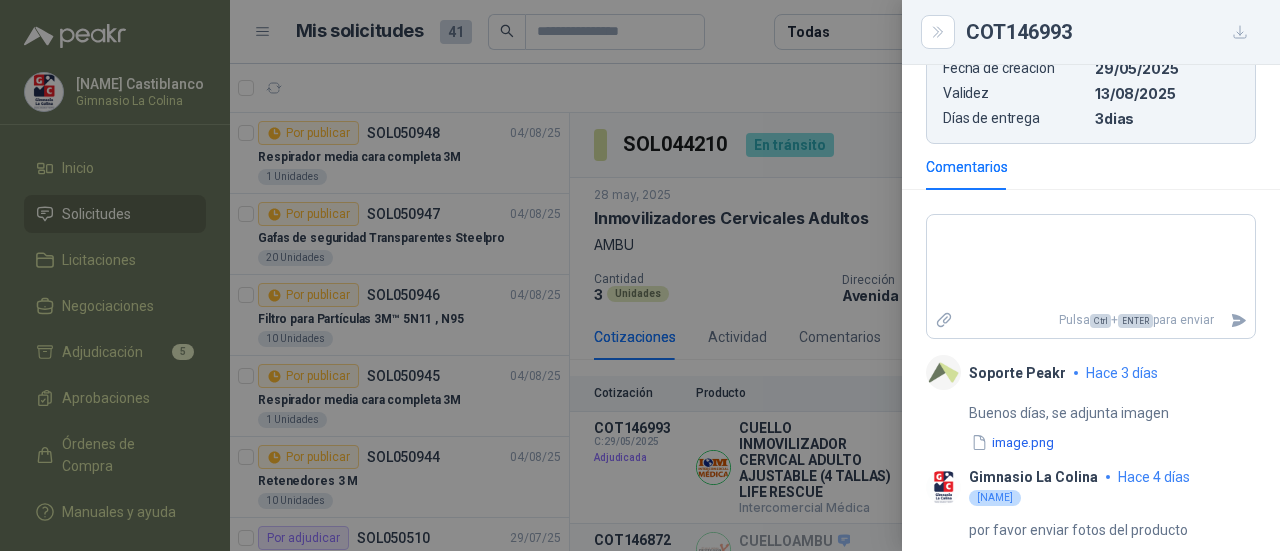 scroll, scrollTop: 555, scrollLeft: 0, axis: vertical 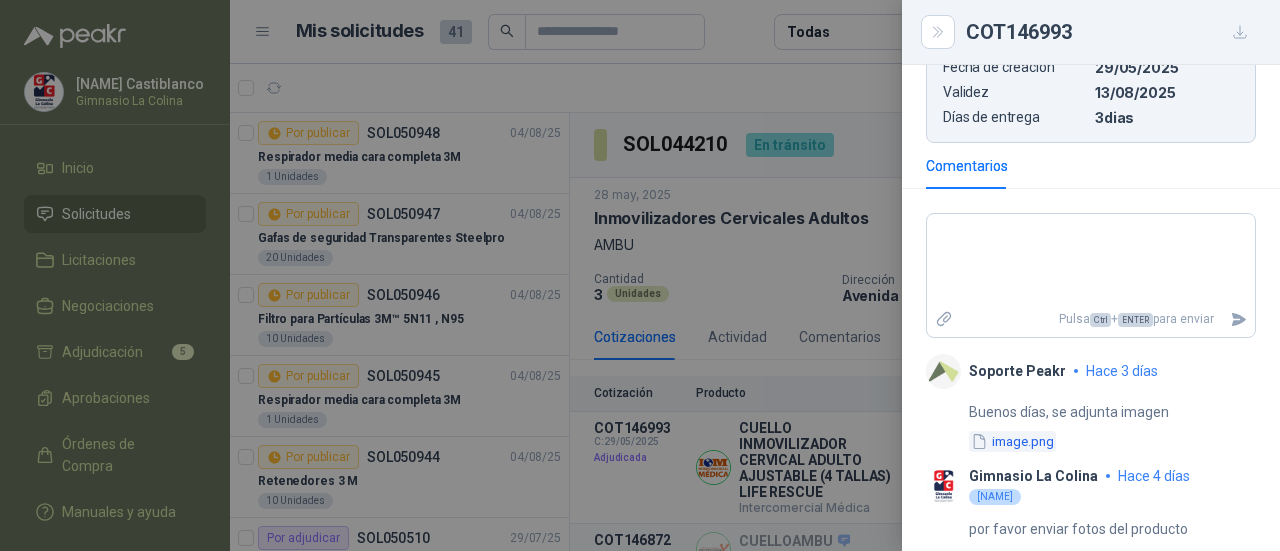 click on "image.png" at bounding box center [1012, 441] 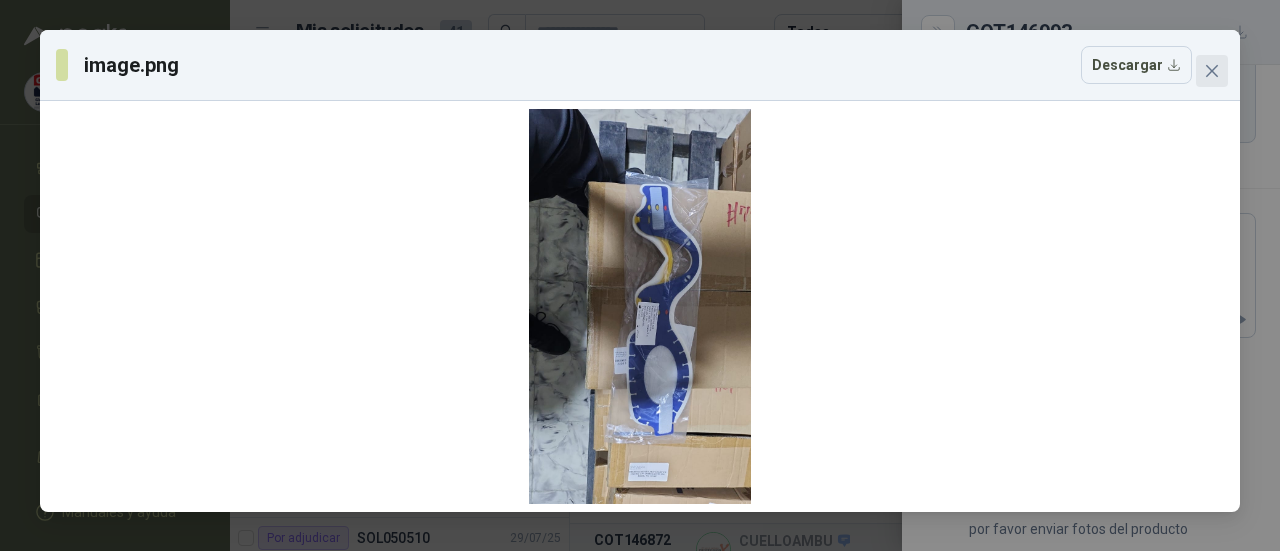 click at bounding box center [1212, 71] 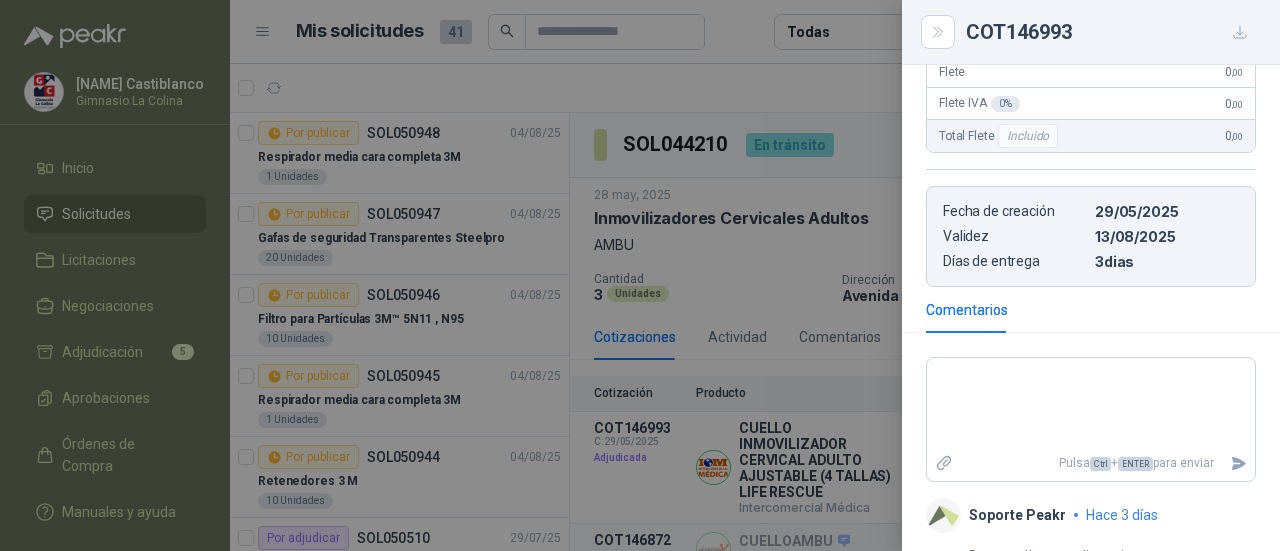 scroll, scrollTop: 255, scrollLeft: 0, axis: vertical 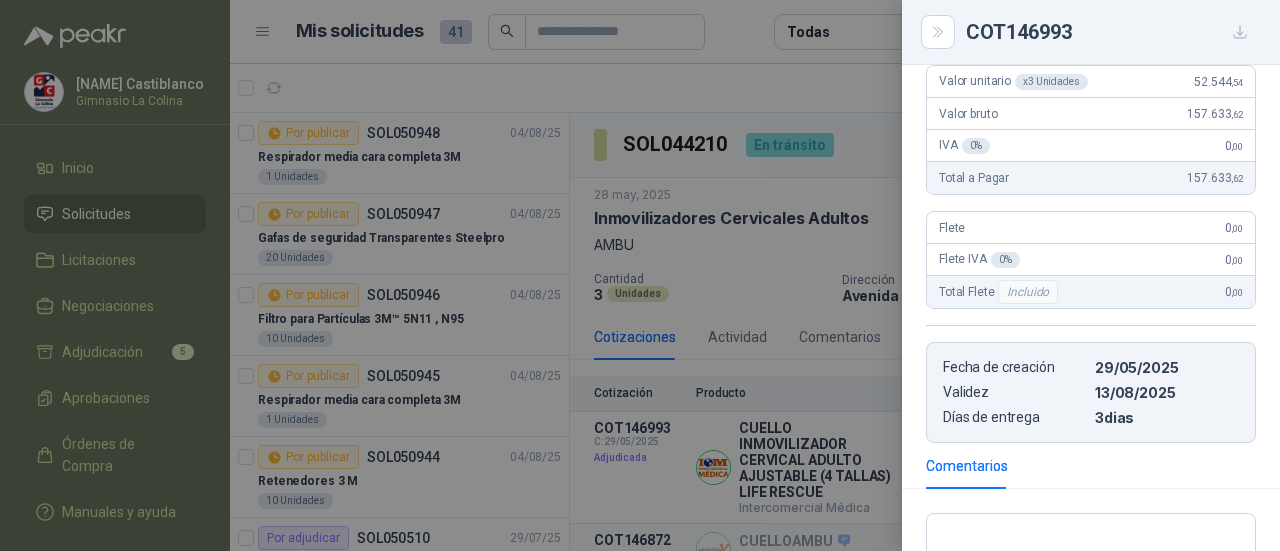click at bounding box center (640, 275) 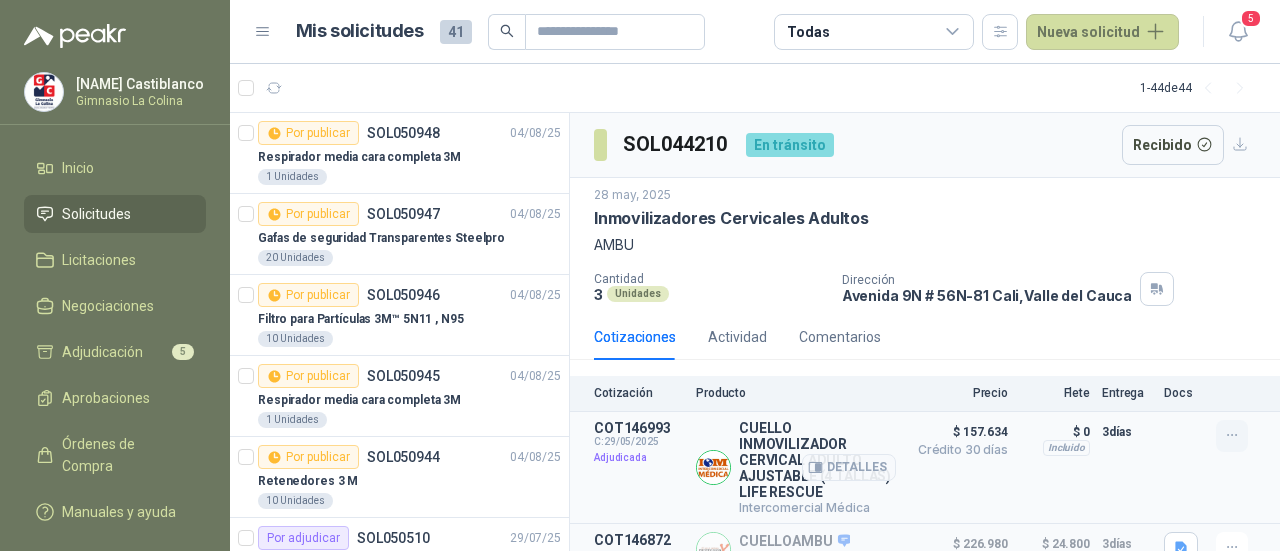click 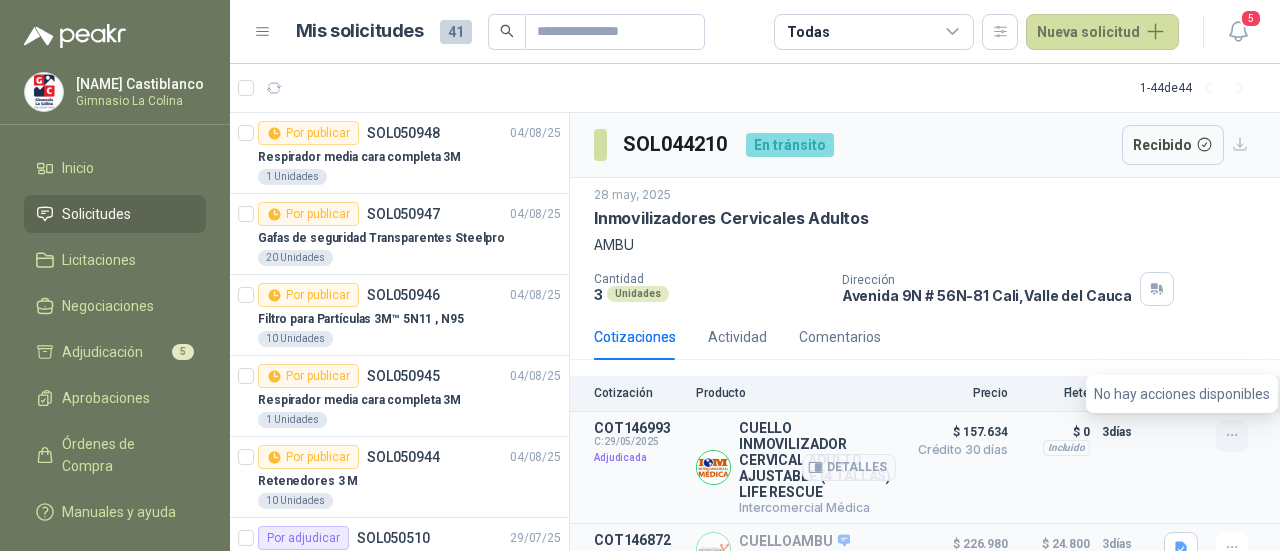 click 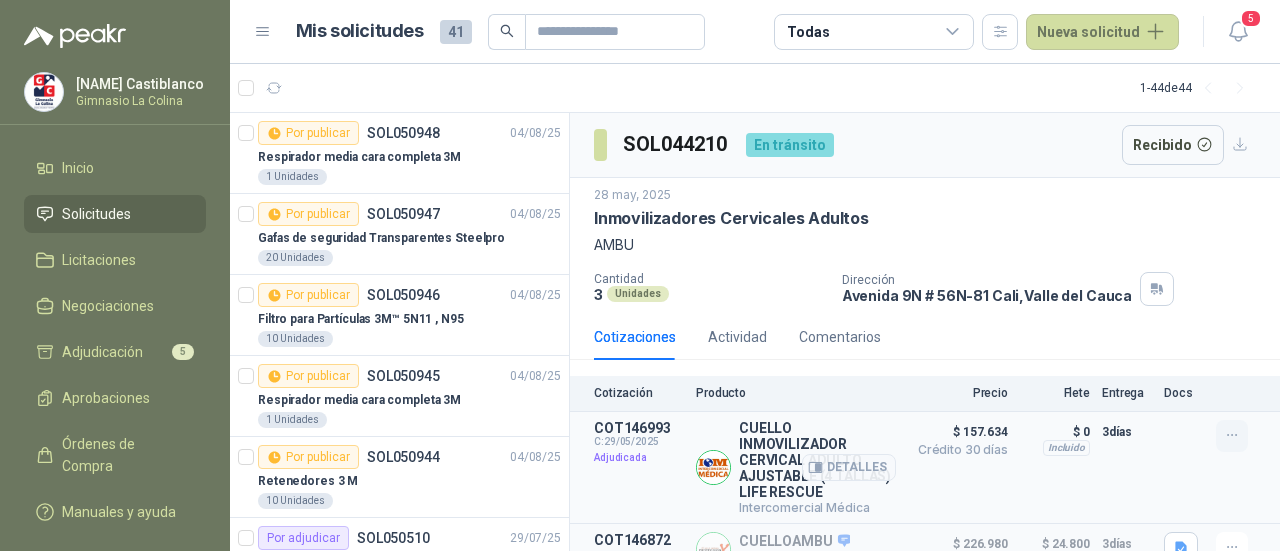 click 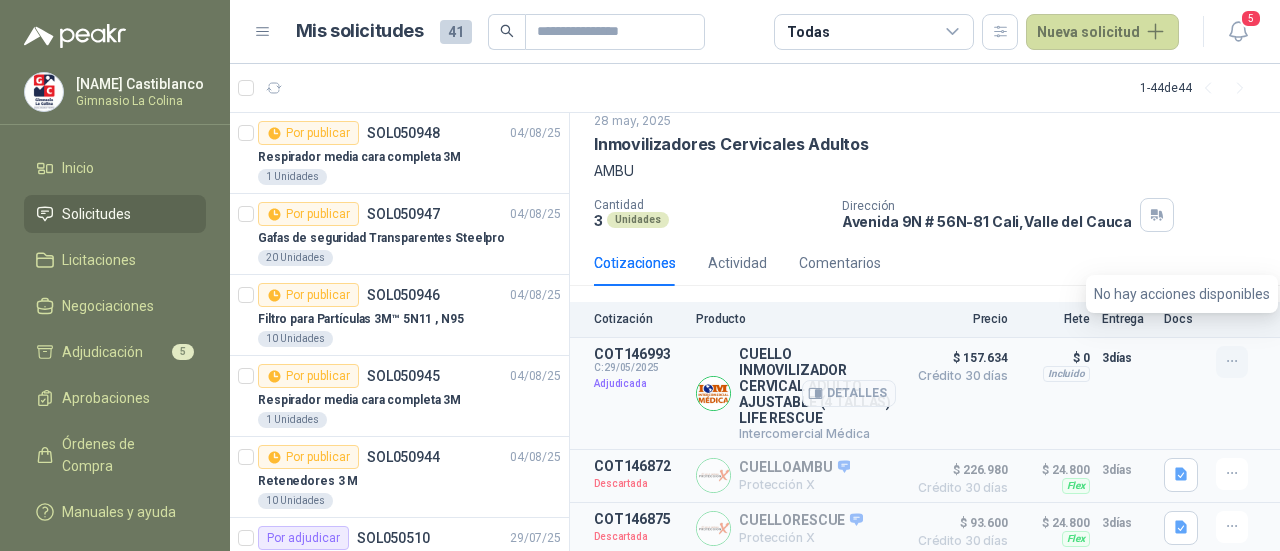 scroll, scrollTop: 100, scrollLeft: 0, axis: vertical 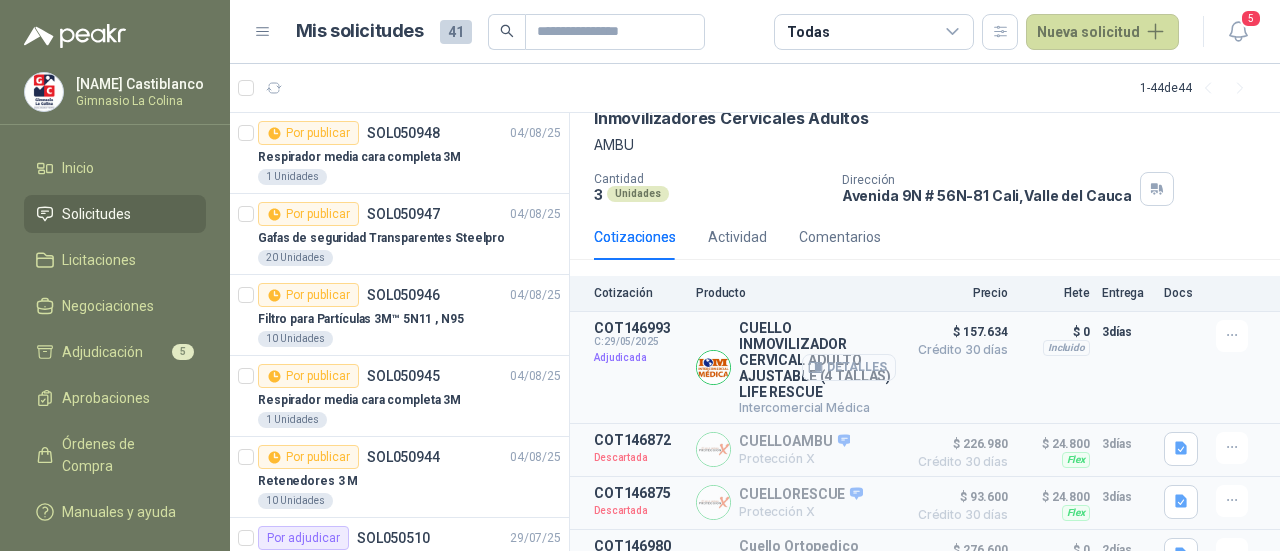 click on "Detalles" at bounding box center (849, 367) 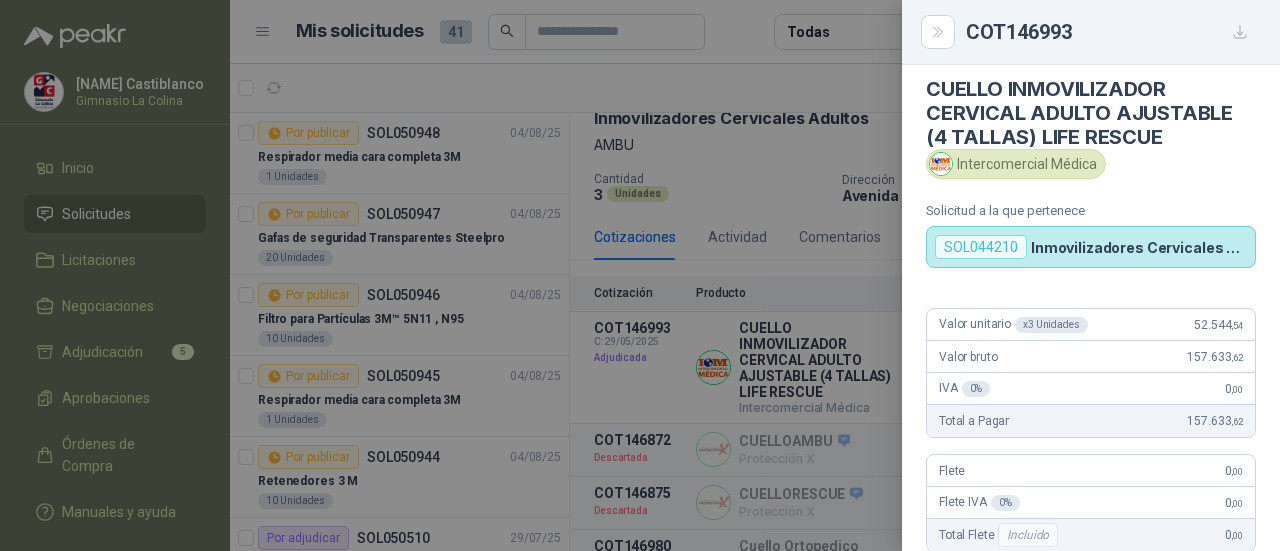 scroll, scrollTop: 0, scrollLeft: 0, axis: both 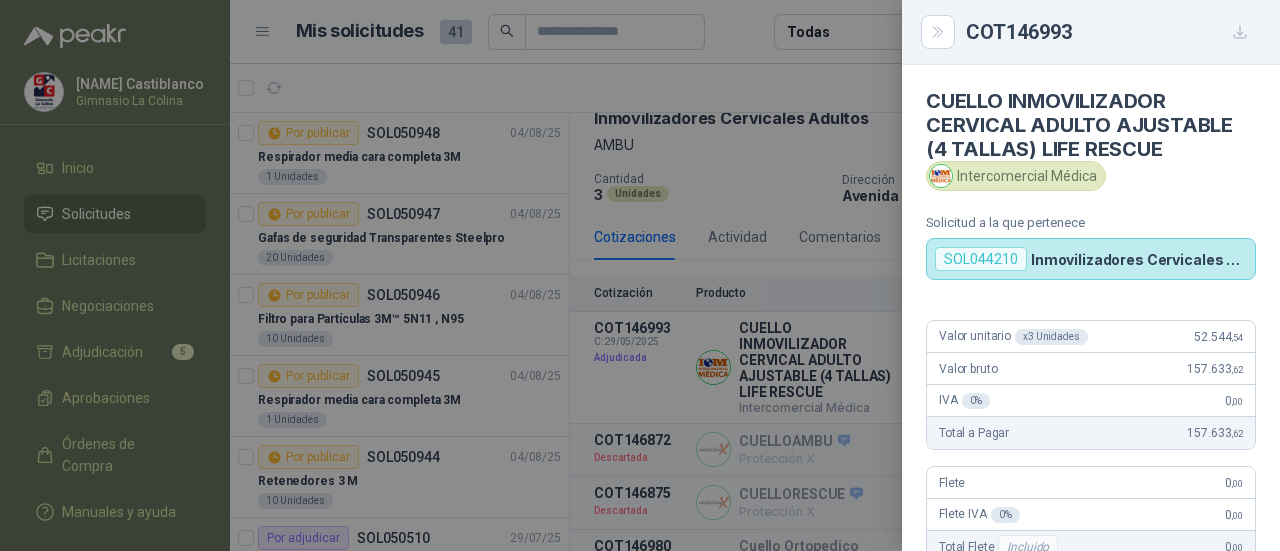 click at bounding box center [640, 275] 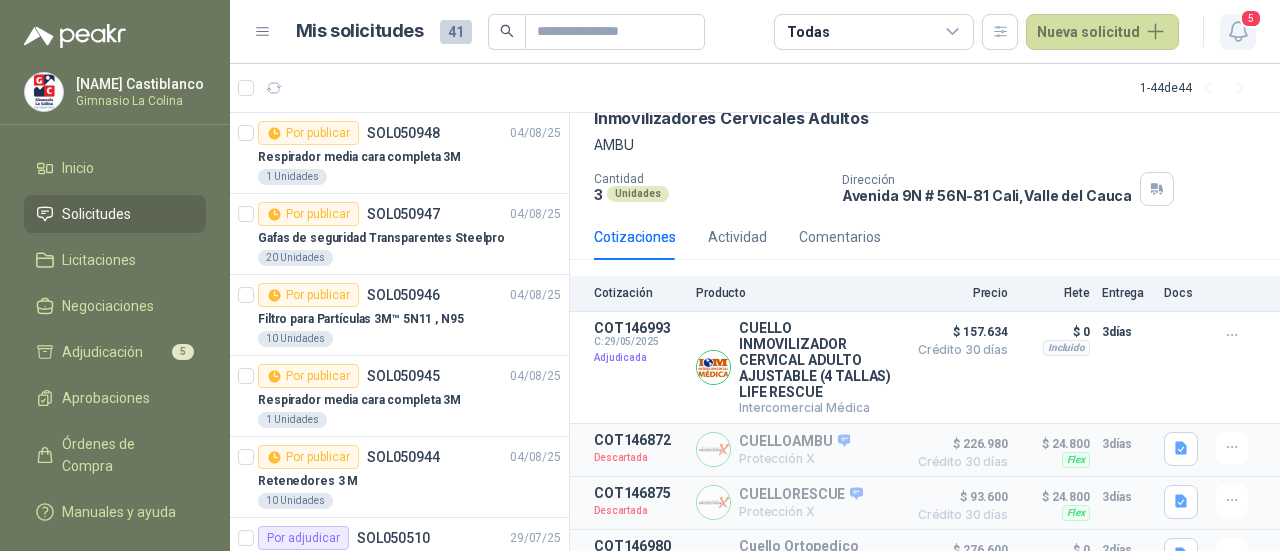 click on "5" at bounding box center (1251, 18) 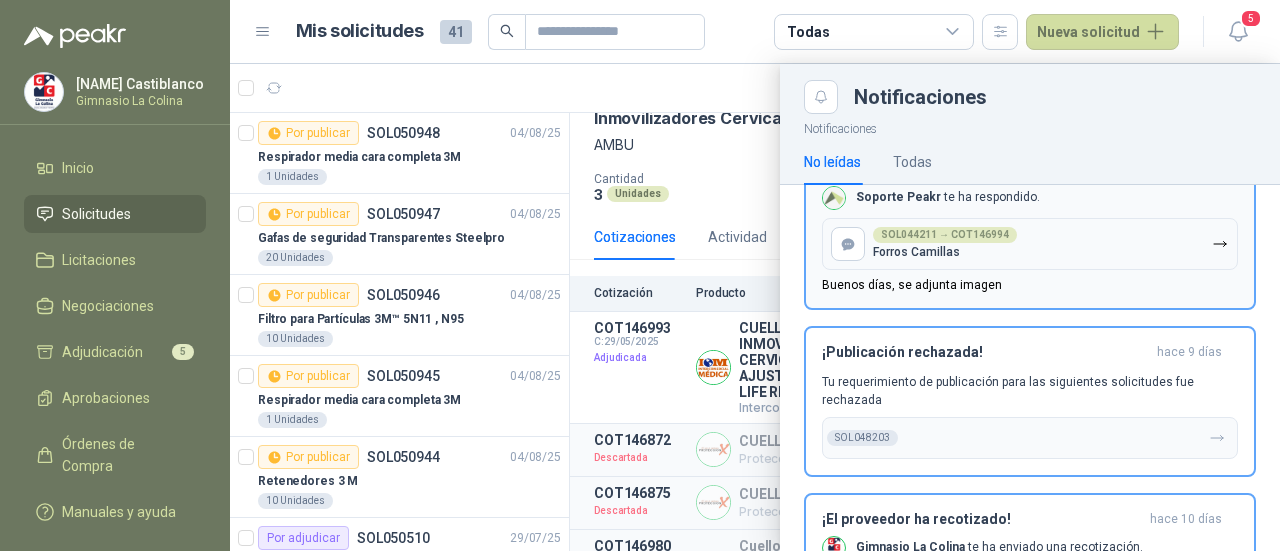 click on "Buenos días, se adjunta imagen" at bounding box center (912, 285) 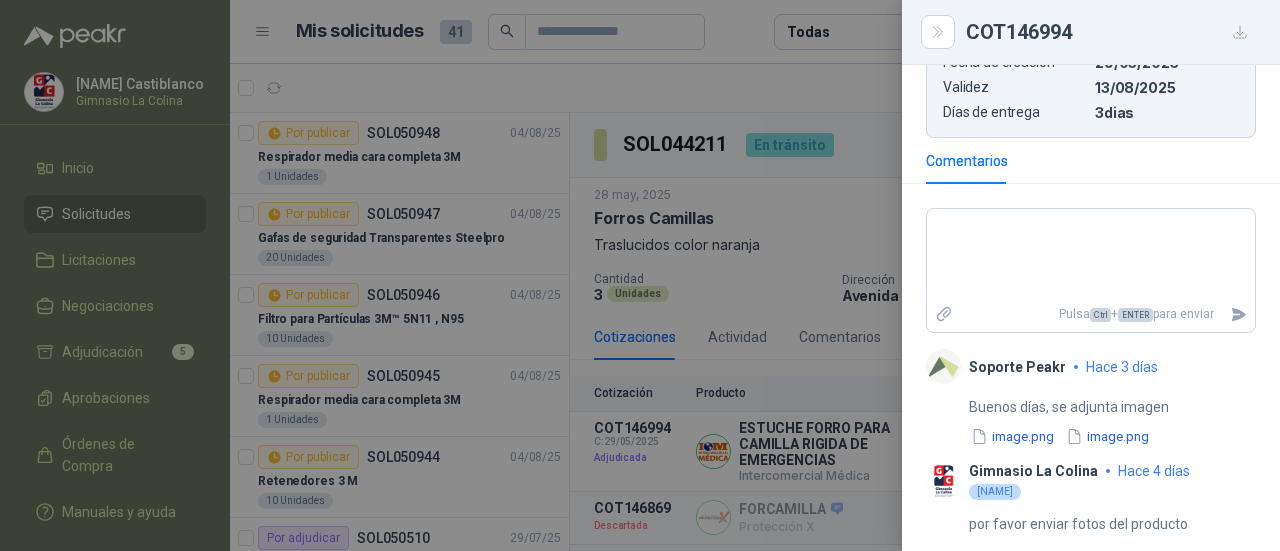 scroll, scrollTop: 555, scrollLeft: 0, axis: vertical 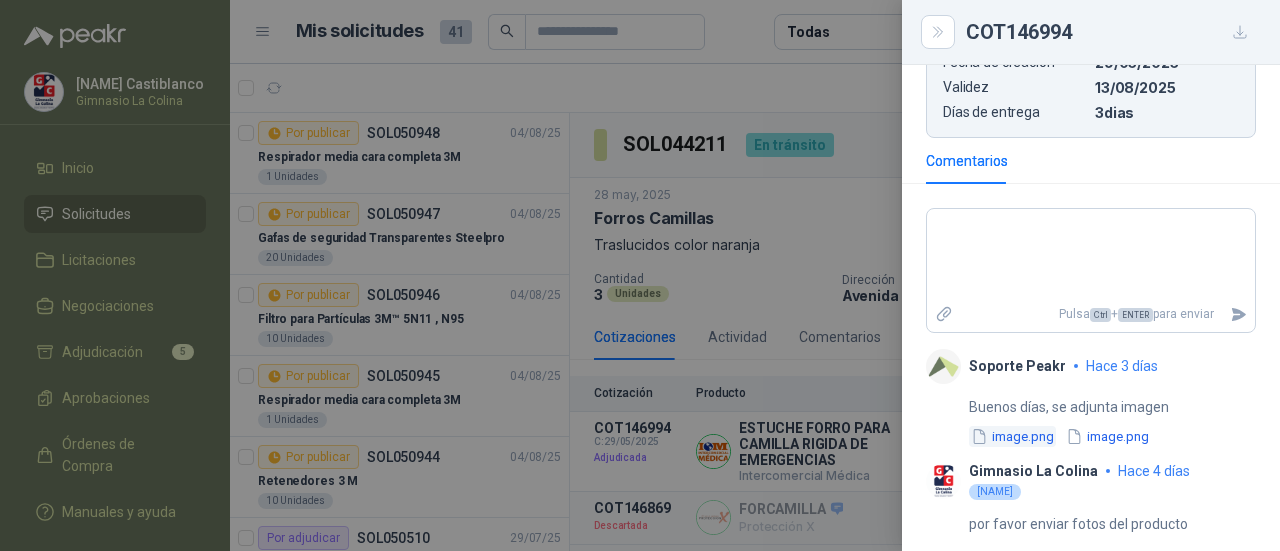 click on "image.png" at bounding box center [1012, 436] 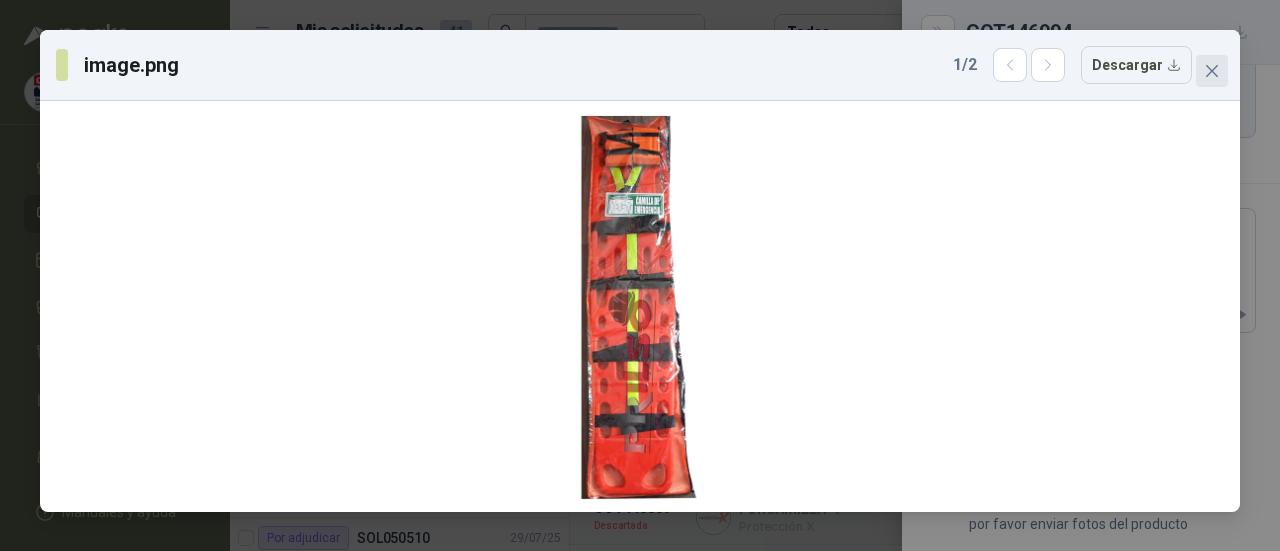 click 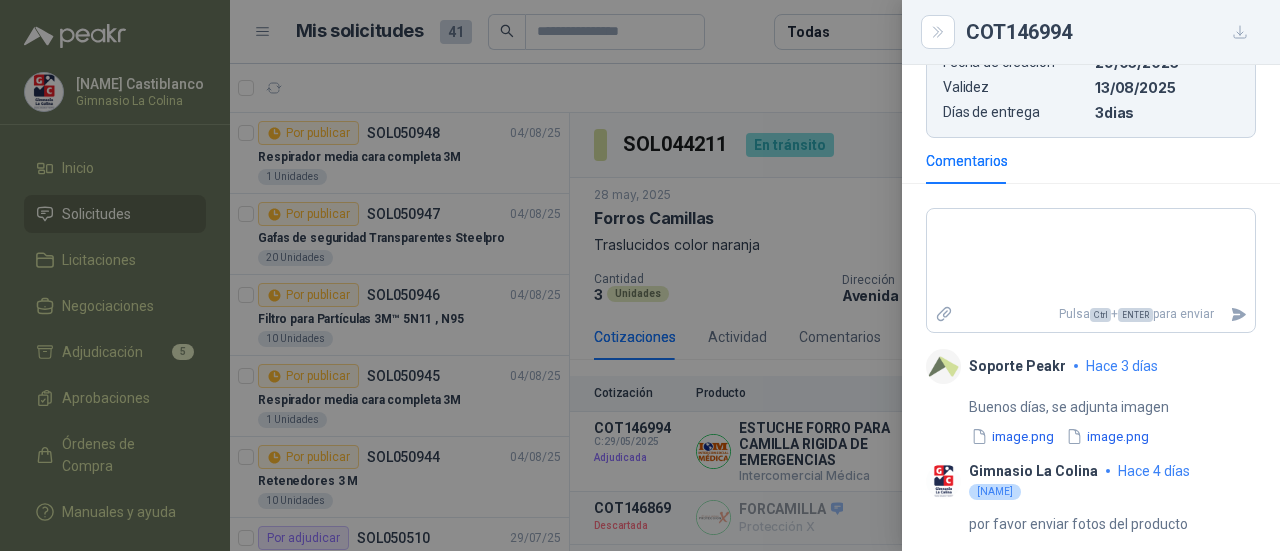click at bounding box center [640, 275] 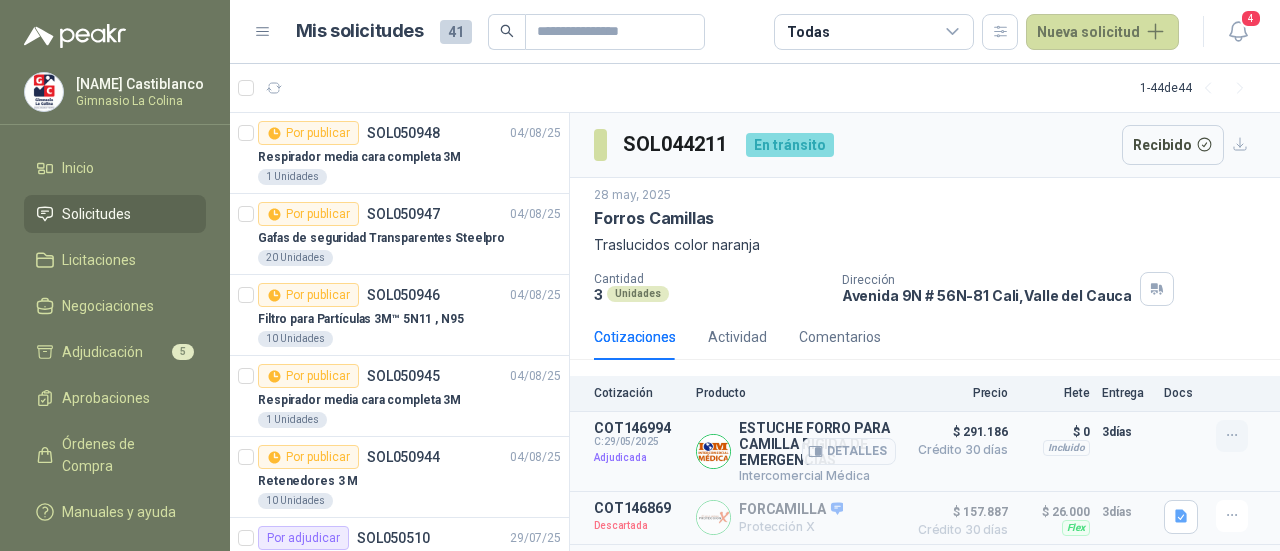 click 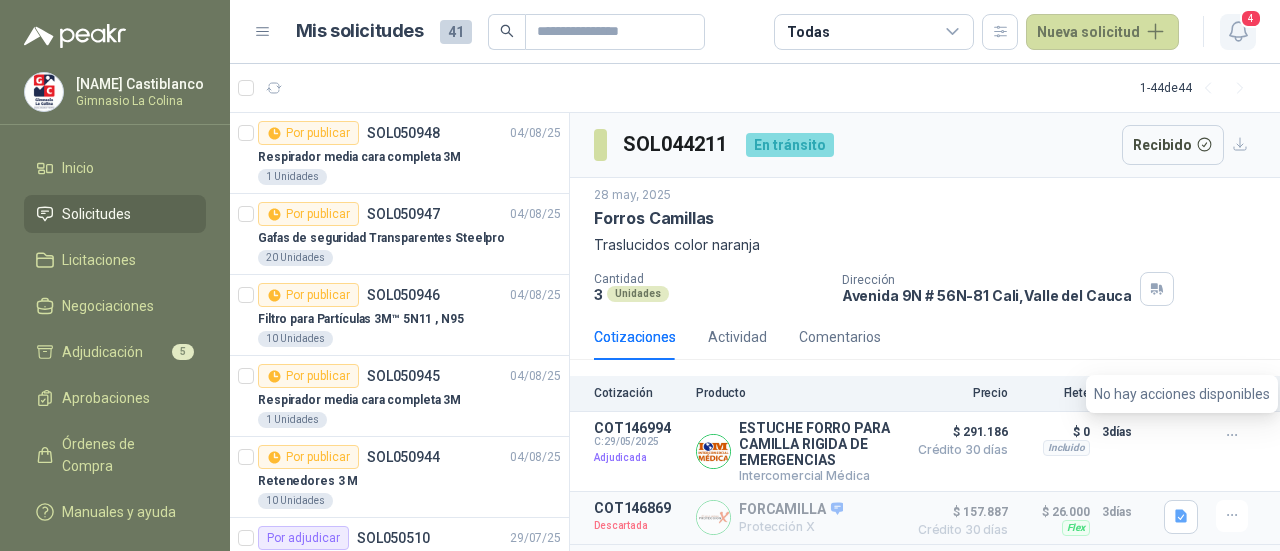 click on "4" at bounding box center (1251, 18) 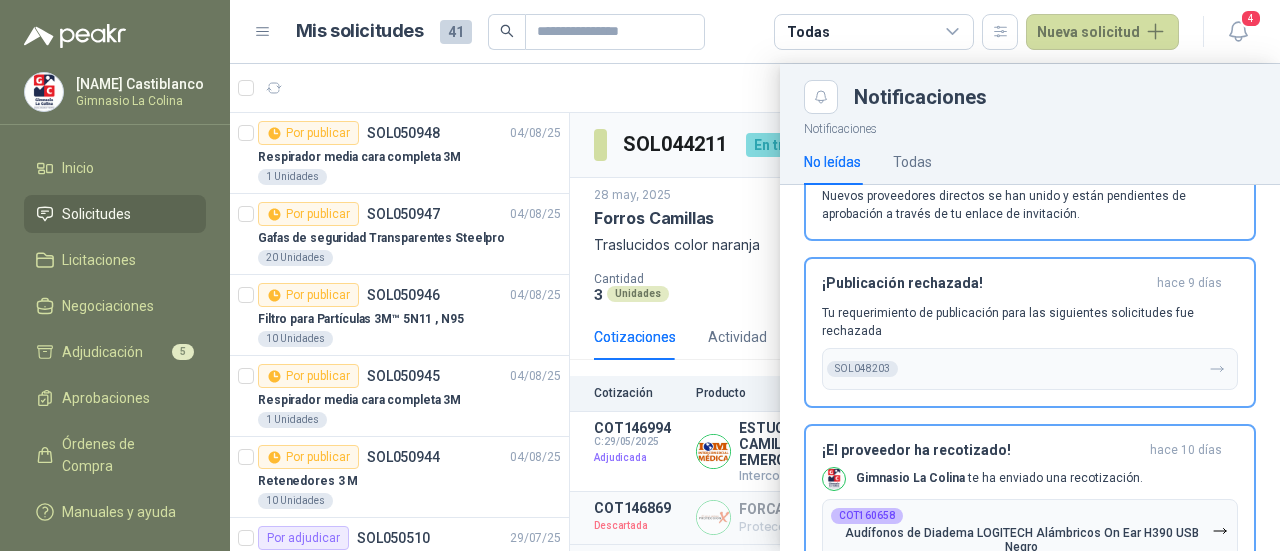 scroll, scrollTop: 255, scrollLeft: 0, axis: vertical 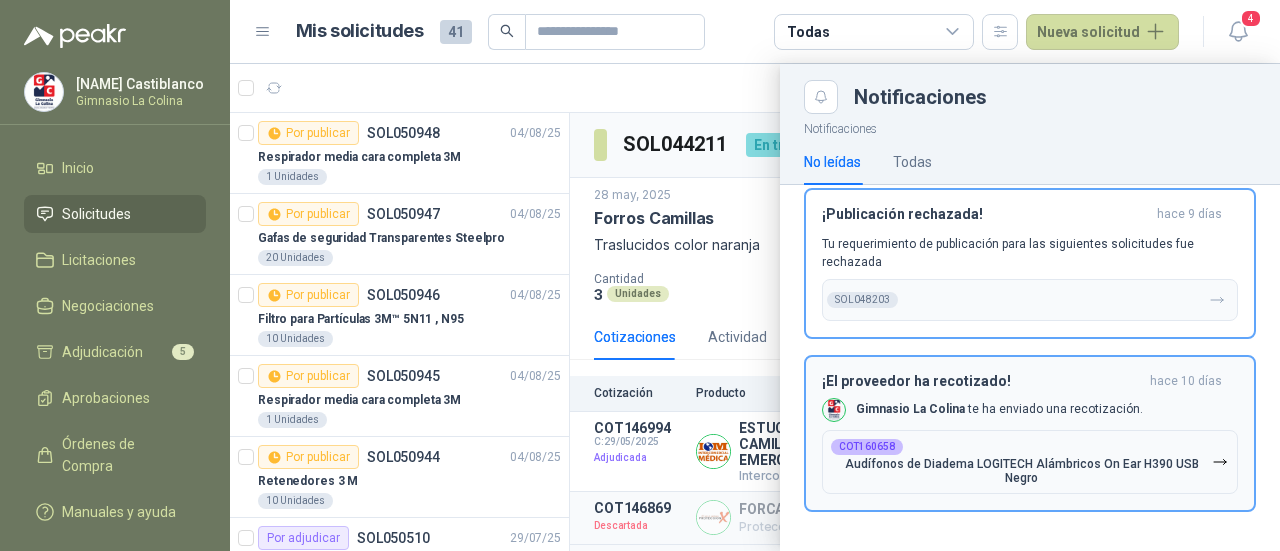 click on "[COMPANY]    te ha enviado una recotización." at bounding box center [999, 409] 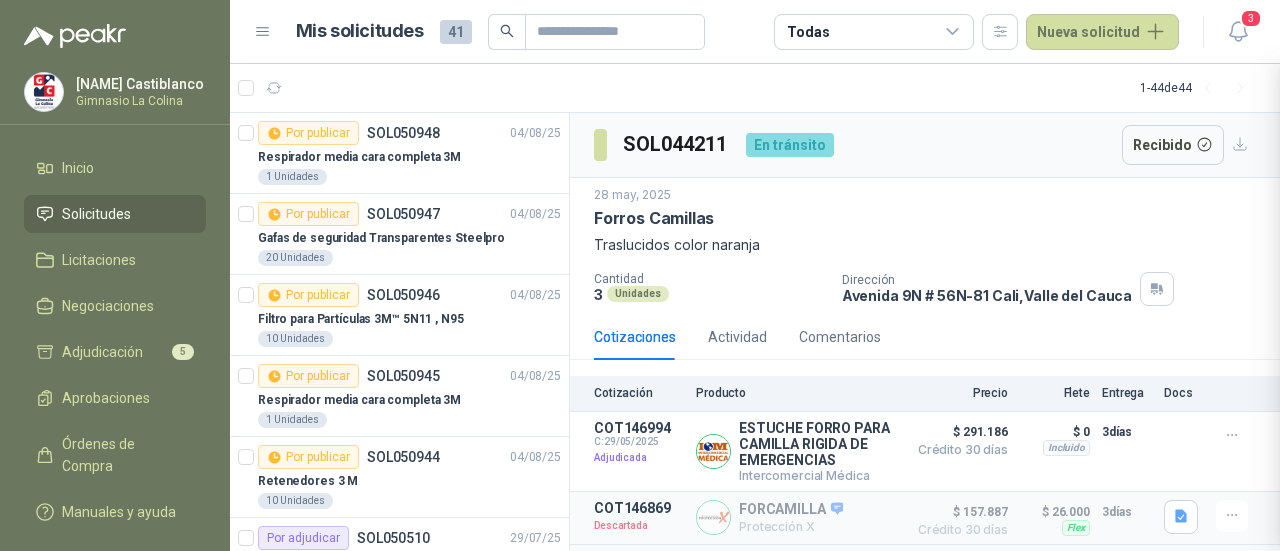 scroll, scrollTop: 82, scrollLeft: 0, axis: vertical 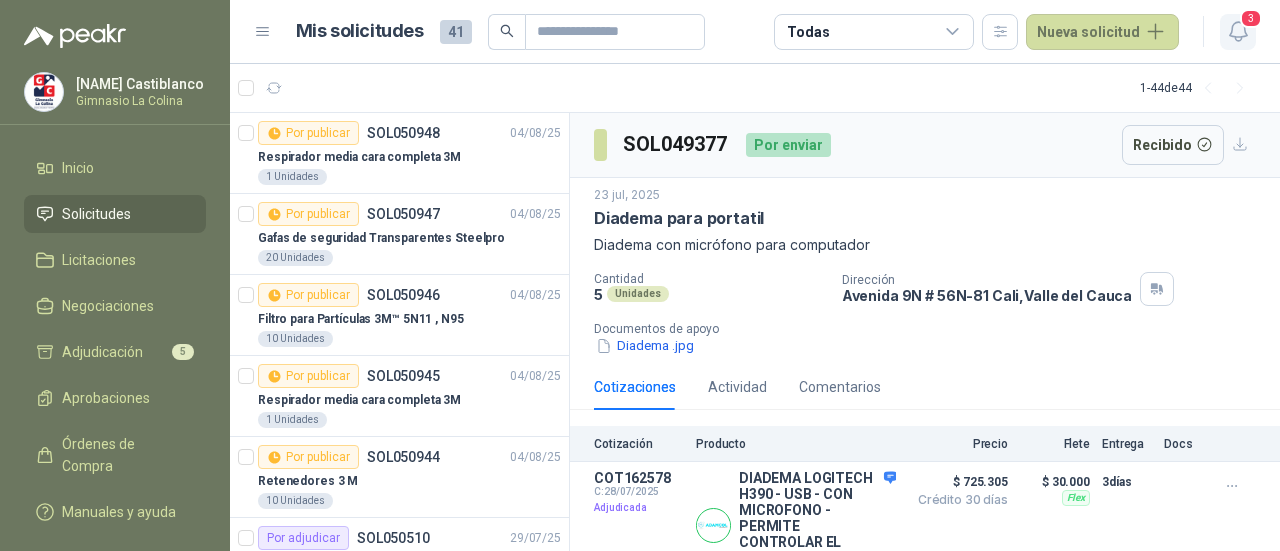 click on "3" at bounding box center [1251, 18] 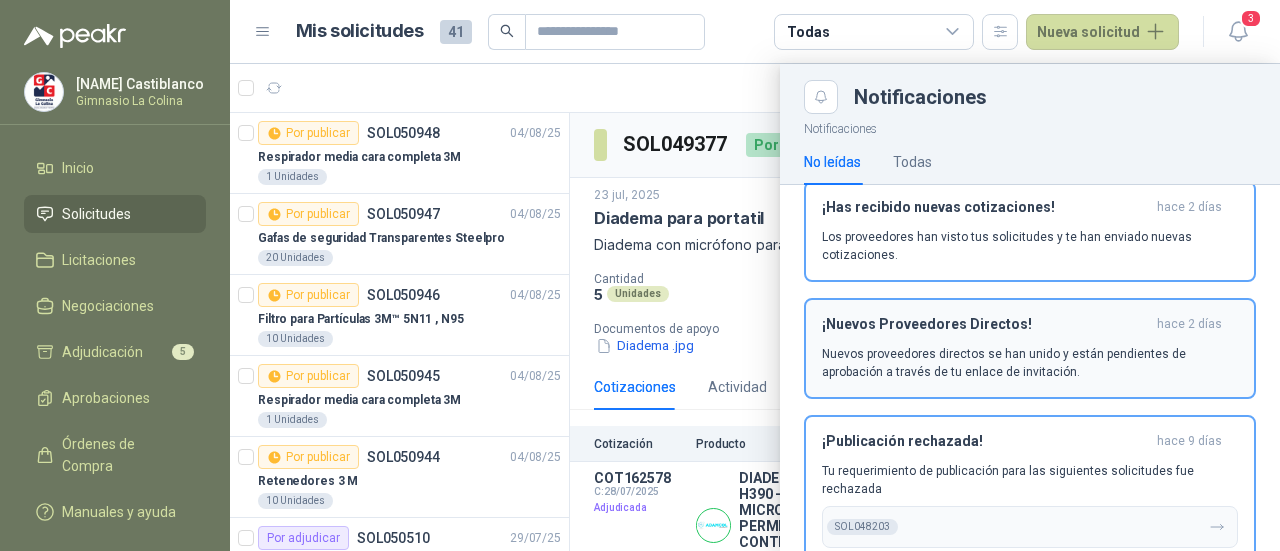 scroll, scrollTop: 0, scrollLeft: 0, axis: both 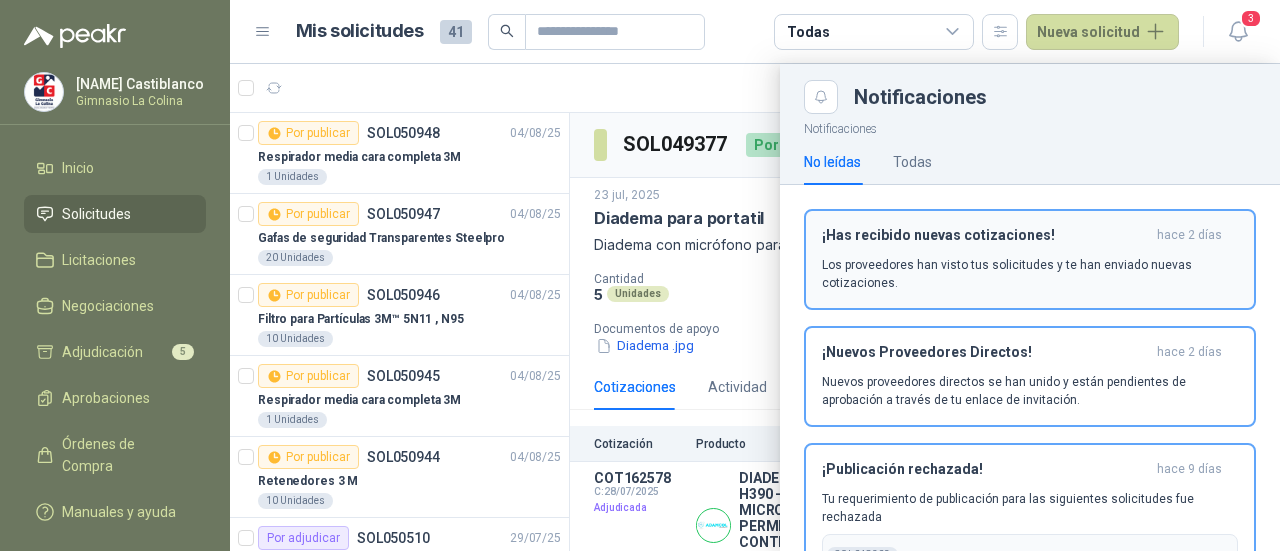 click on "Los proveedores han visto tus solicitudes y te han enviado nuevas cotizaciones." at bounding box center [1030, 274] 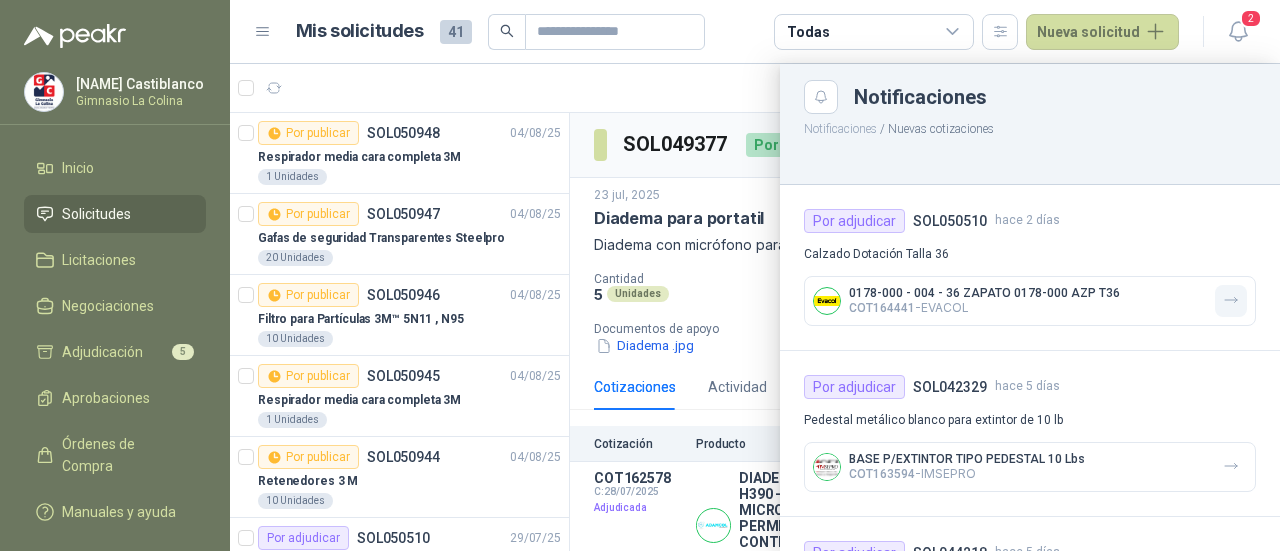 click 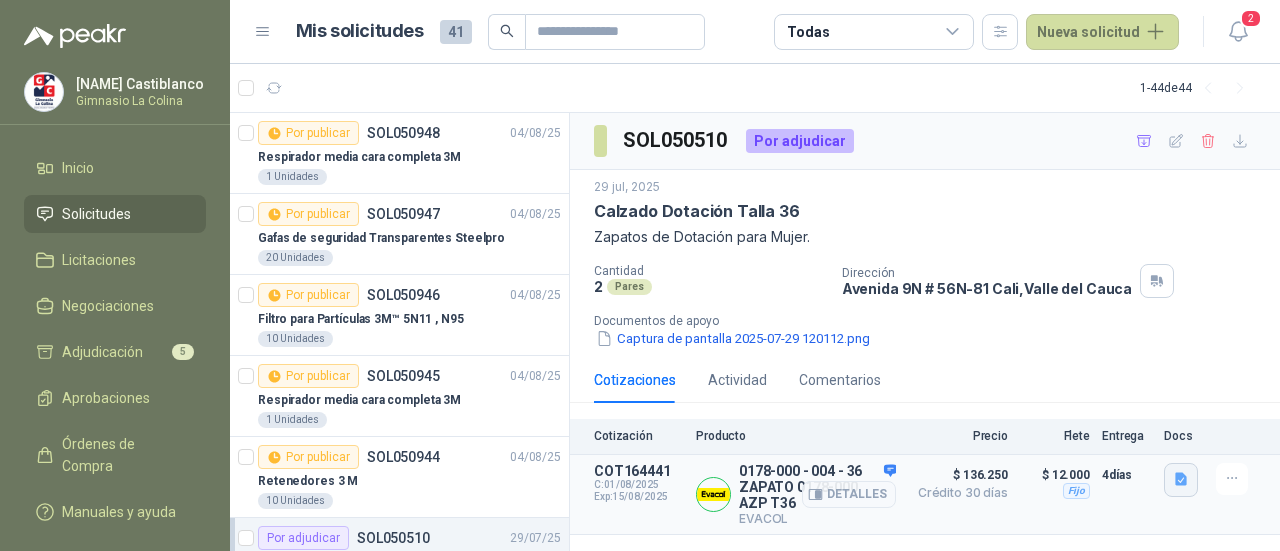 click 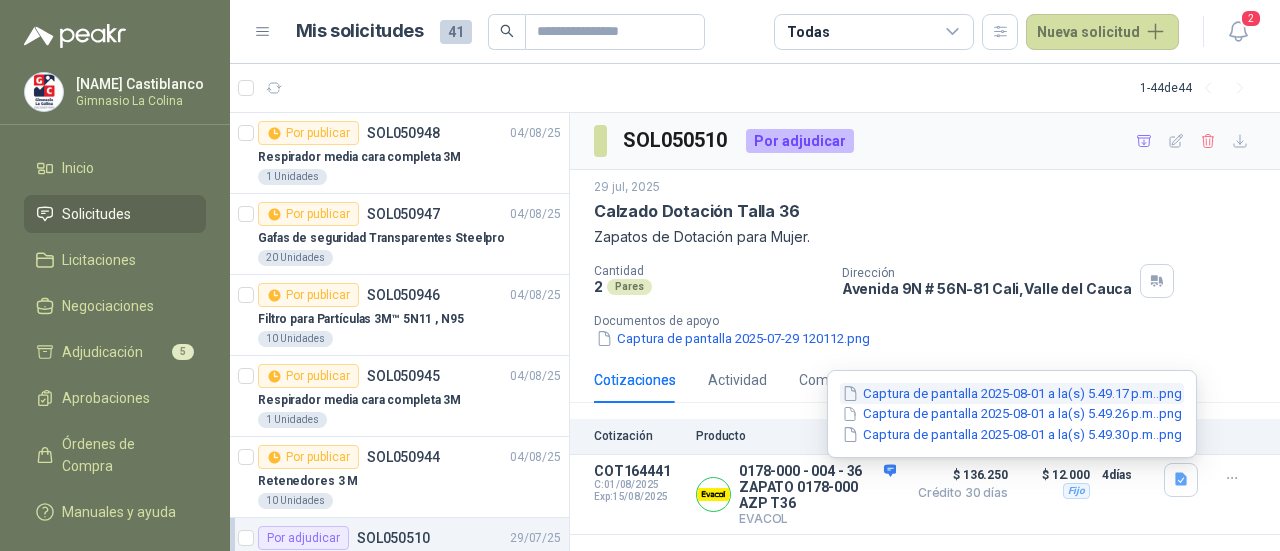click on "Captura de pantalla 2025-08-01 a la(s) 5.49.17 p.m..png" at bounding box center (1012, 393) 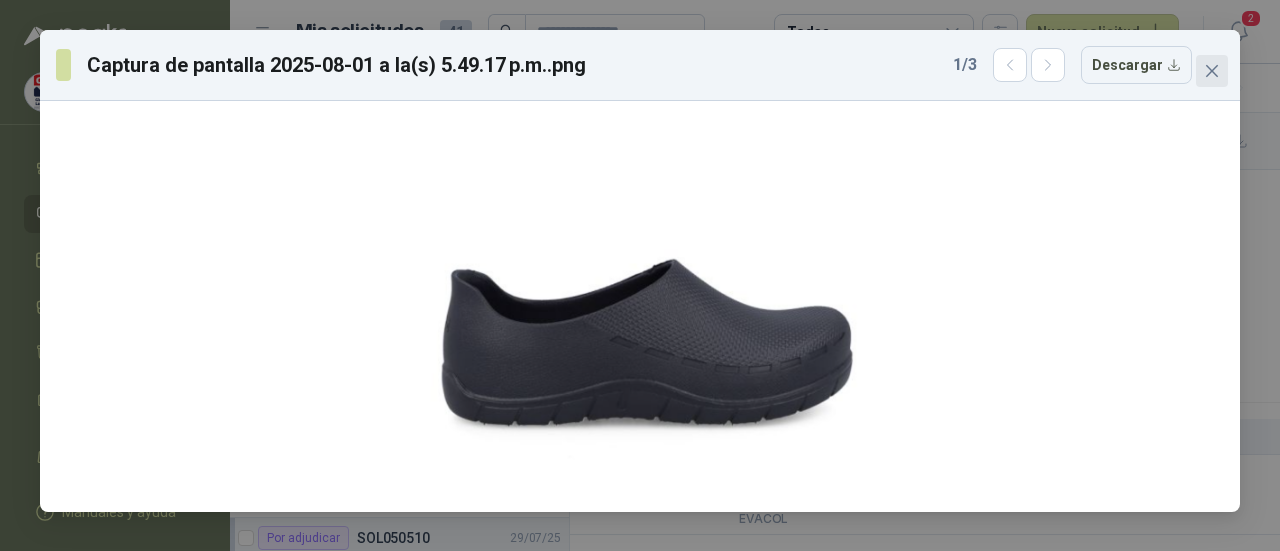 click 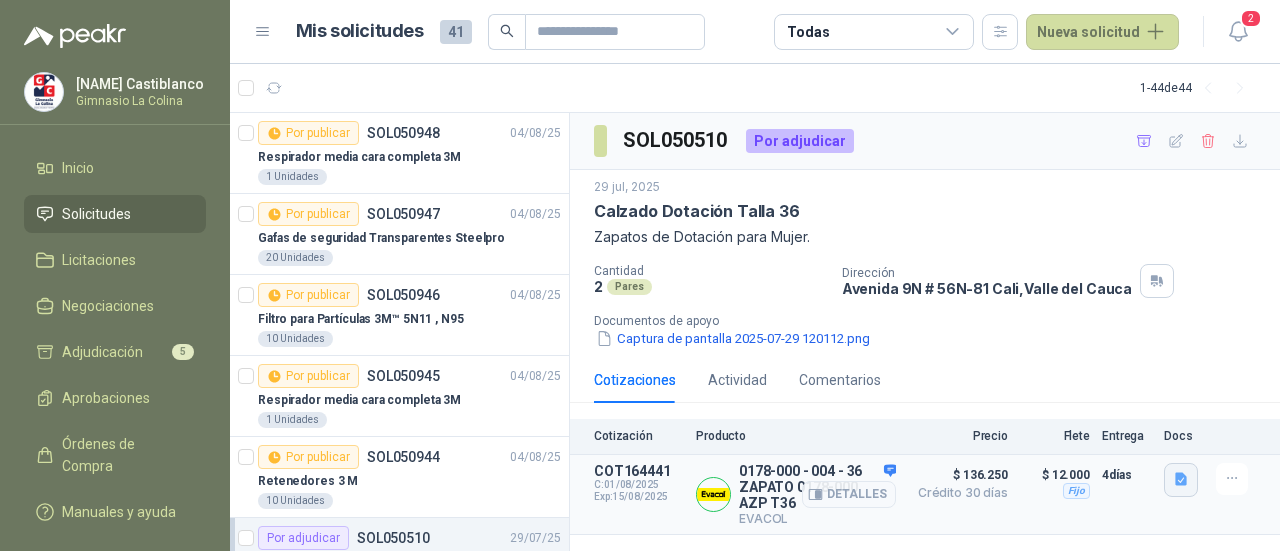 click at bounding box center [1181, 480] 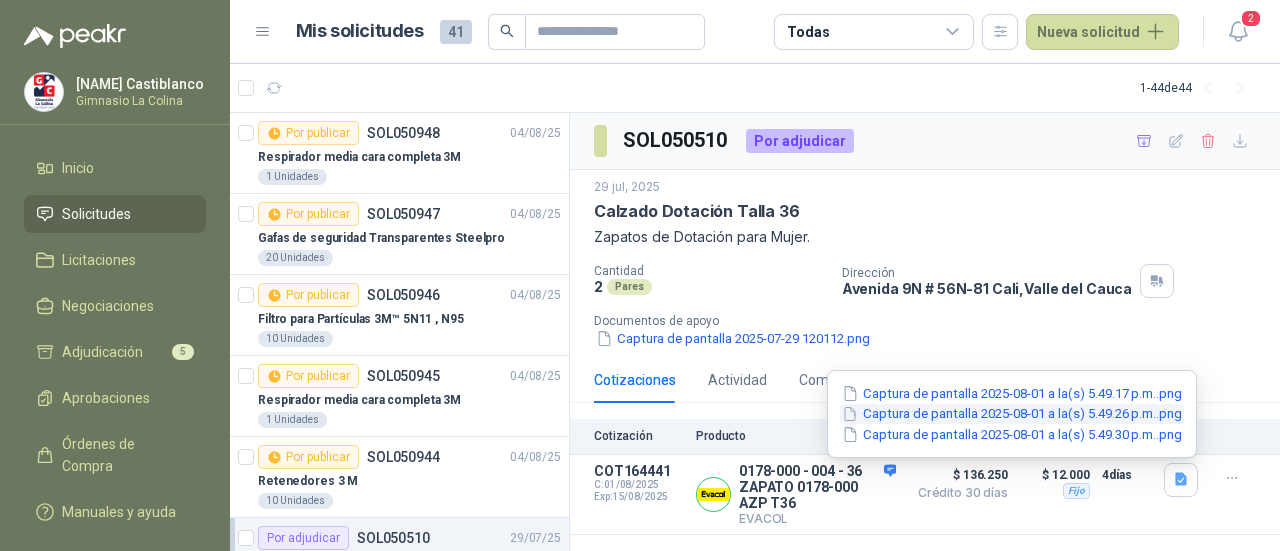 click on "Captura de pantalla 2025-08-01 a la(s) 5.49.26 p.m..png" at bounding box center [1012, 414] 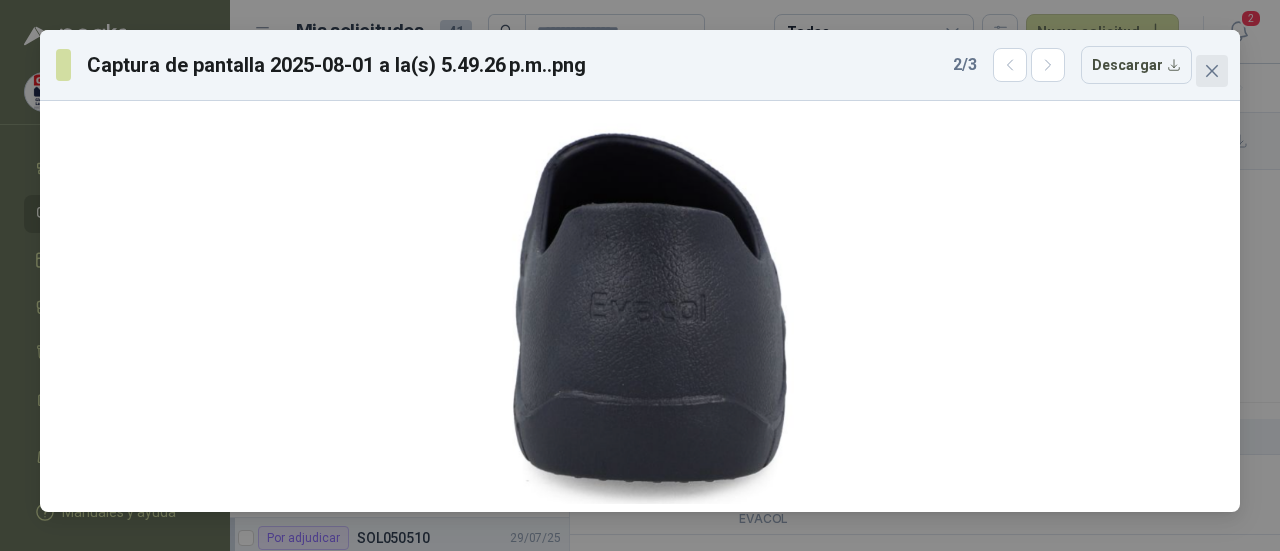 click 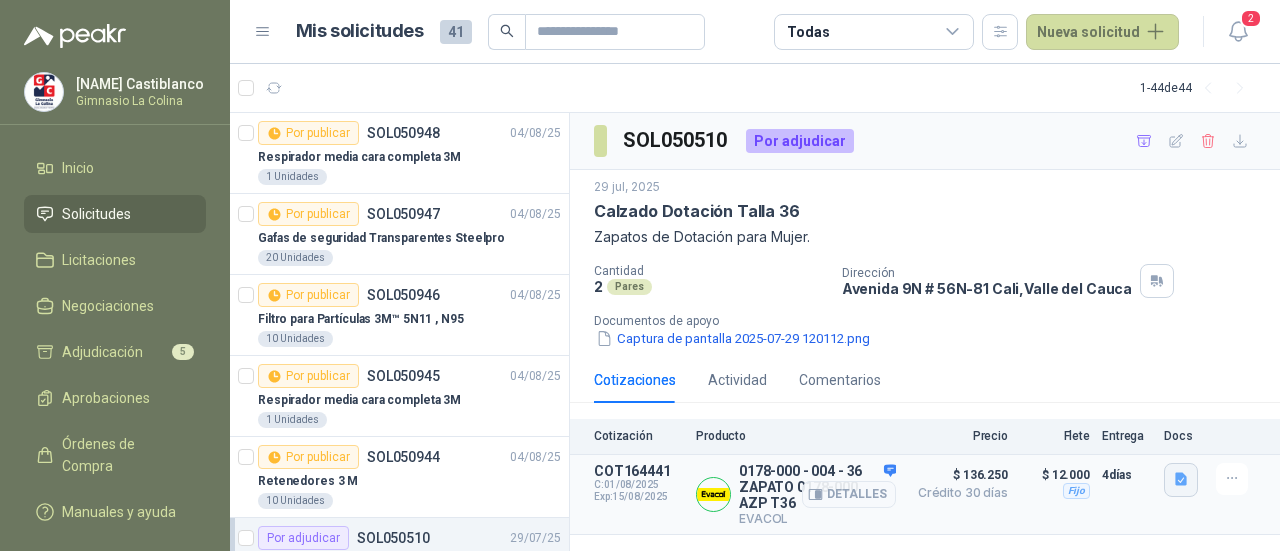 click at bounding box center [1181, 480] 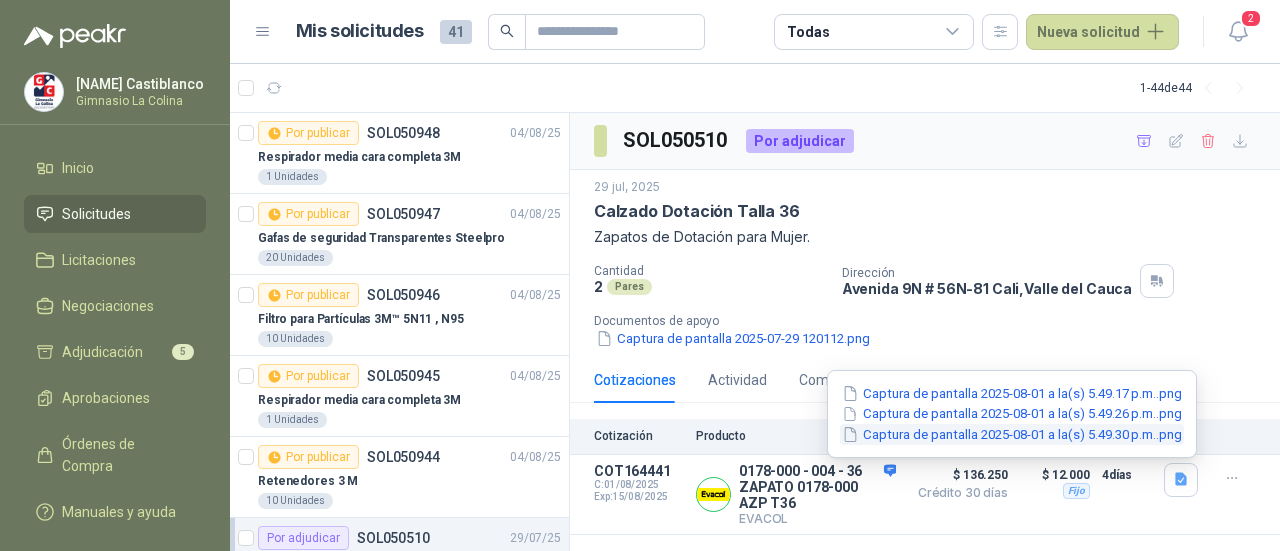 click on "Captura de pantalla 2025-08-01 a la(s) 5.49.30 p.m..png" at bounding box center [1012, 434] 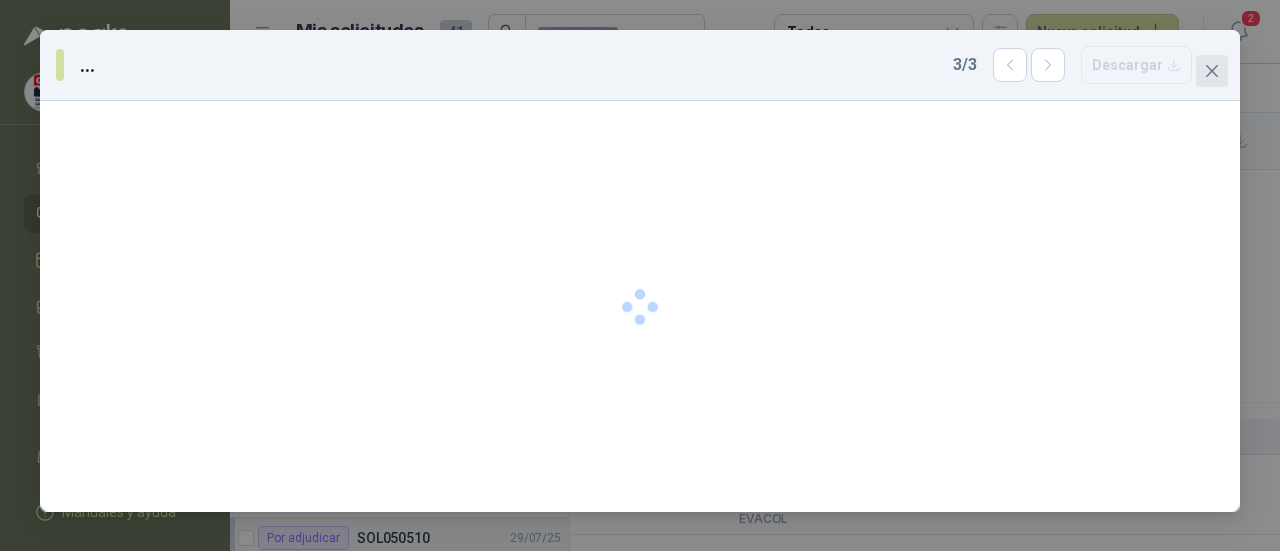 click 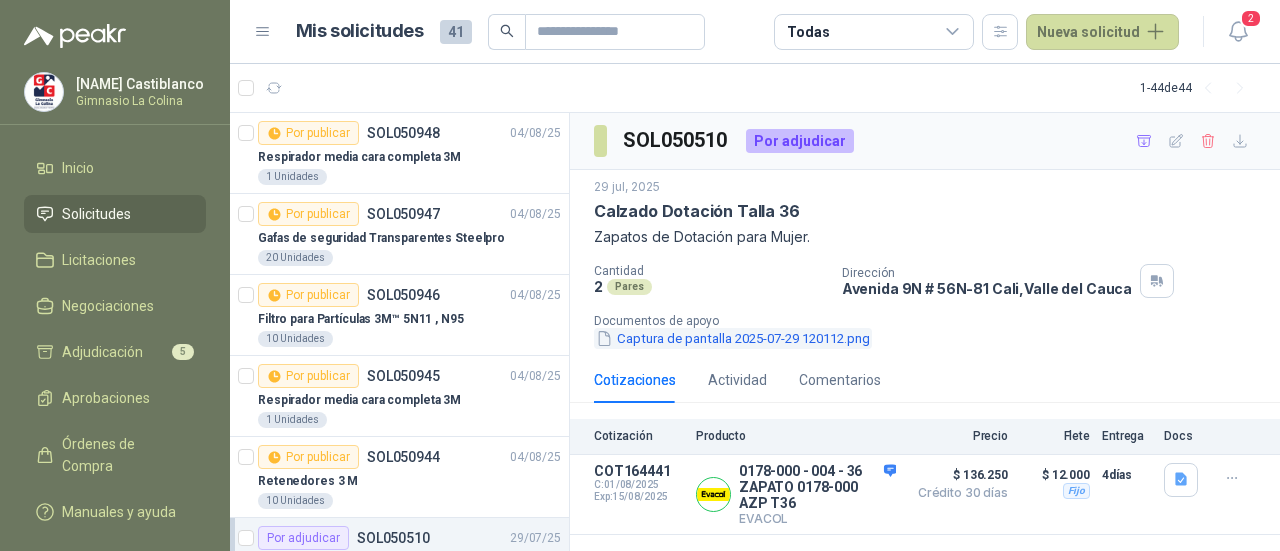 click on "Captura de pantalla 2025-07-29 120112.png" at bounding box center [733, 338] 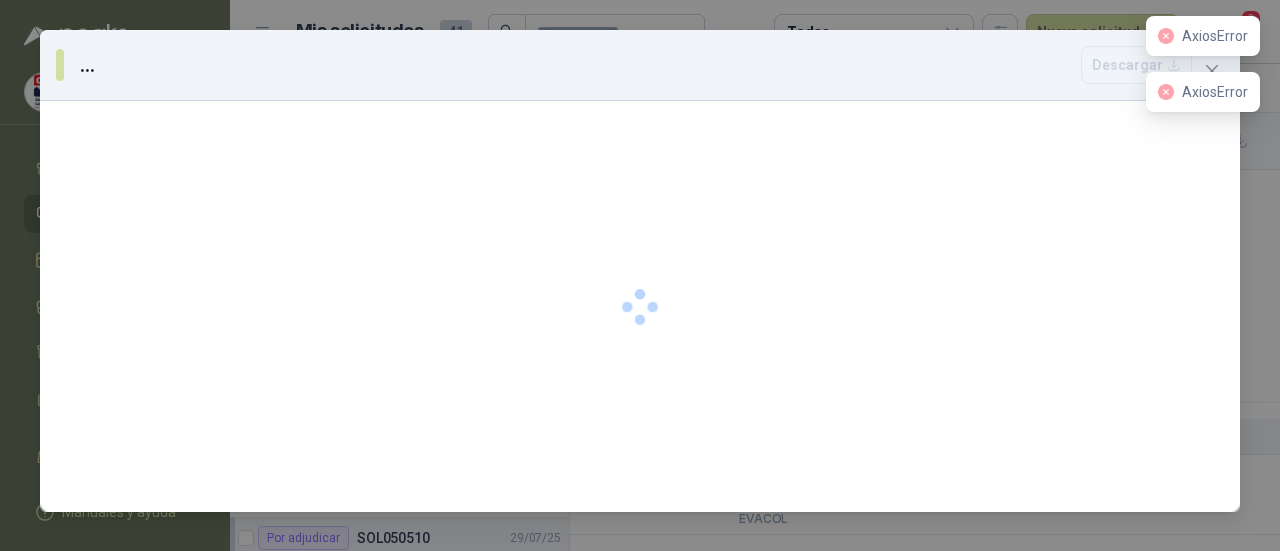 click on "...   Descargar" at bounding box center (640, 275) 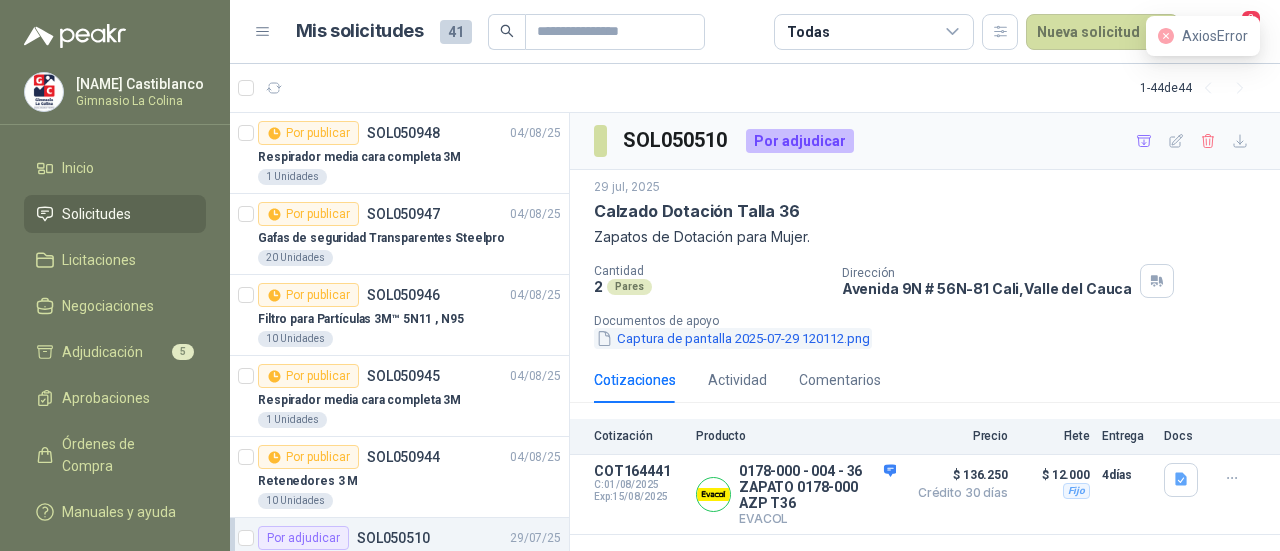 click on "Captura de pantalla 2025-07-29 120112.png" at bounding box center [733, 338] 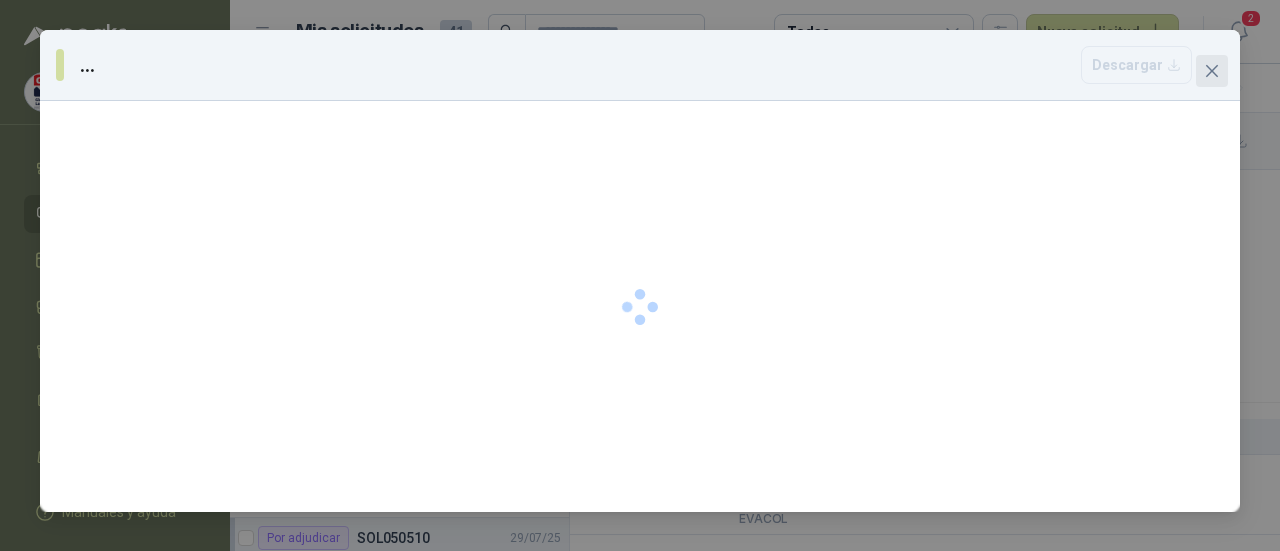 click 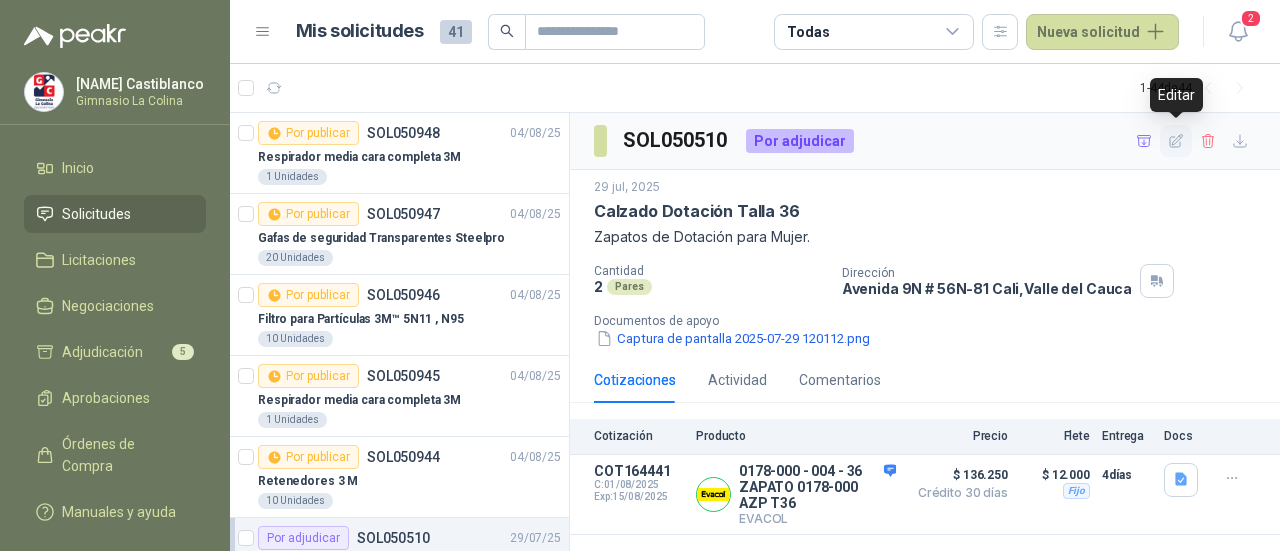 click 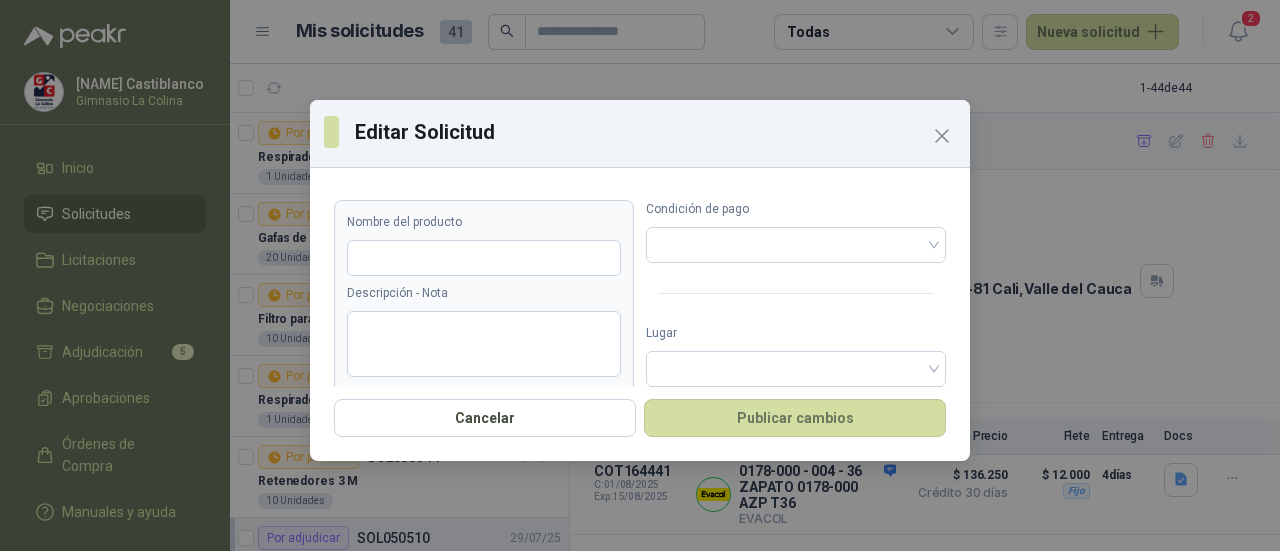 type 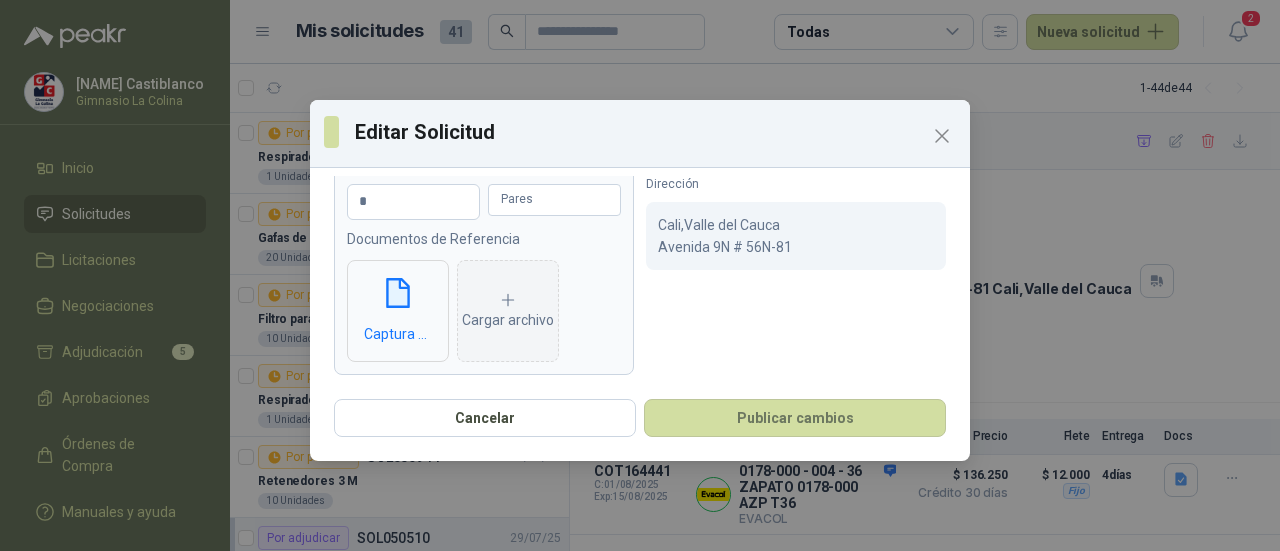 scroll, scrollTop: 230, scrollLeft: 0, axis: vertical 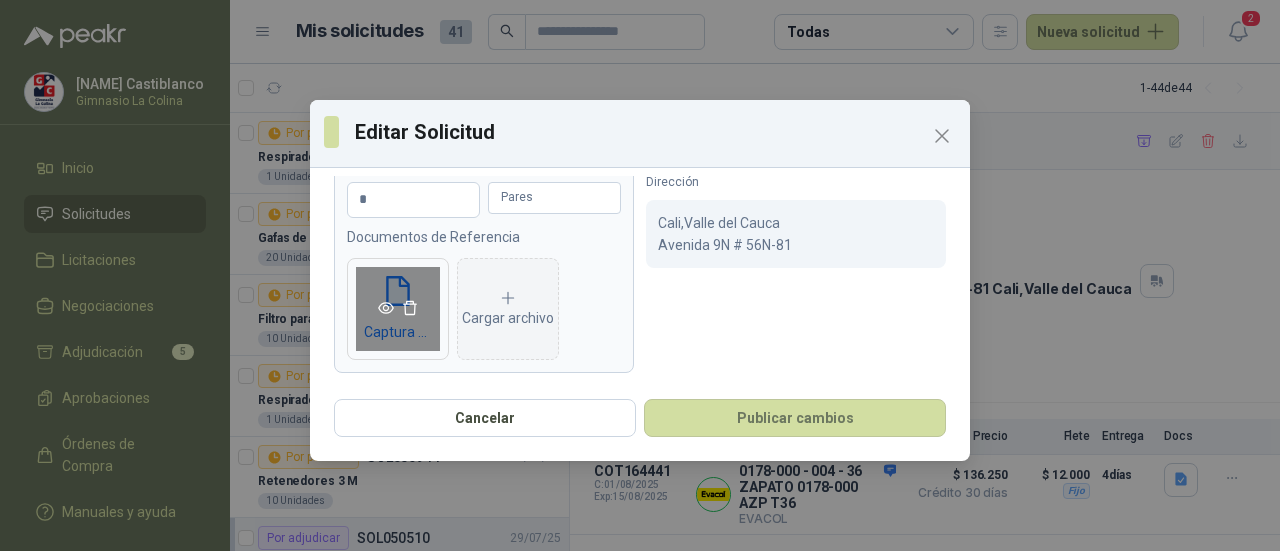 click at bounding box center [398, 309] 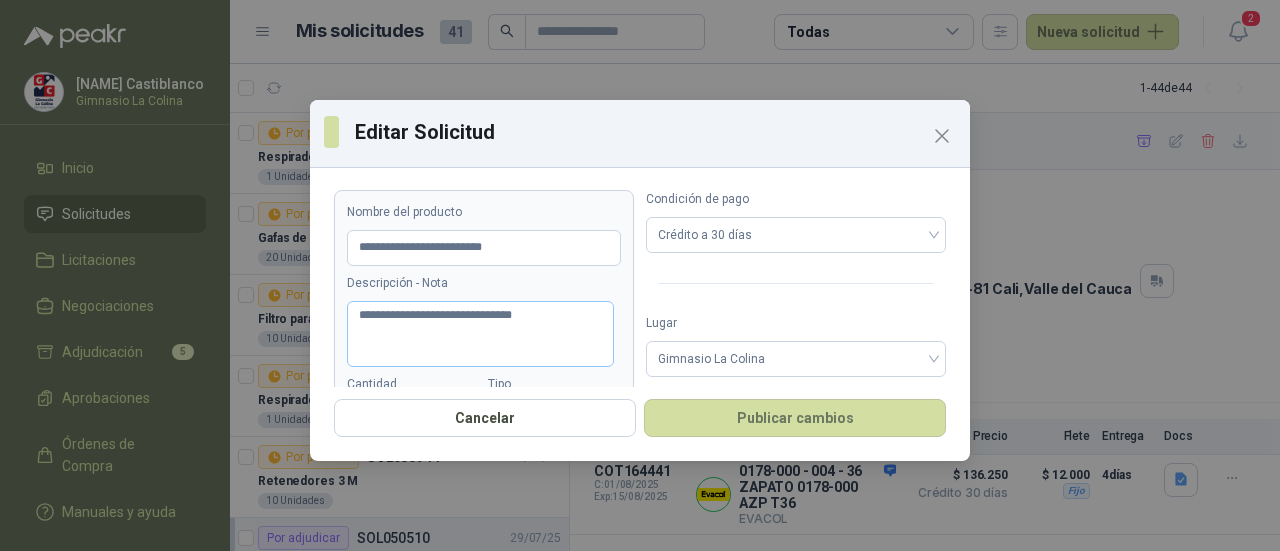 scroll, scrollTop: 0, scrollLeft: 0, axis: both 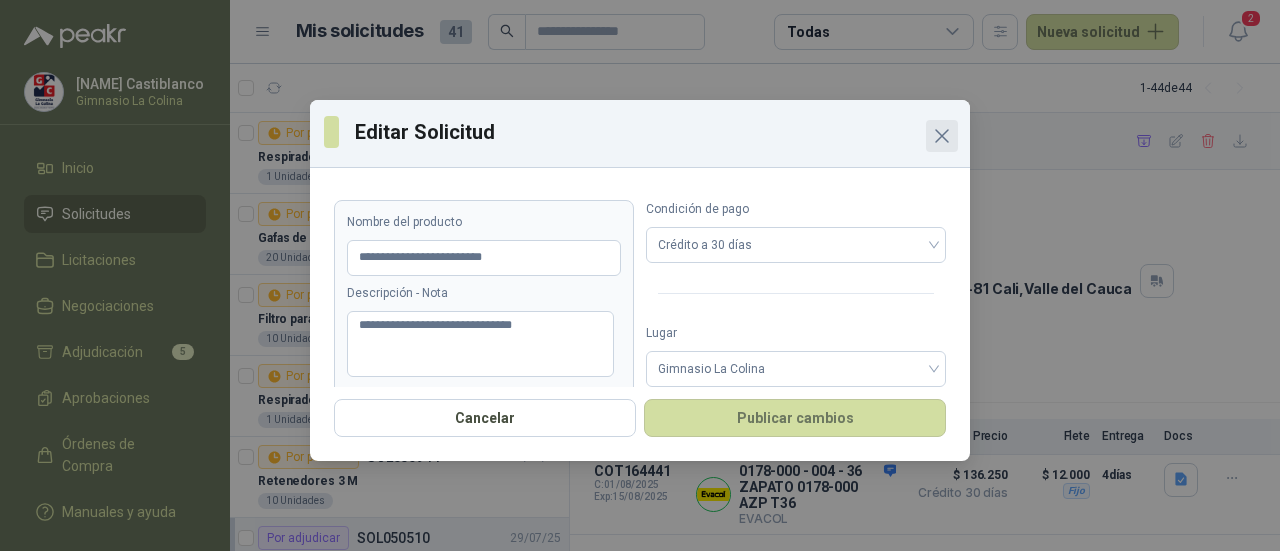 click at bounding box center (942, 136) 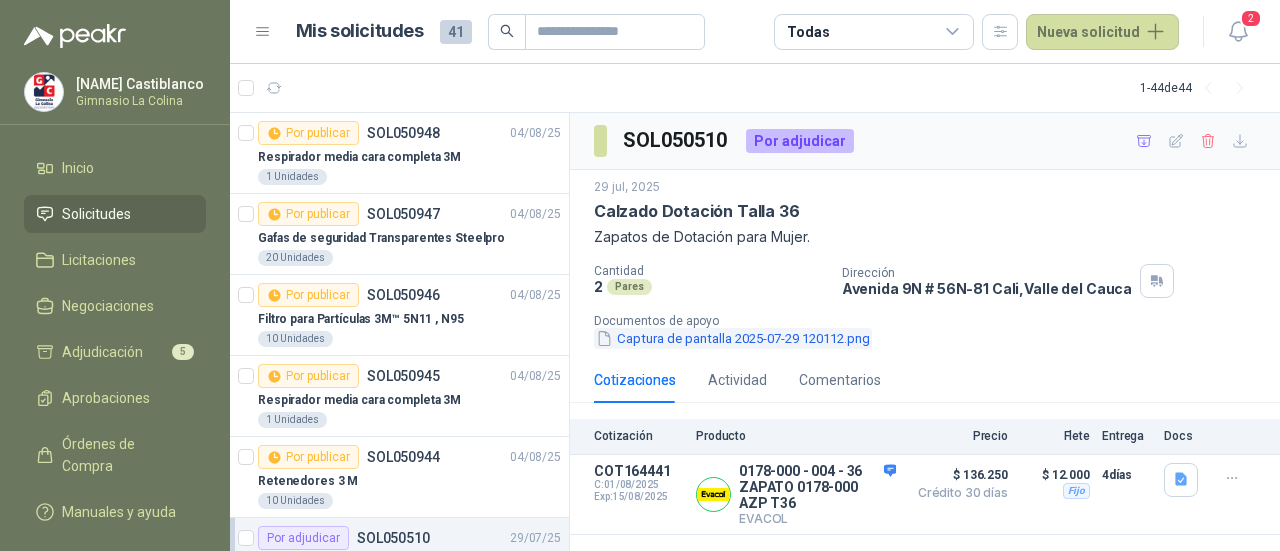 click on "Captura de pantalla 2025-07-29 120112.png" at bounding box center (733, 338) 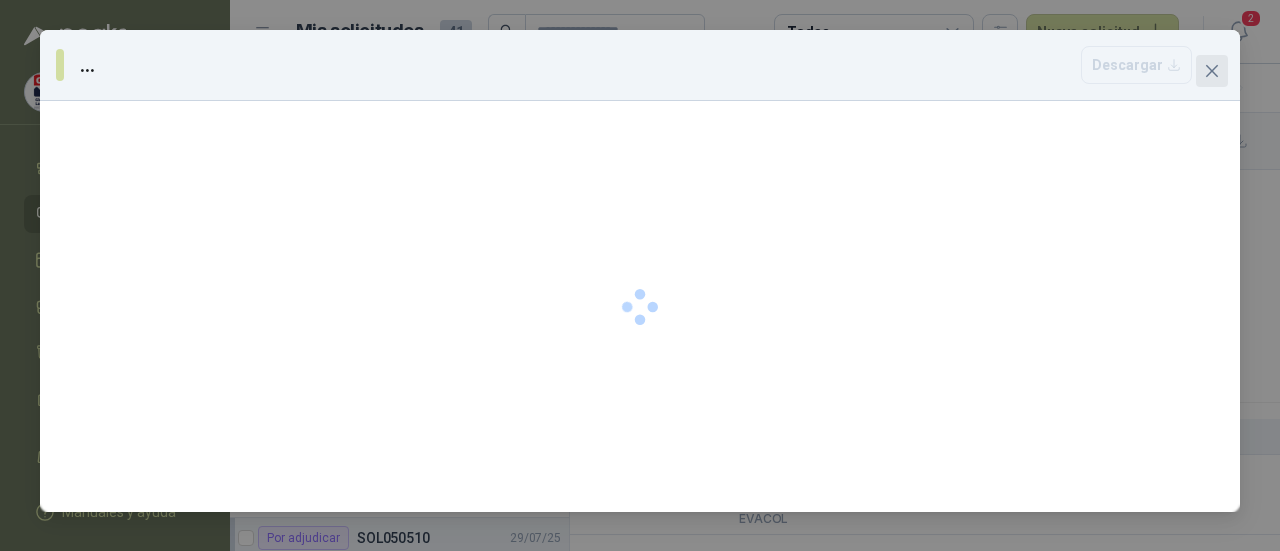 click at bounding box center [1212, 71] 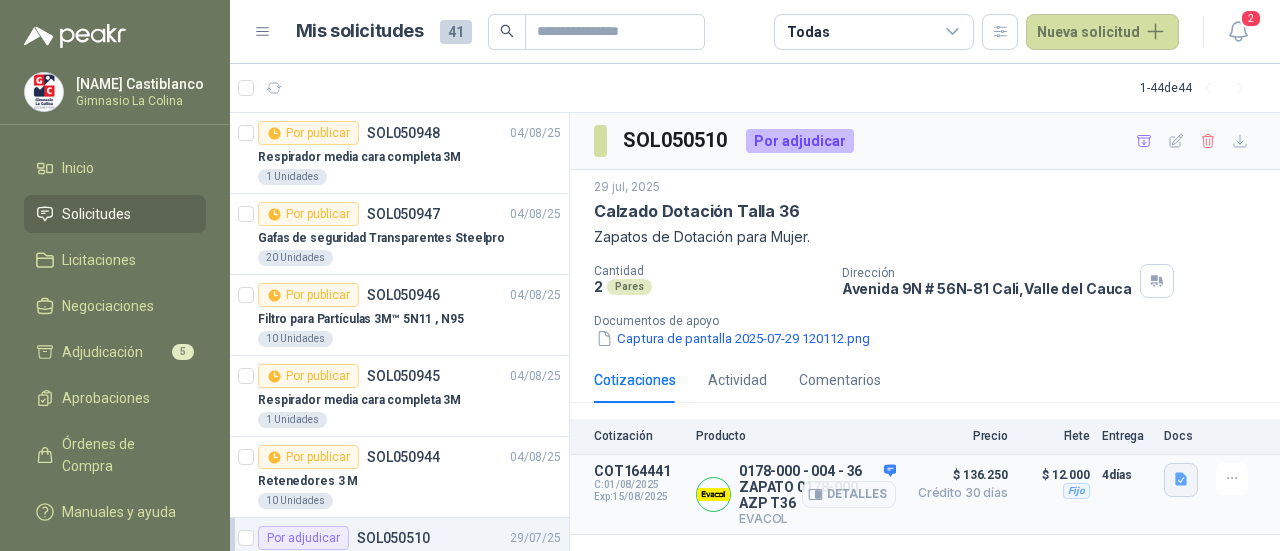 click at bounding box center (1181, 480) 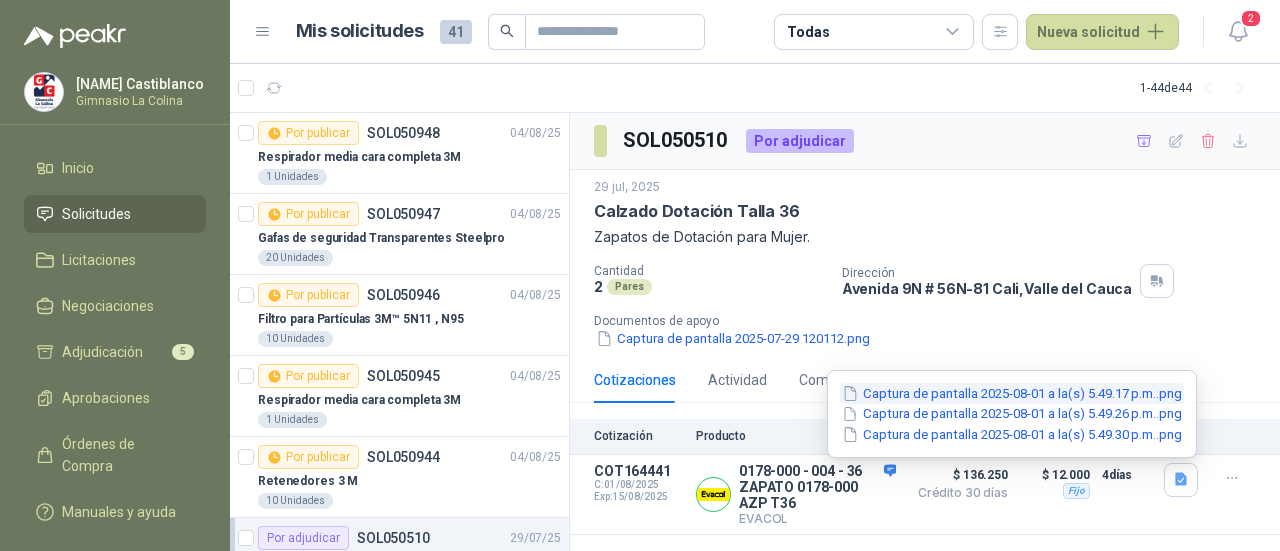 click on "Captura de pantalla 2025-08-01 a la(s) 5.49.17 p.m..png" at bounding box center (1012, 393) 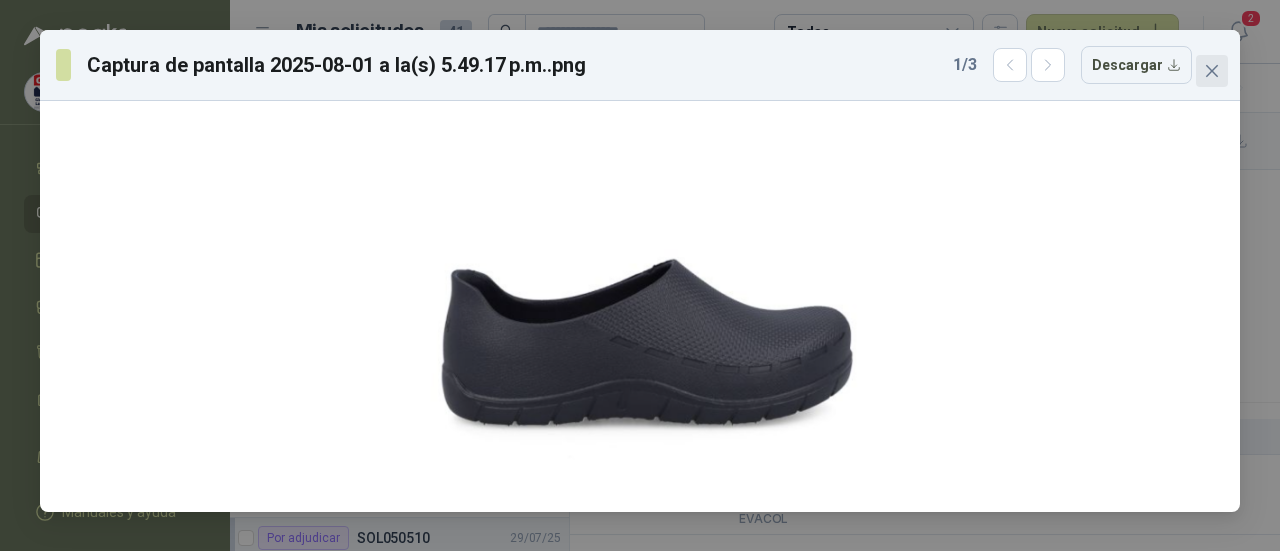 click at bounding box center (1212, 71) 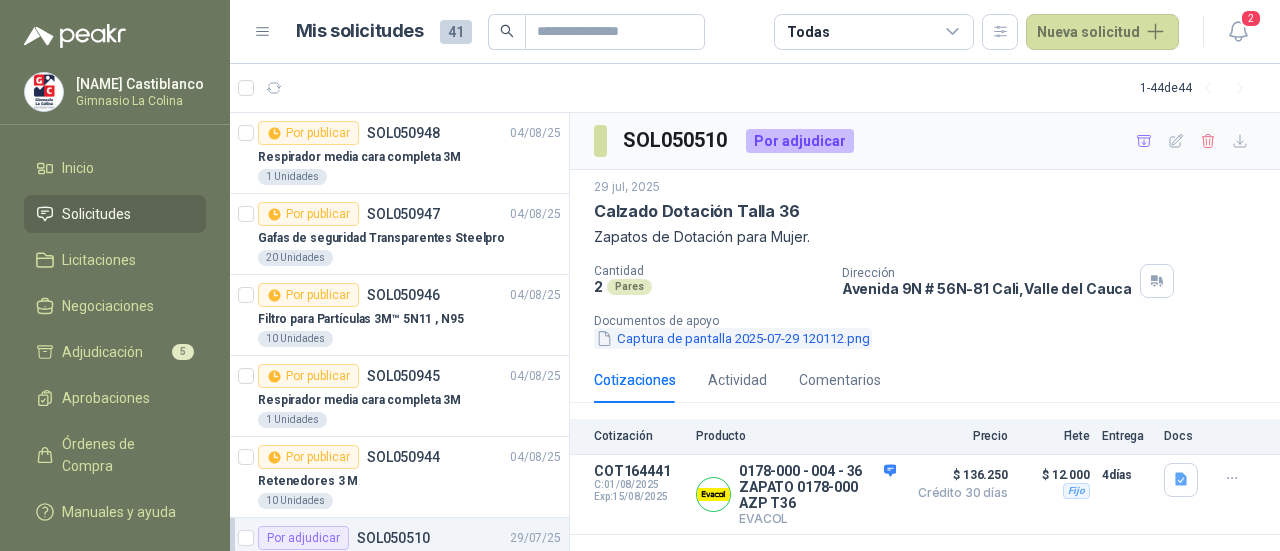 click on "Captura de pantalla 2025-07-29 120112.png" at bounding box center [733, 338] 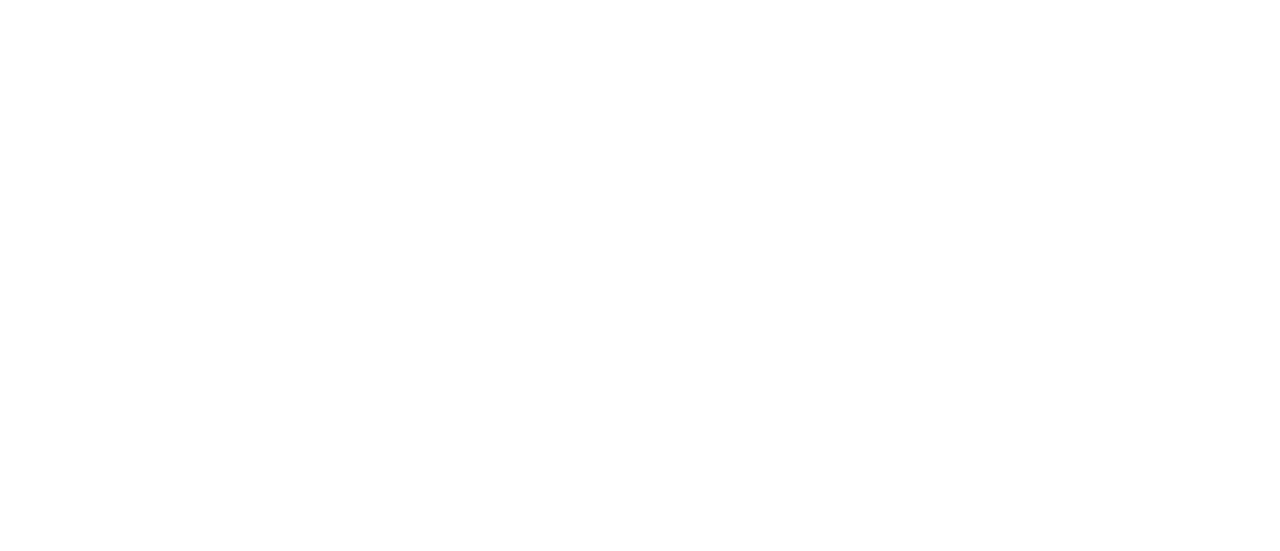 scroll, scrollTop: 0, scrollLeft: 0, axis: both 